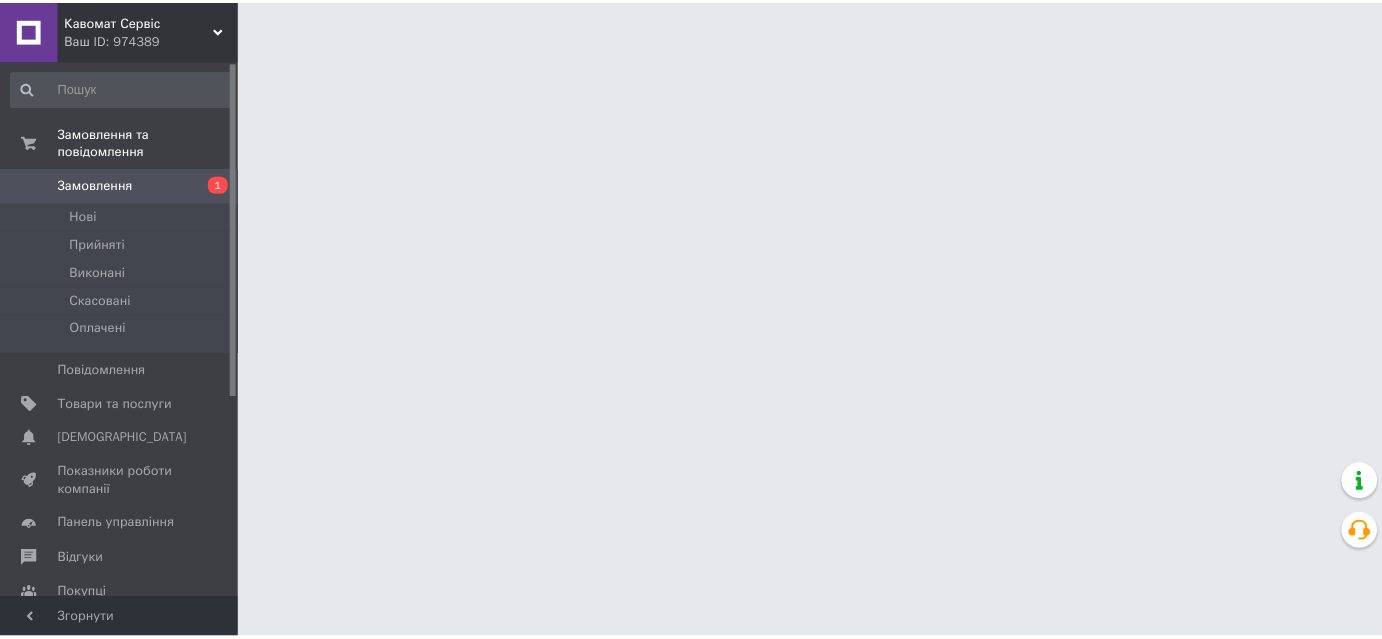 scroll, scrollTop: 0, scrollLeft: 0, axis: both 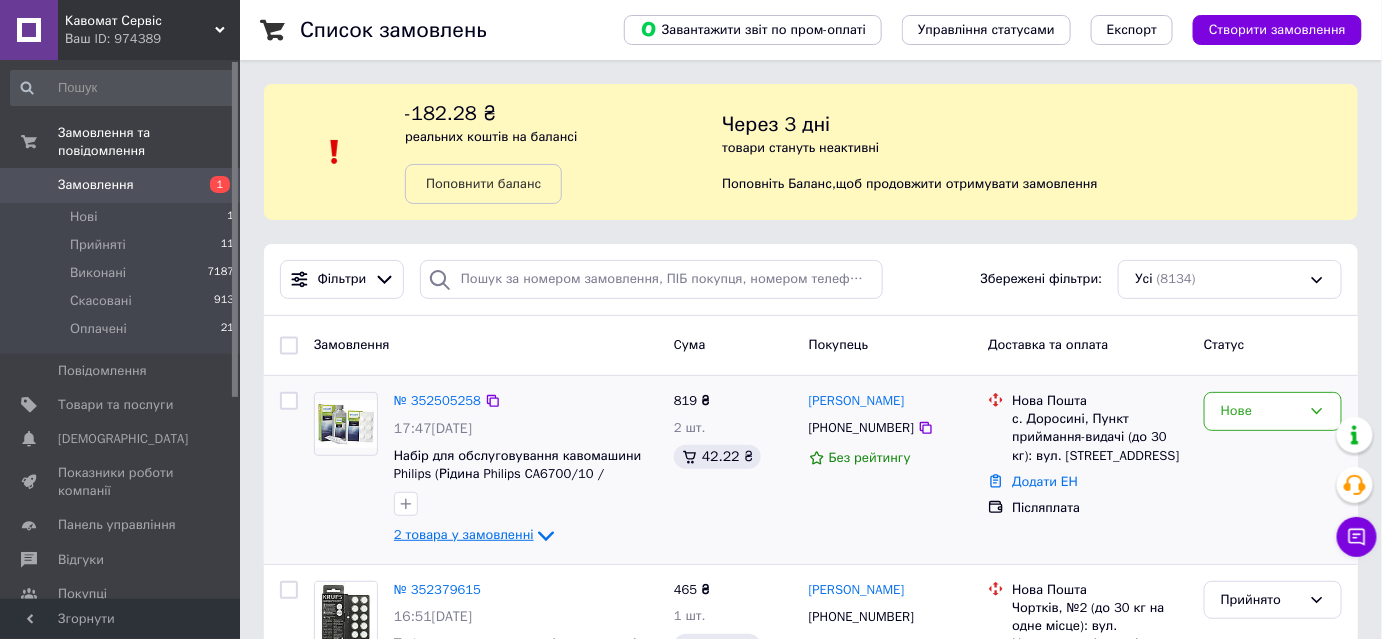 click 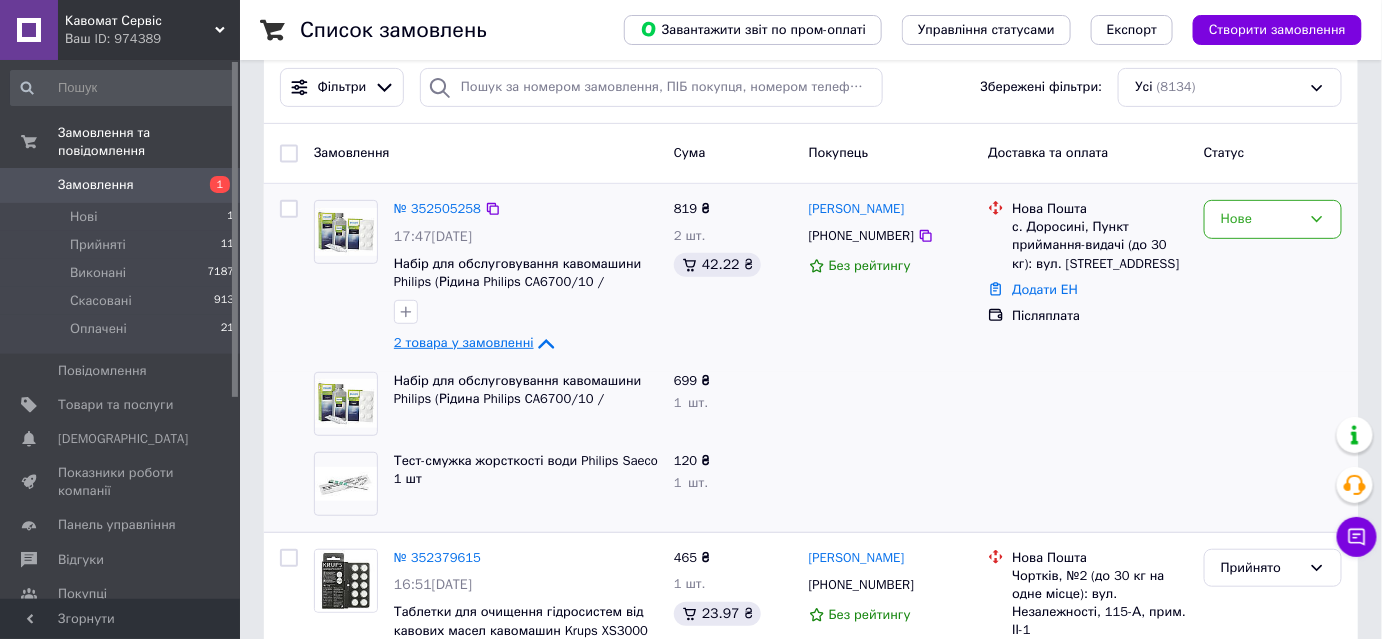 scroll, scrollTop: 218, scrollLeft: 0, axis: vertical 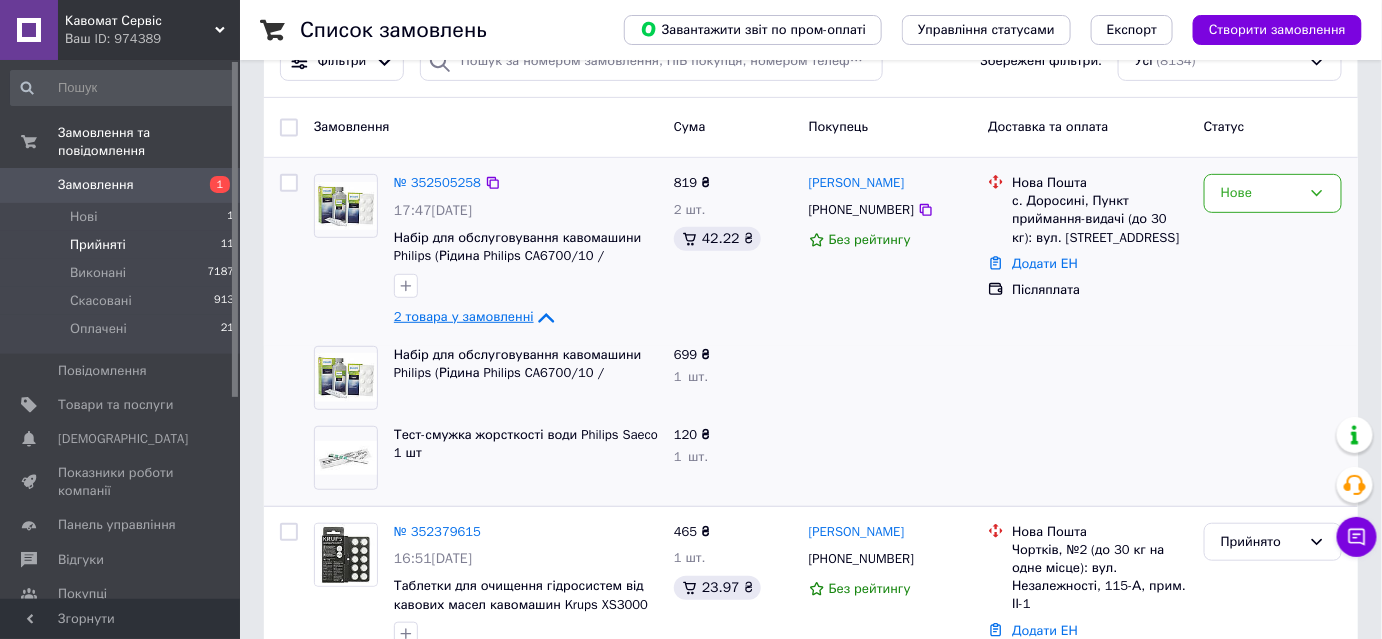 click on "Прийняті" at bounding box center (98, 245) 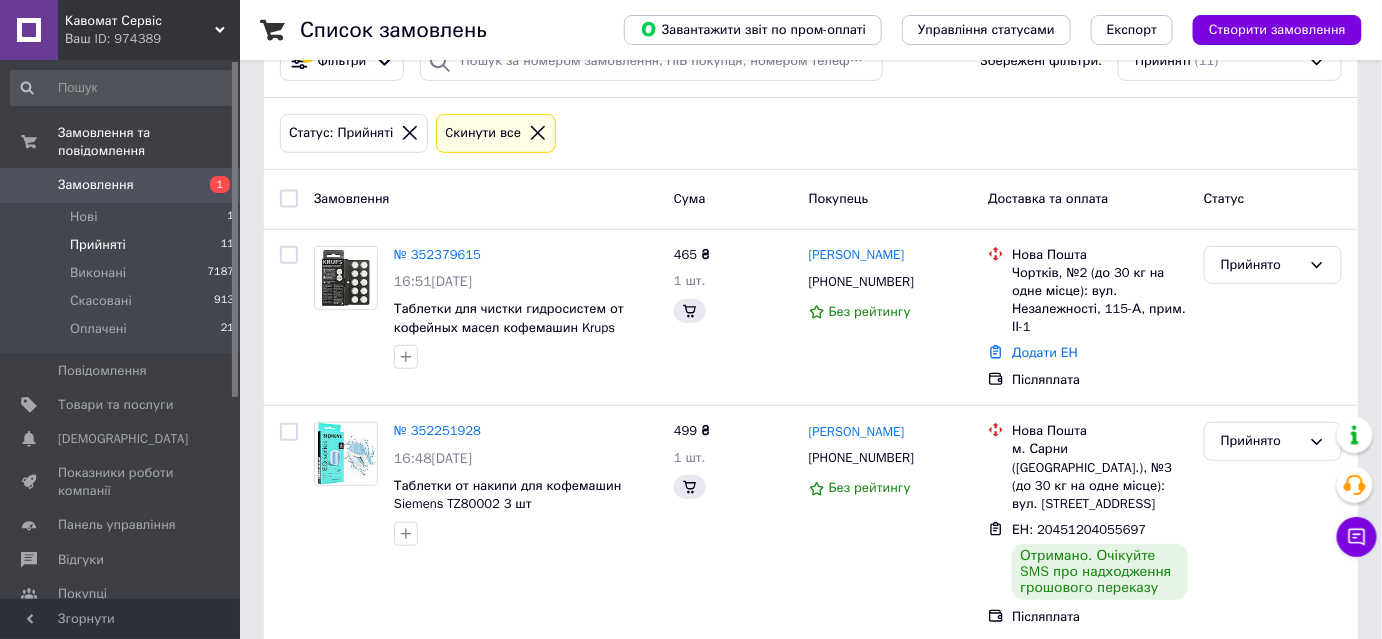 scroll, scrollTop: 0, scrollLeft: 0, axis: both 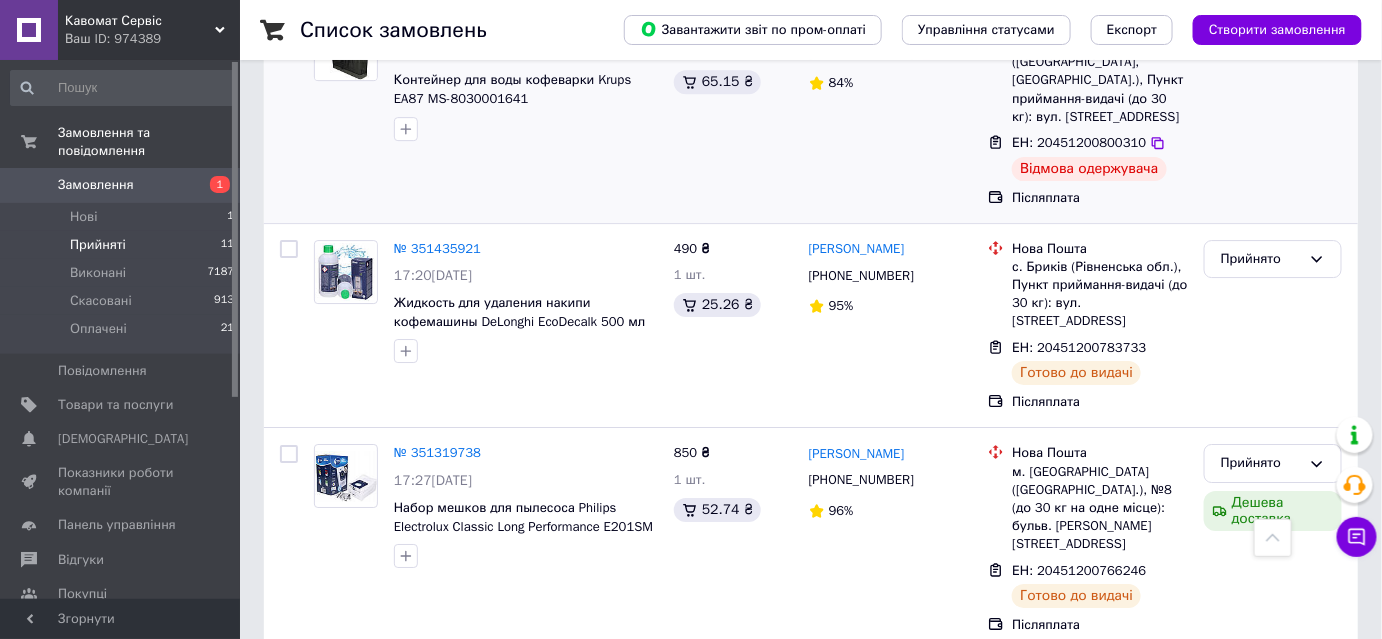 drag, startPoint x: 1271, startPoint y: 223, endPoint x: 1304, endPoint y: 211, distance: 35.1141 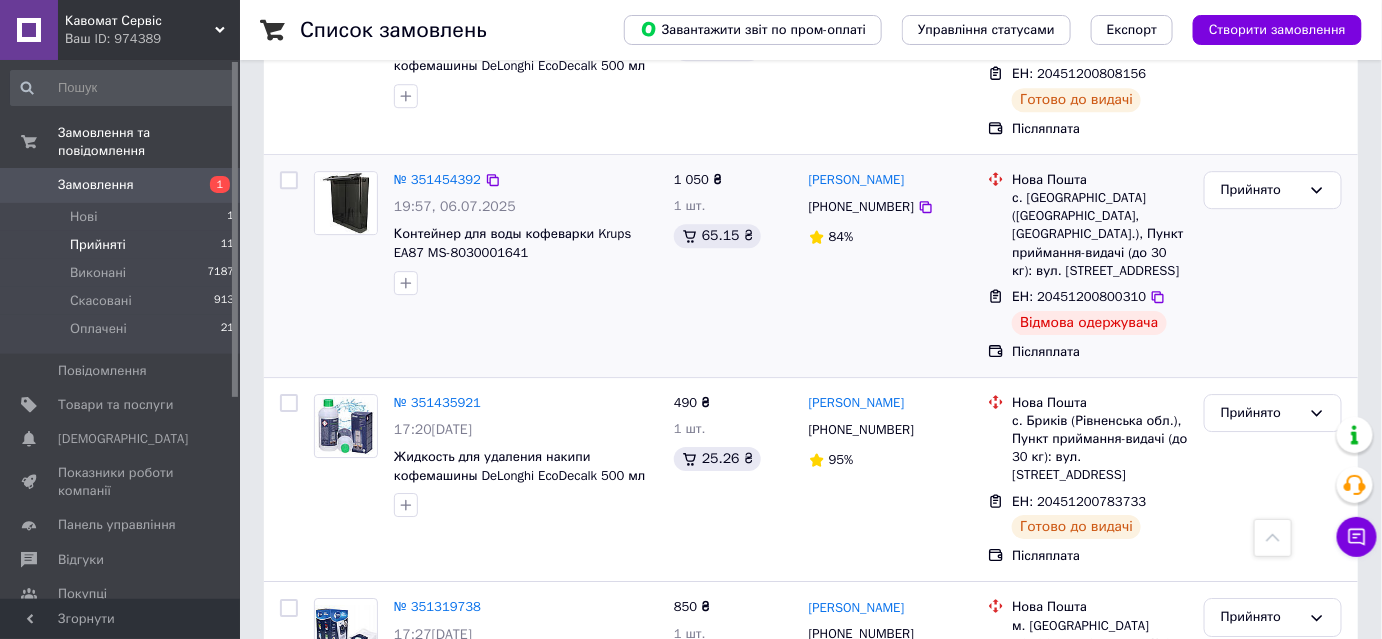scroll, scrollTop: 1886, scrollLeft: 0, axis: vertical 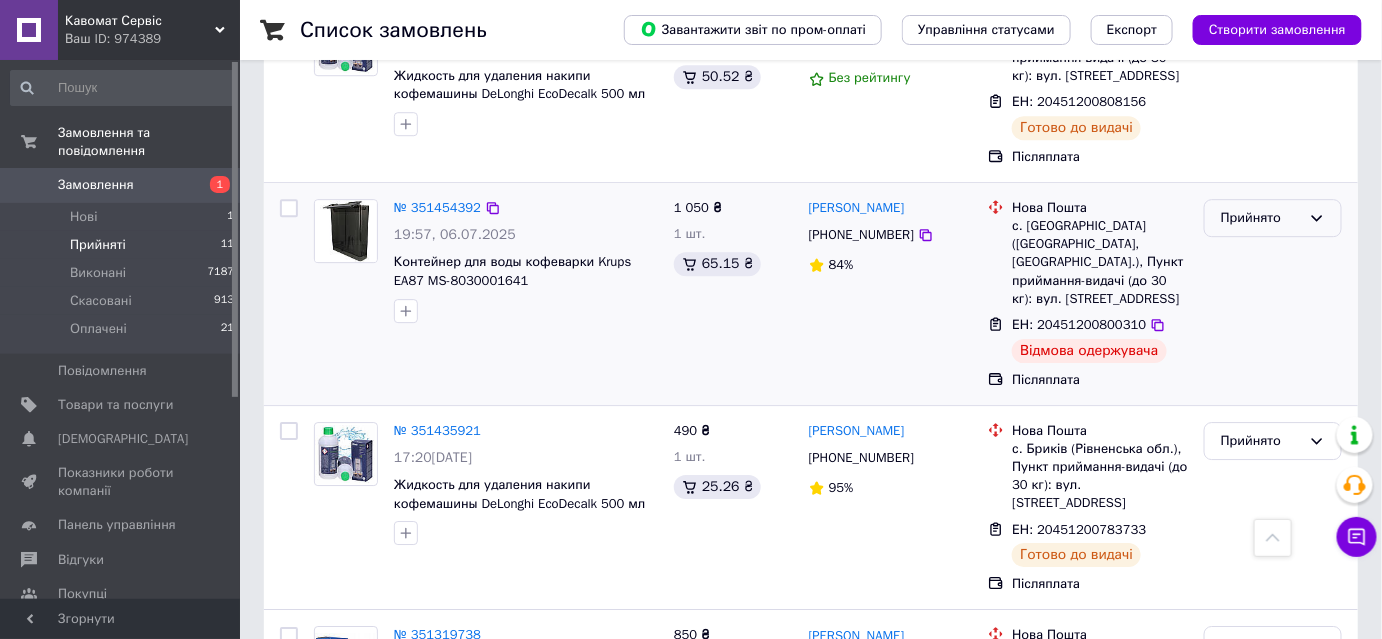 click on "Прийнято" at bounding box center (1261, 218) 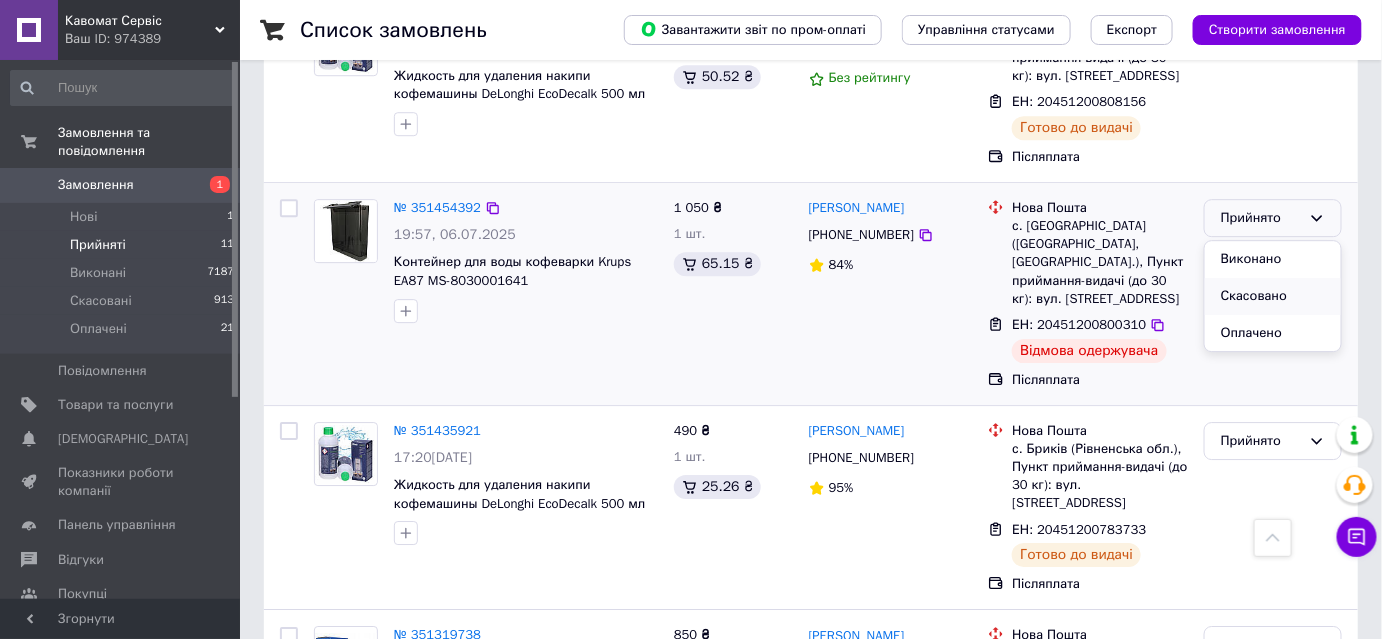 click on "Скасовано" at bounding box center (1273, 296) 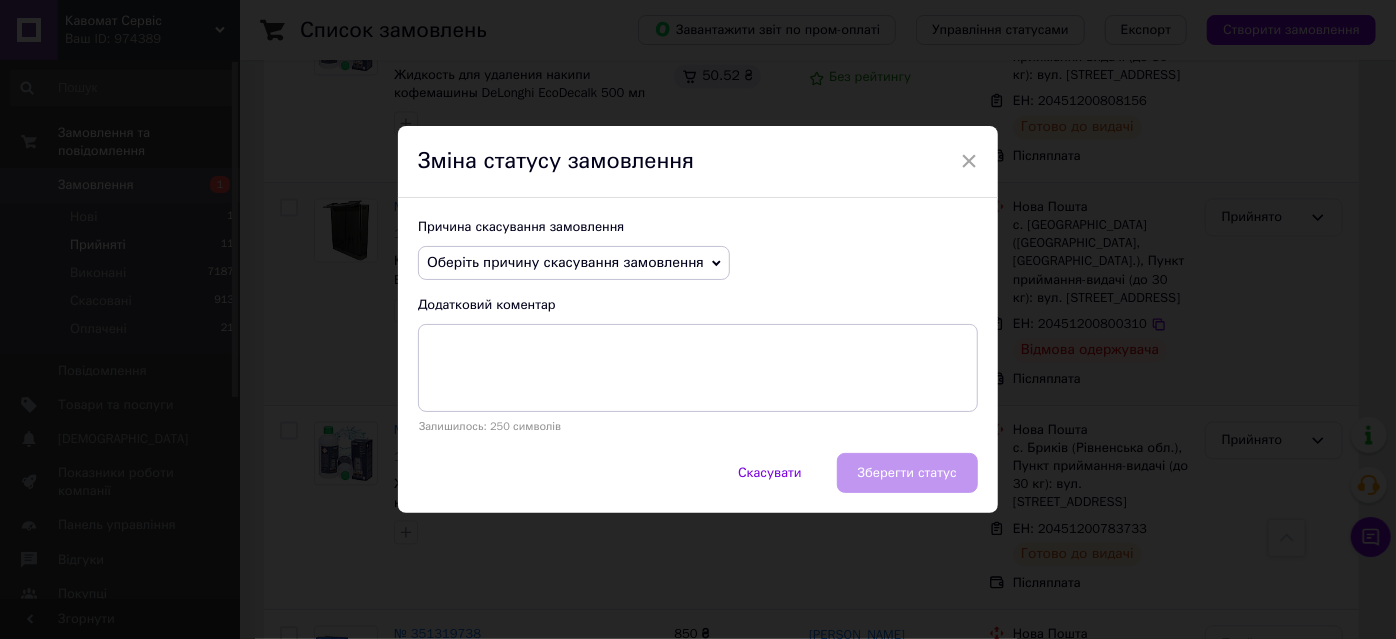click on "Оберіть причину скасування замовлення" at bounding box center [565, 262] 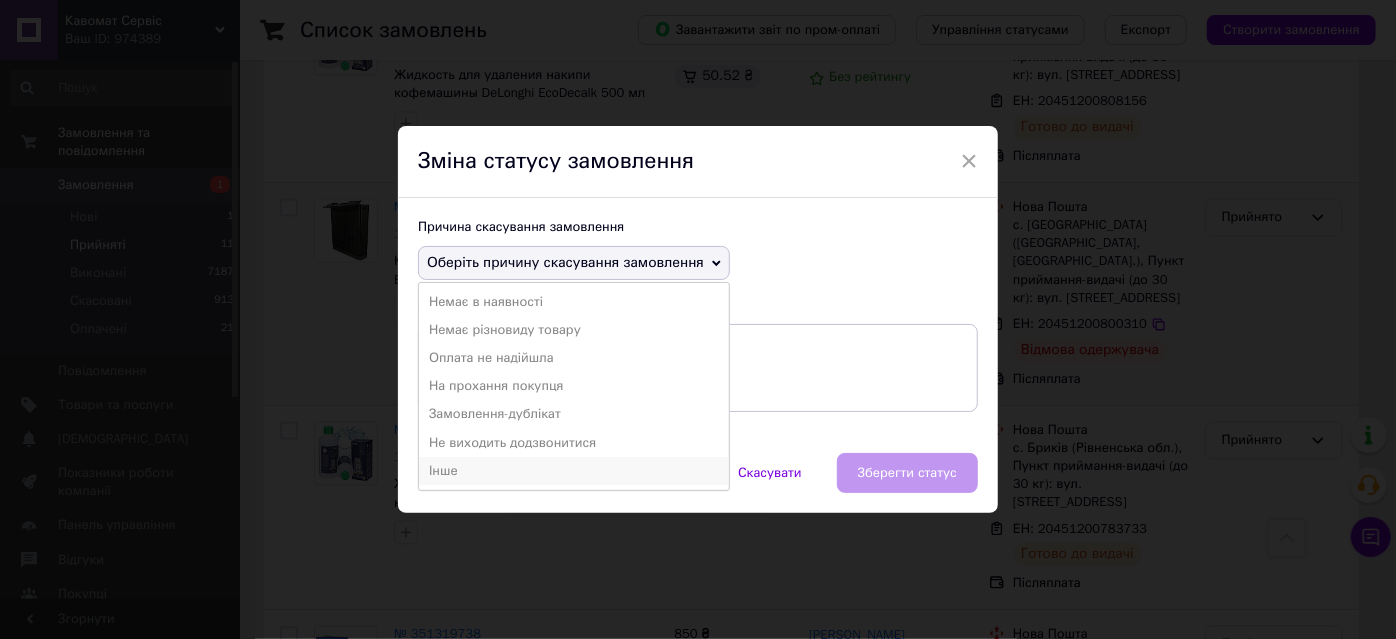 click on "Інше" at bounding box center [574, 471] 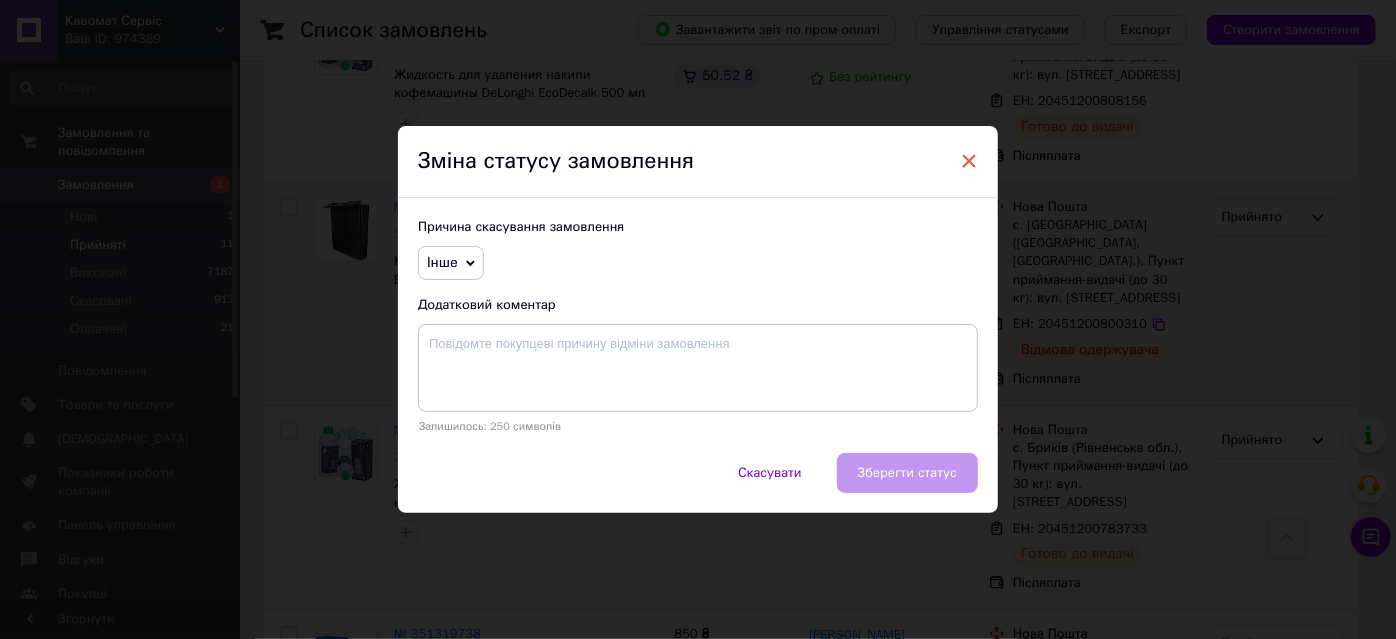 click on "×" at bounding box center [969, 161] 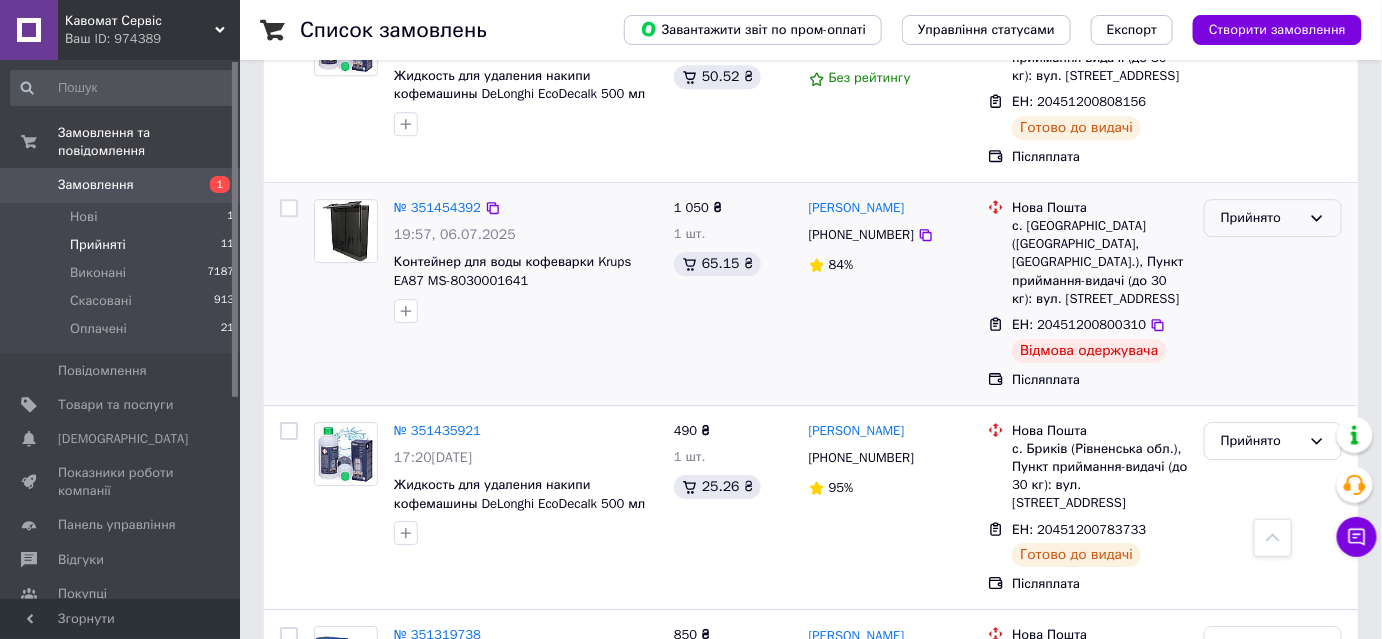 click on "Прийнято" at bounding box center (1261, 218) 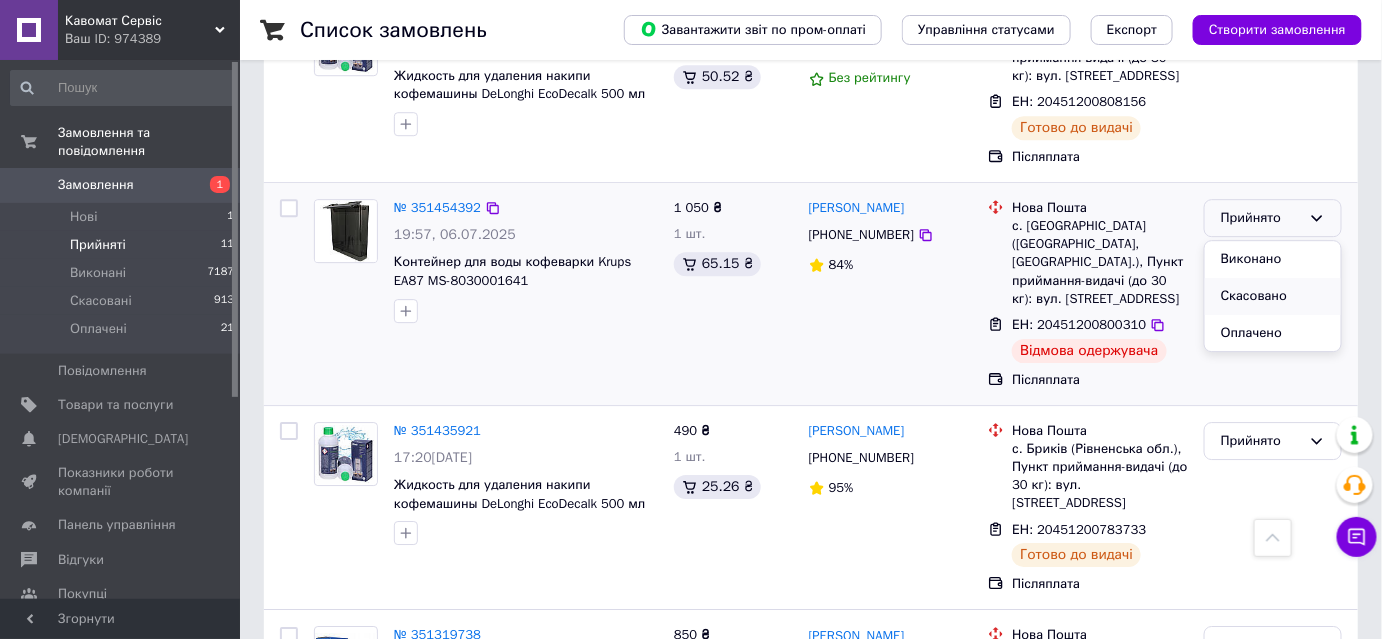 click on "Скасовано" at bounding box center [1273, 296] 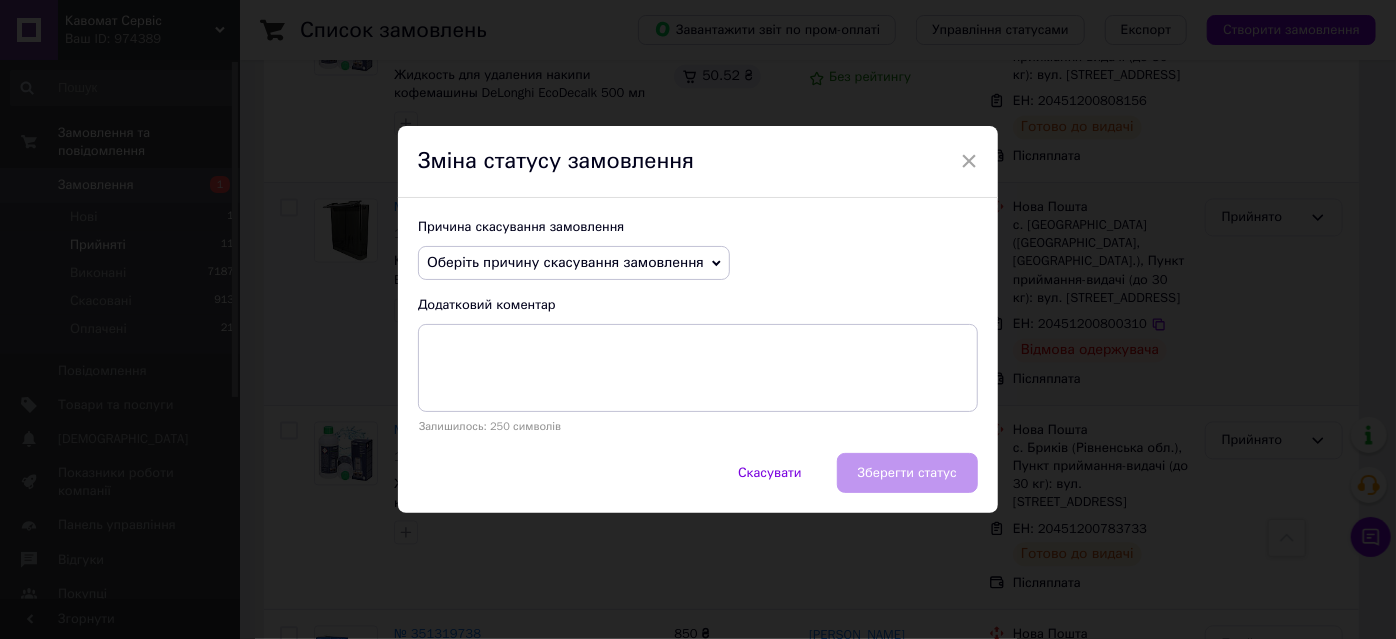 click on "Оберіть причину скасування замовлення" at bounding box center [574, 263] 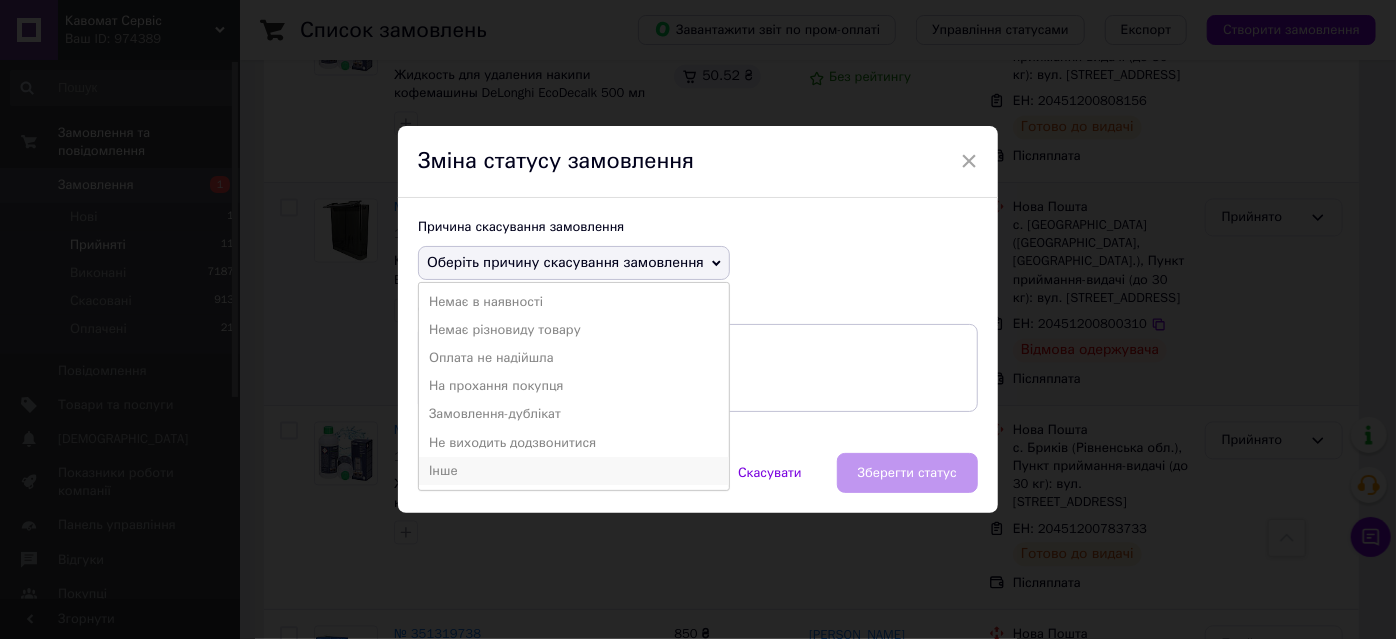 click on "Інше" at bounding box center [574, 471] 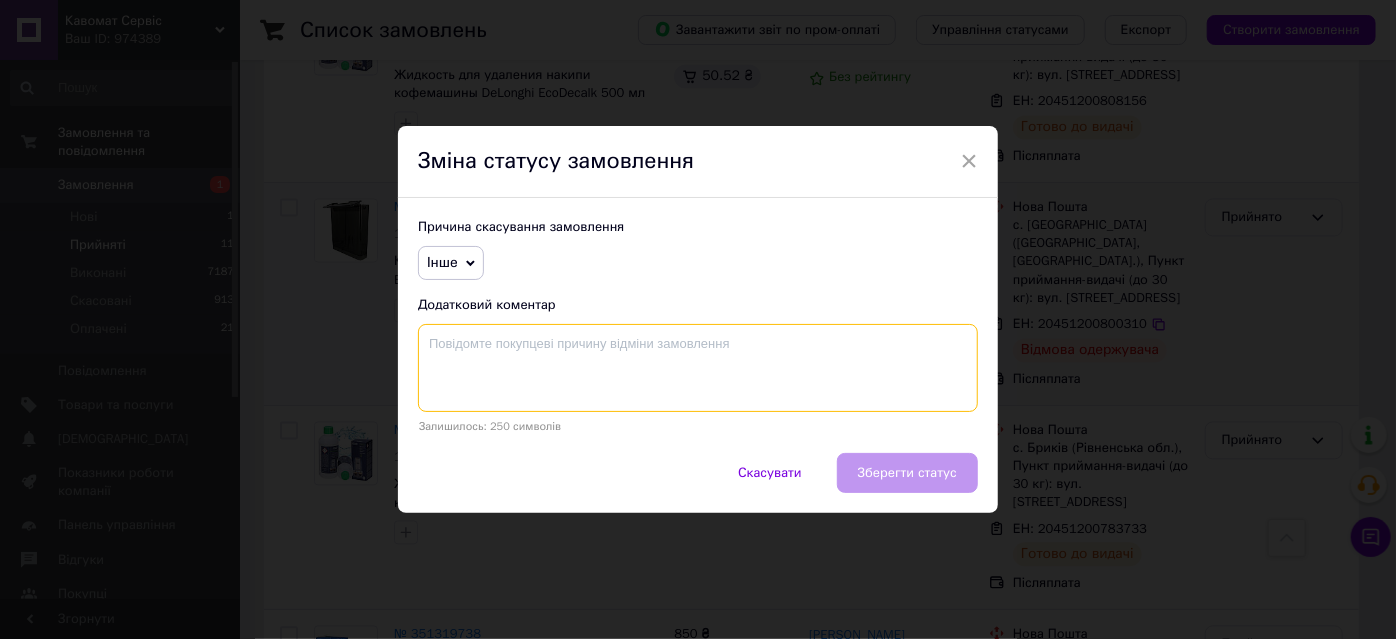 click at bounding box center [698, 368] 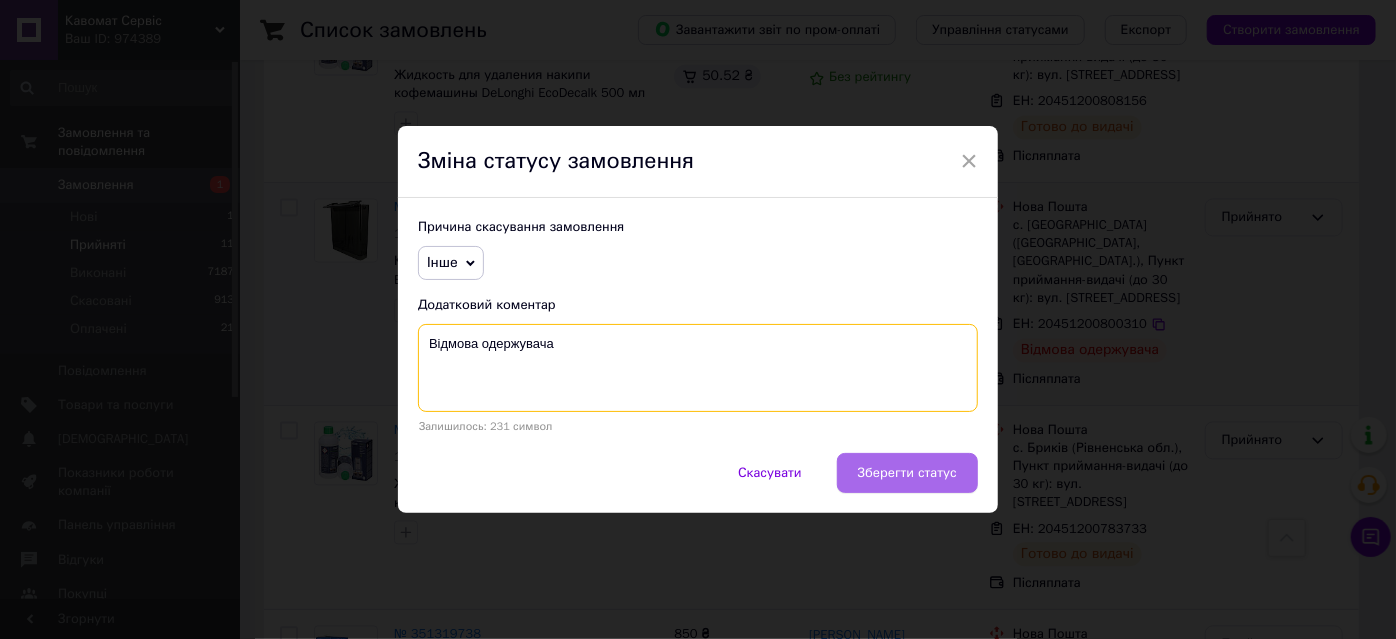 type on "Відмова одержувача" 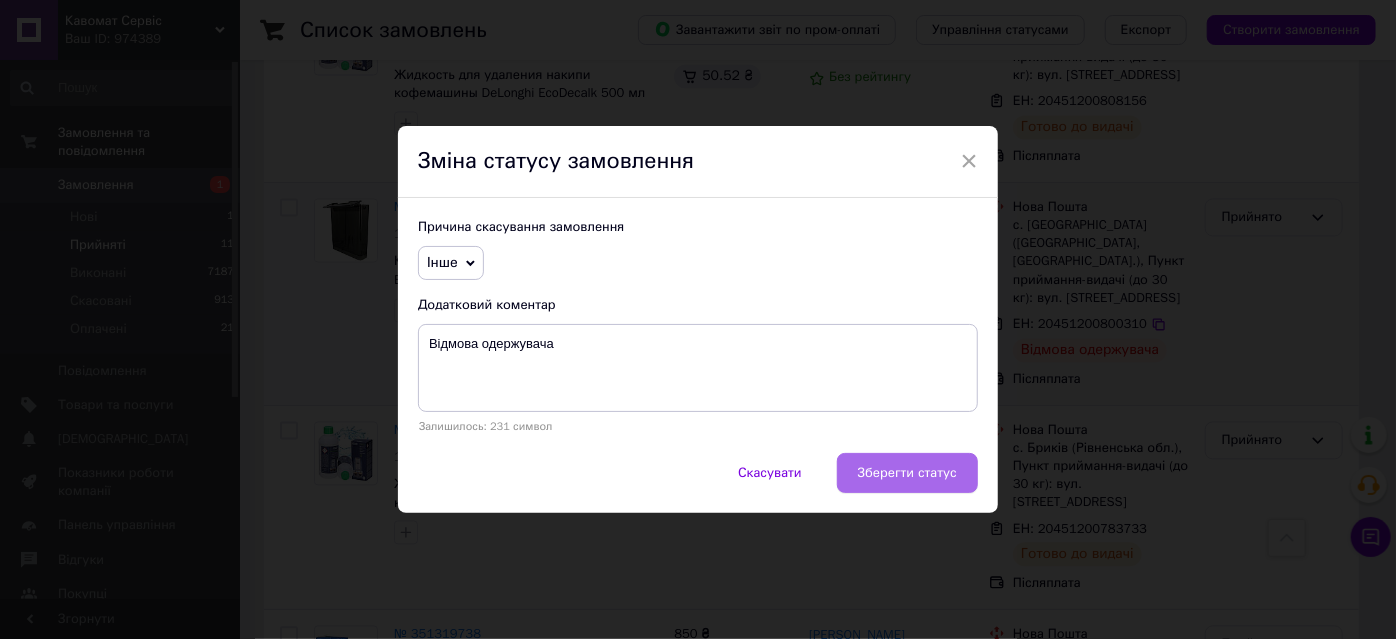 click on "Зберегти статус" at bounding box center [907, 473] 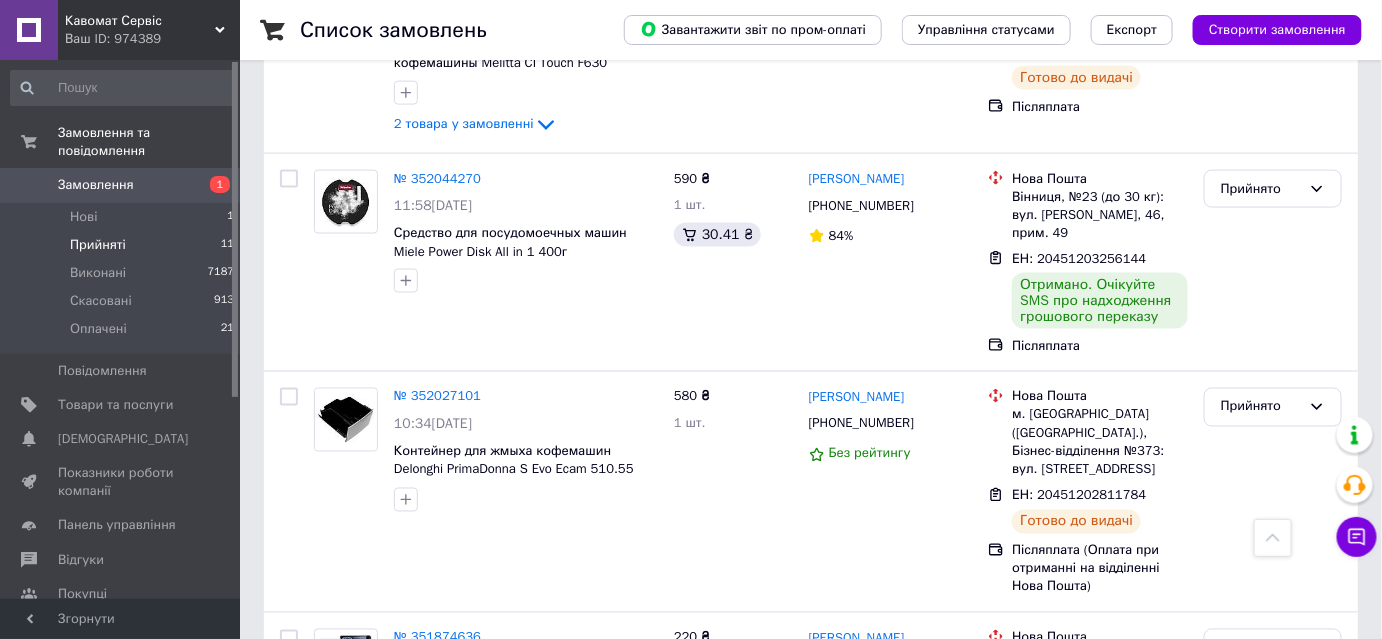 scroll, scrollTop: 880, scrollLeft: 0, axis: vertical 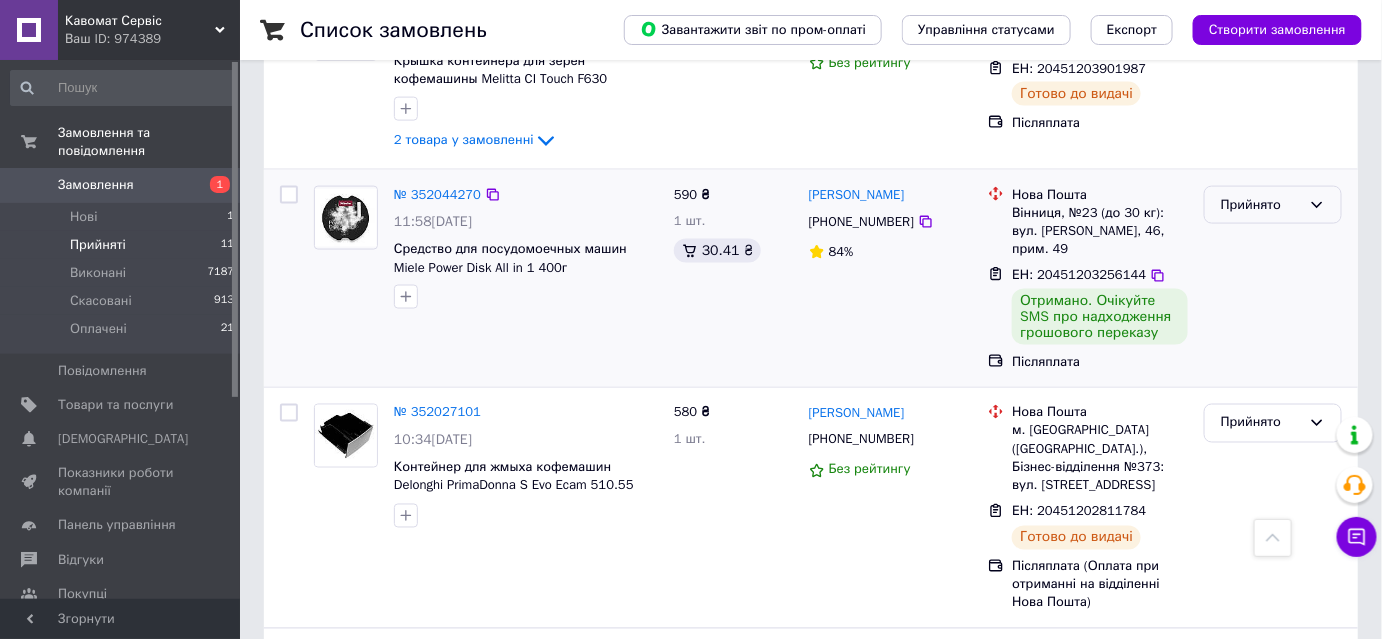 click on "Прийнято" at bounding box center [1261, 205] 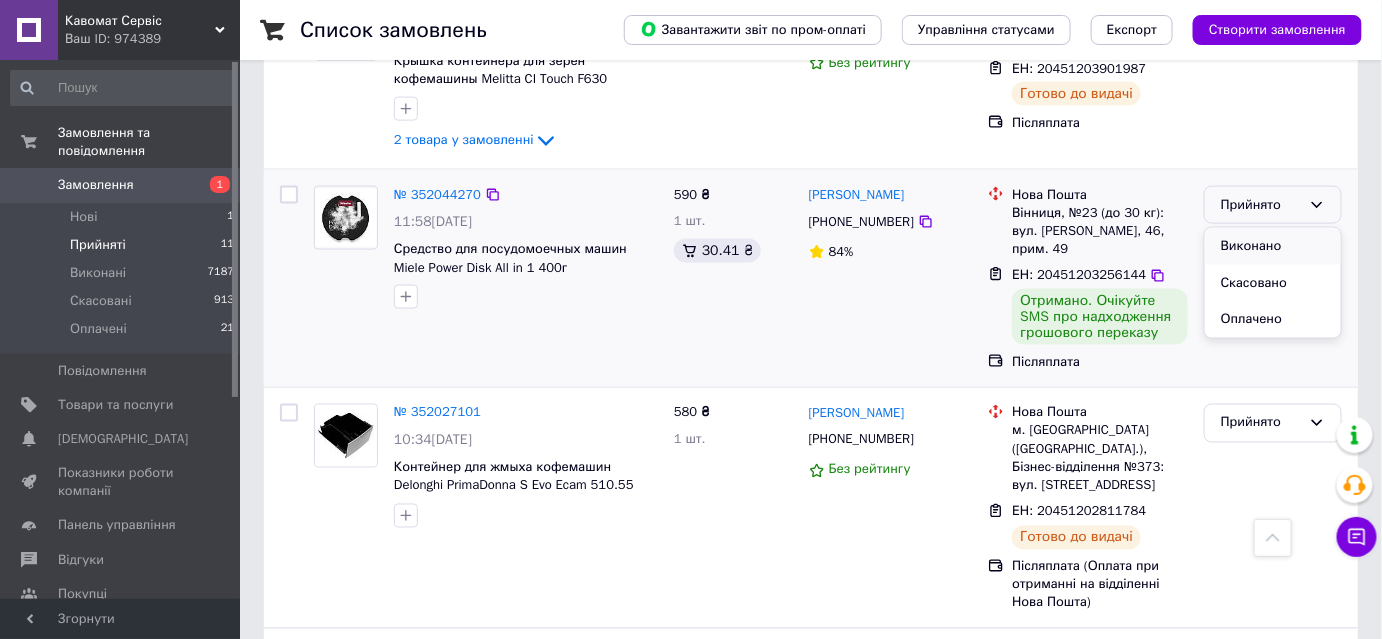 click on "Виконано" at bounding box center [1273, 246] 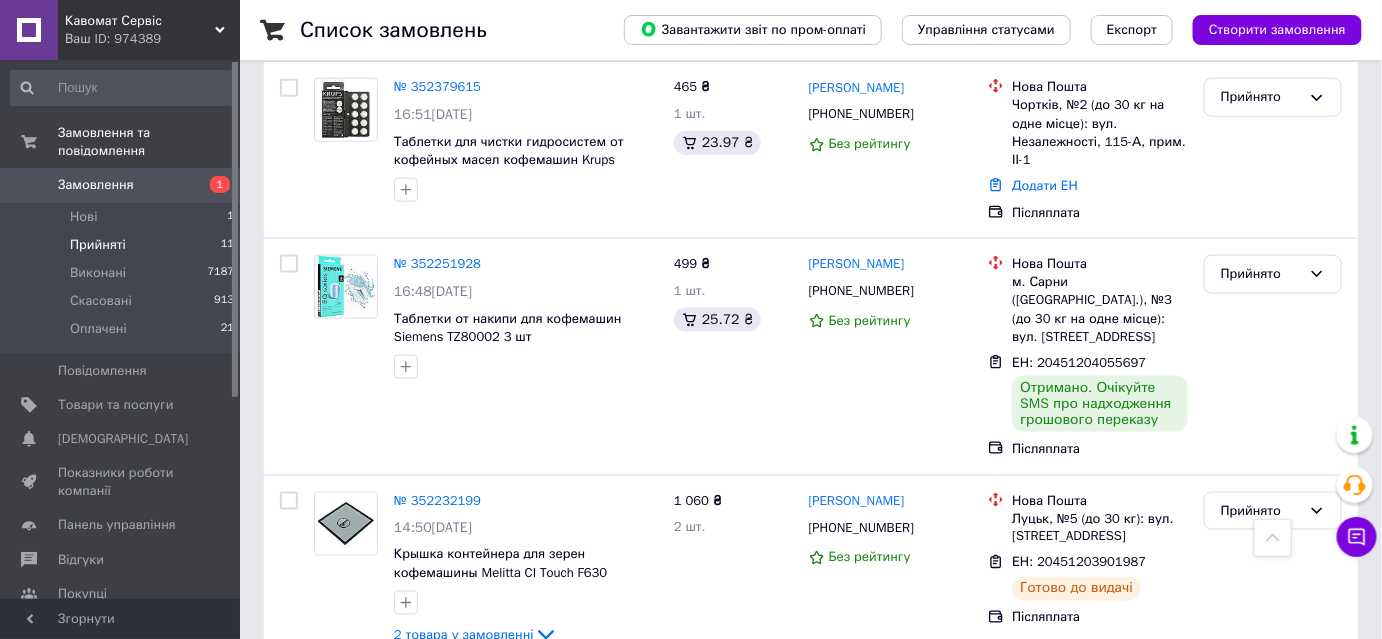 scroll, scrollTop: 776, scrollLeft: 0, axis: vertical 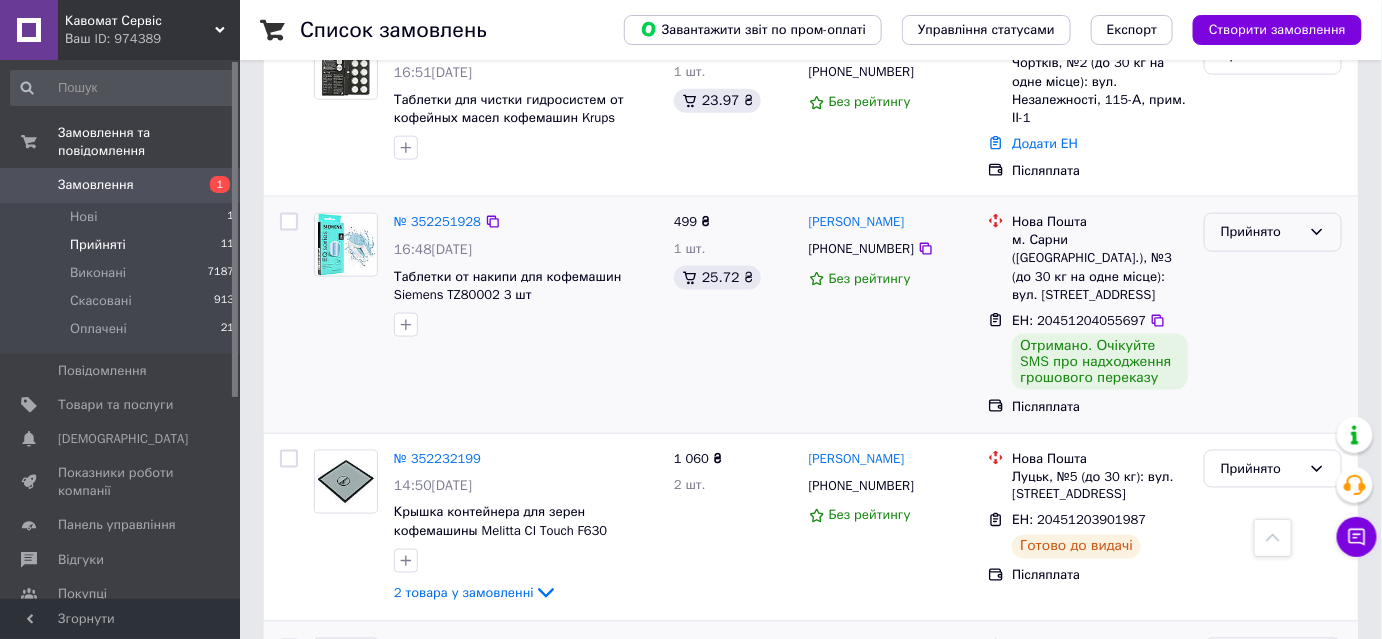 click on "Прийнято" at bounding box center (1261, 232) 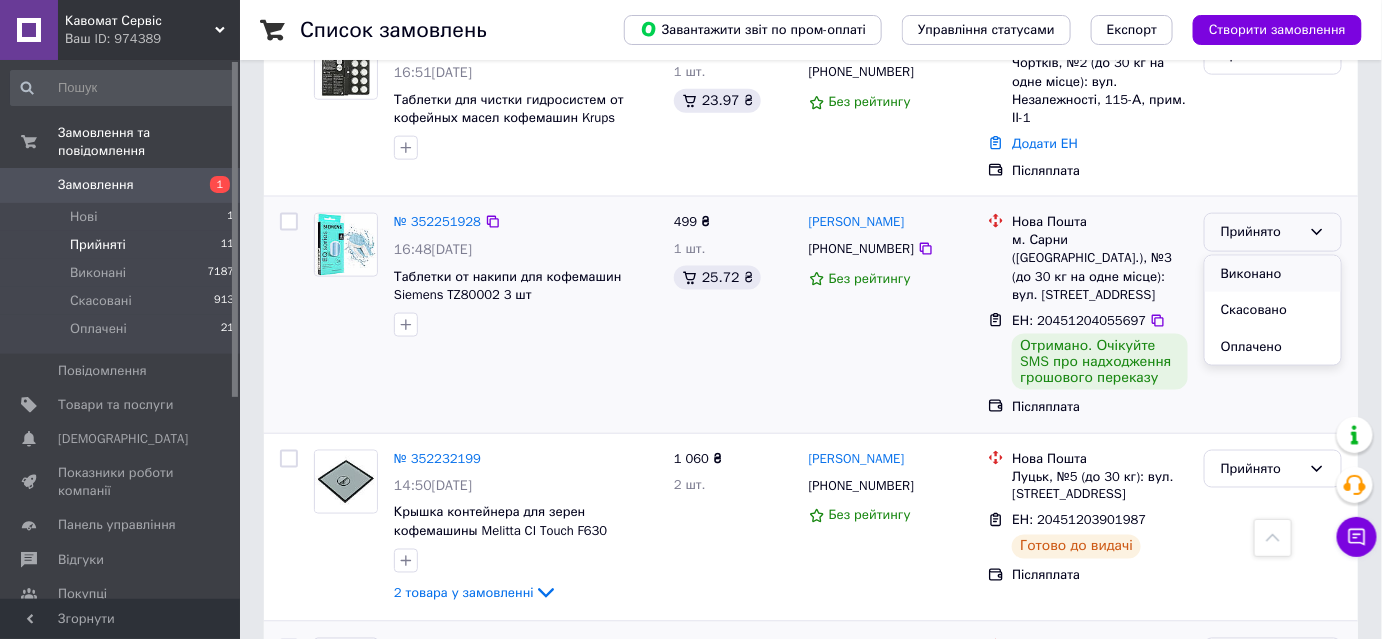 click on "Виконано" at bounding box center [1273, 274] 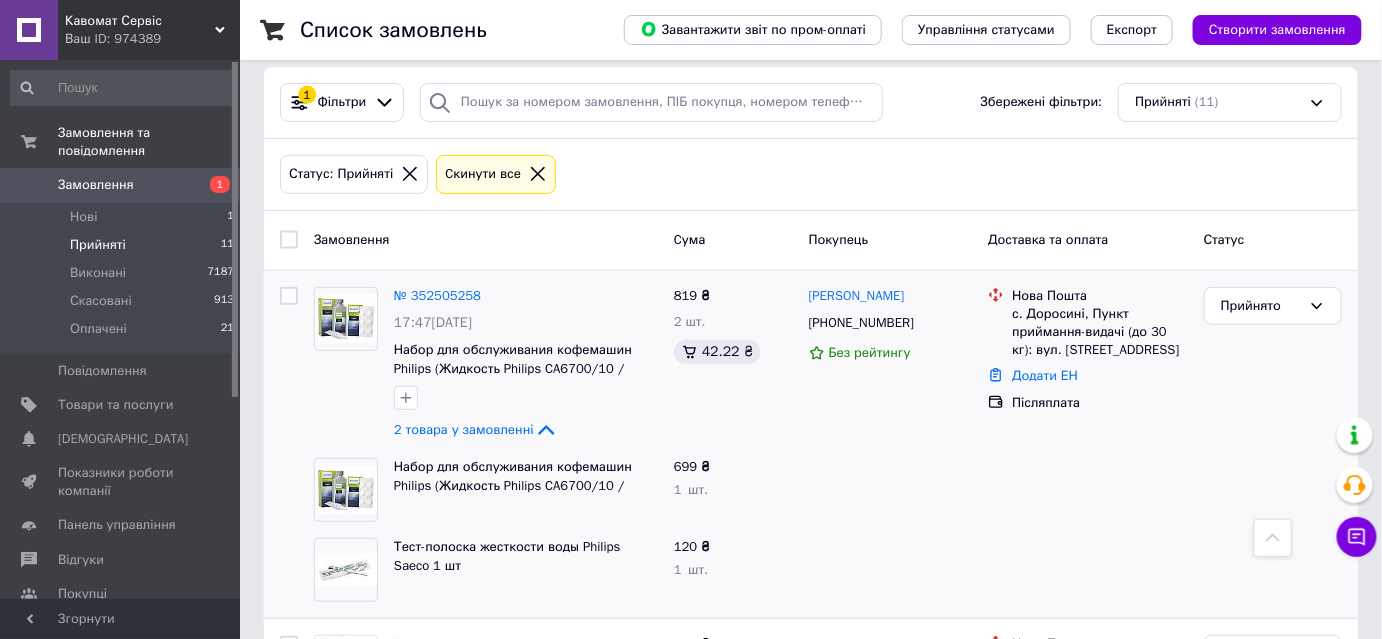 scroll, scrollTop: 104, scrollLeft: 0, axis: vertical 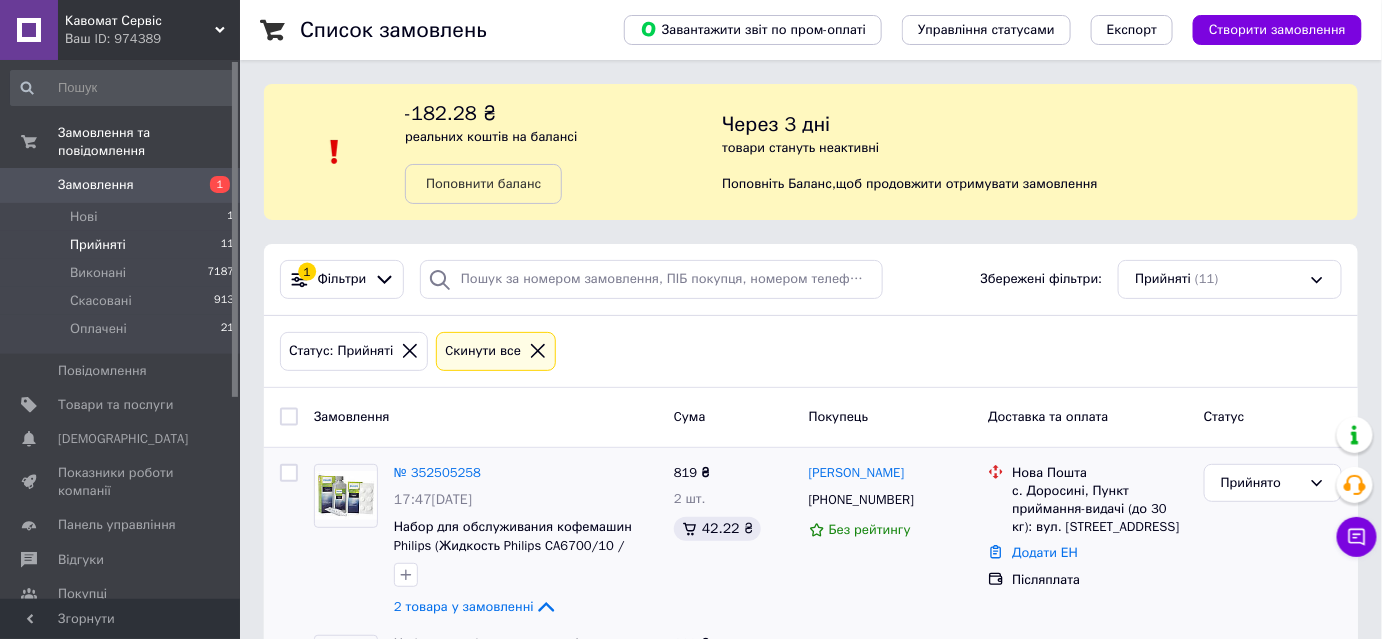 click on "Замовлення 1" at bounding box center (123, 185) 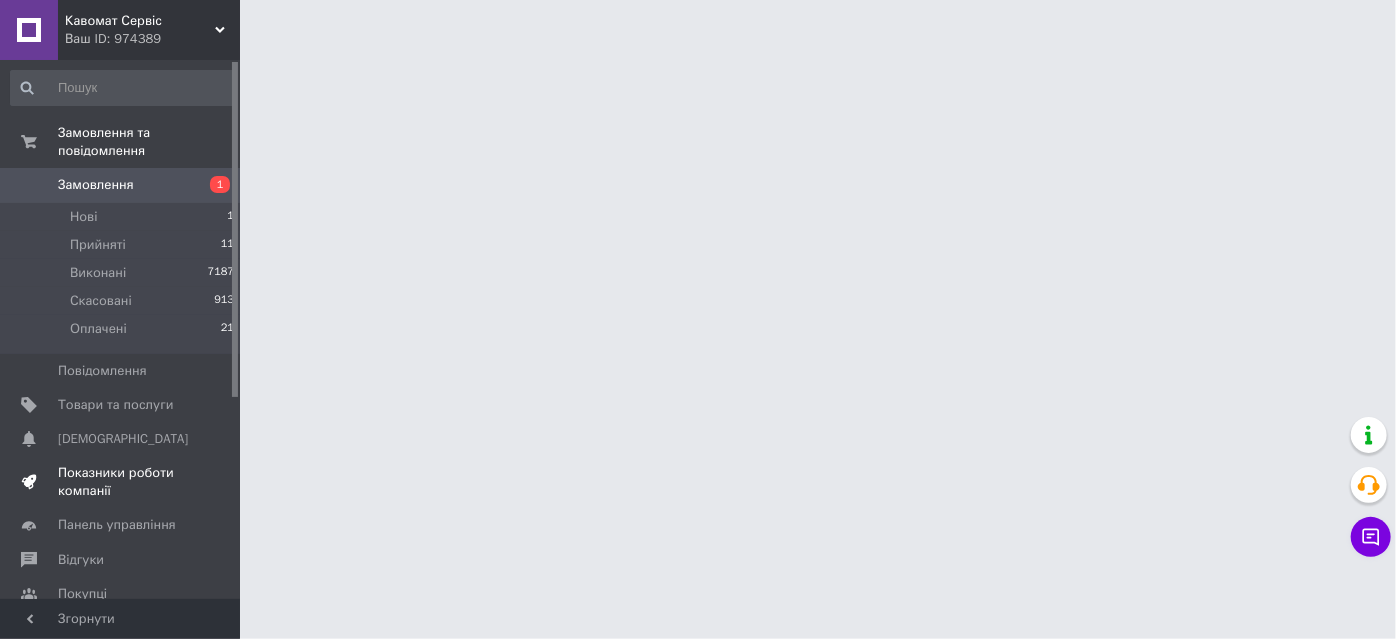 click on "Показники роботи компанії" at bounding box center [123, 482] 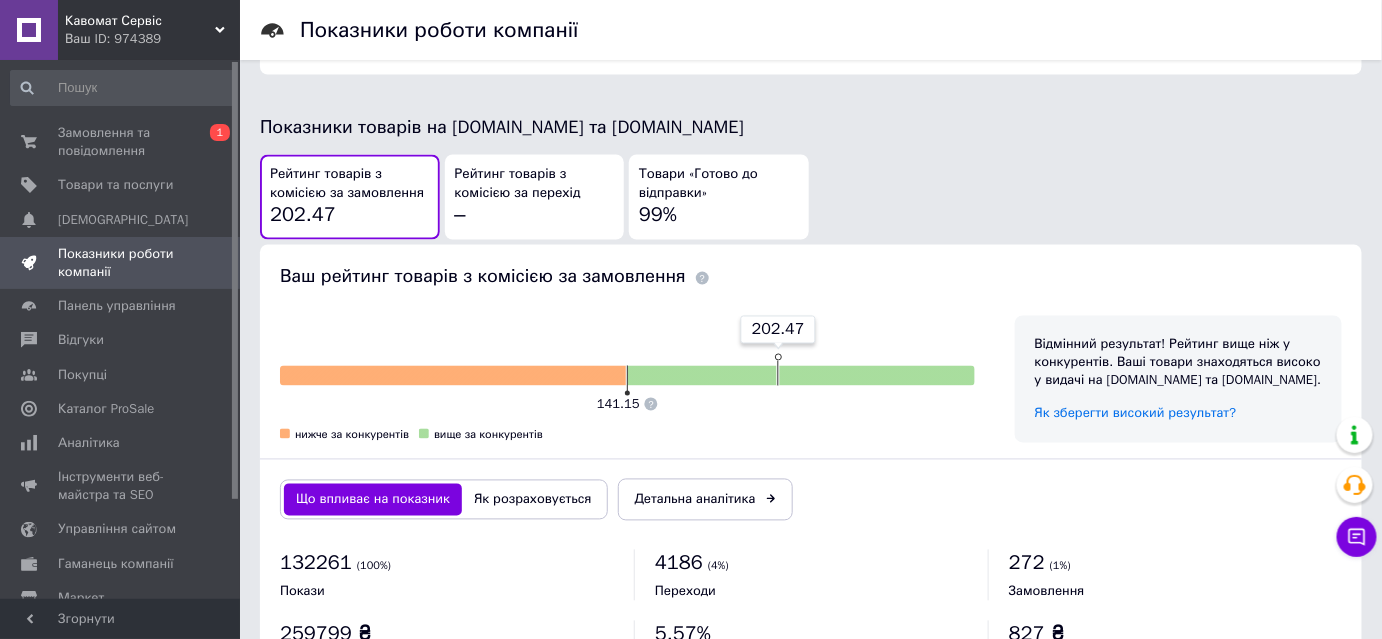 scroll, scrollTop: 1056, scrollLeft: 0, axis: vertical 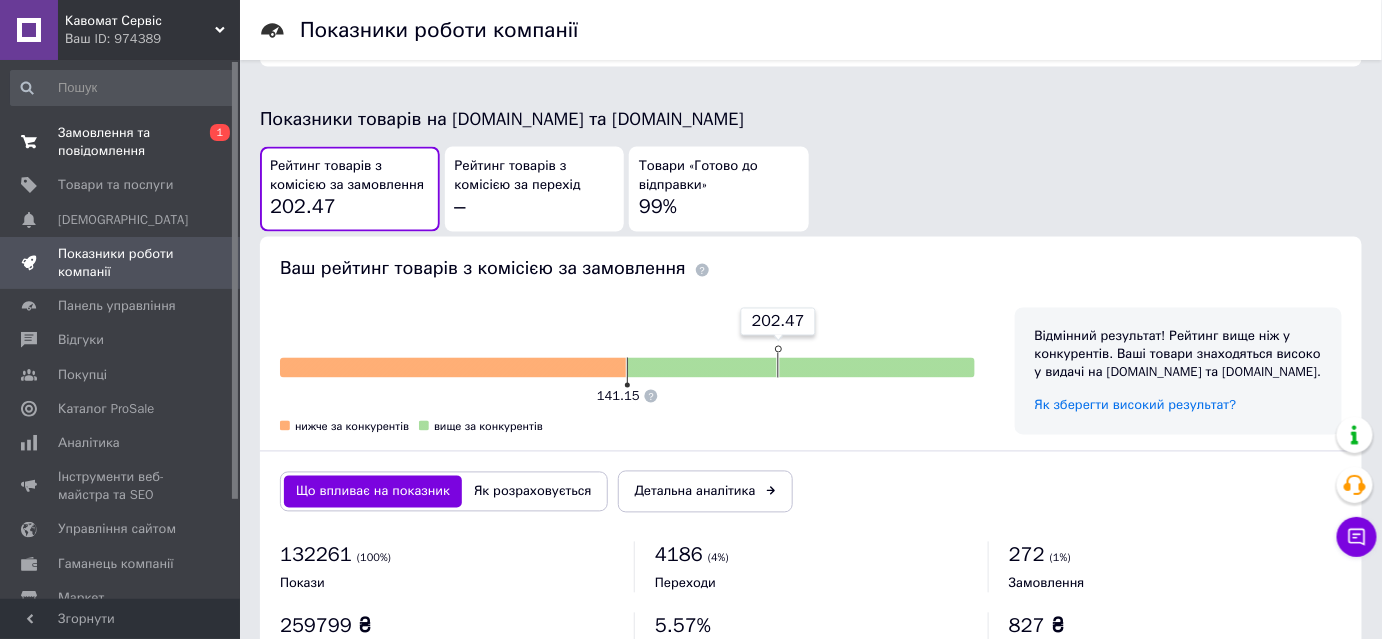 click on "Замовлення та повідомлення" at bounding box center [121, 142] 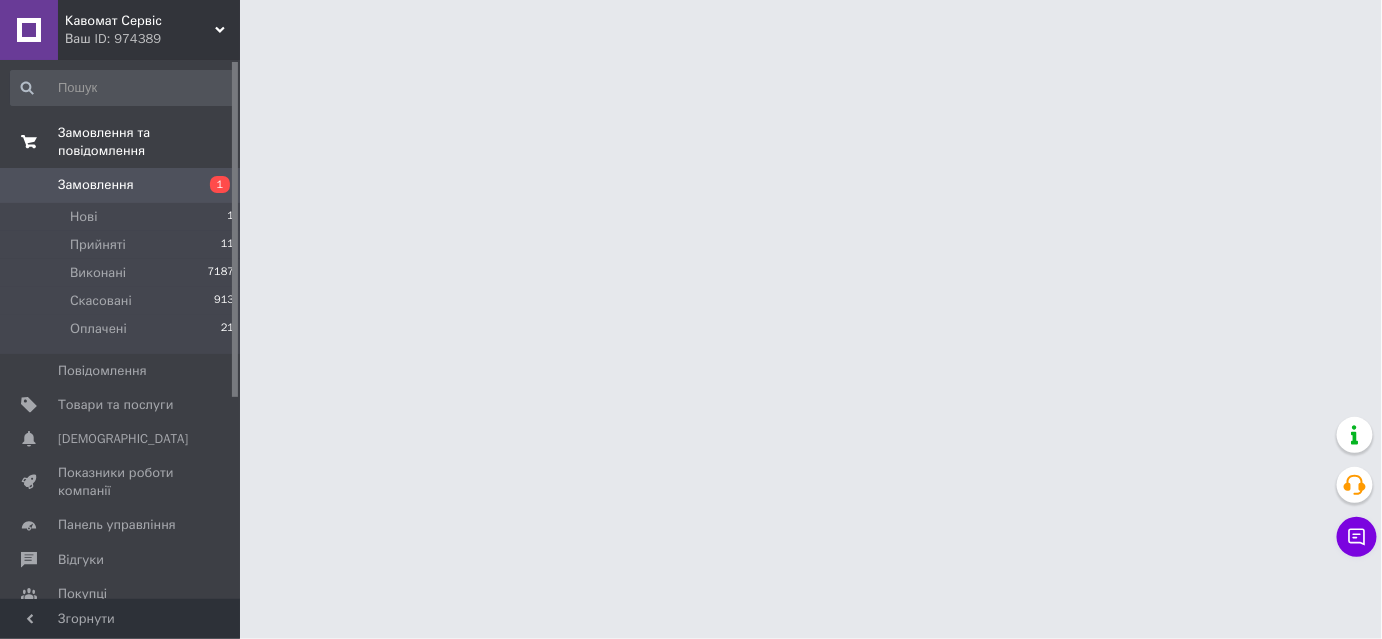 scroll, scrollTop: 0, scrollLeft: 0, axis: both 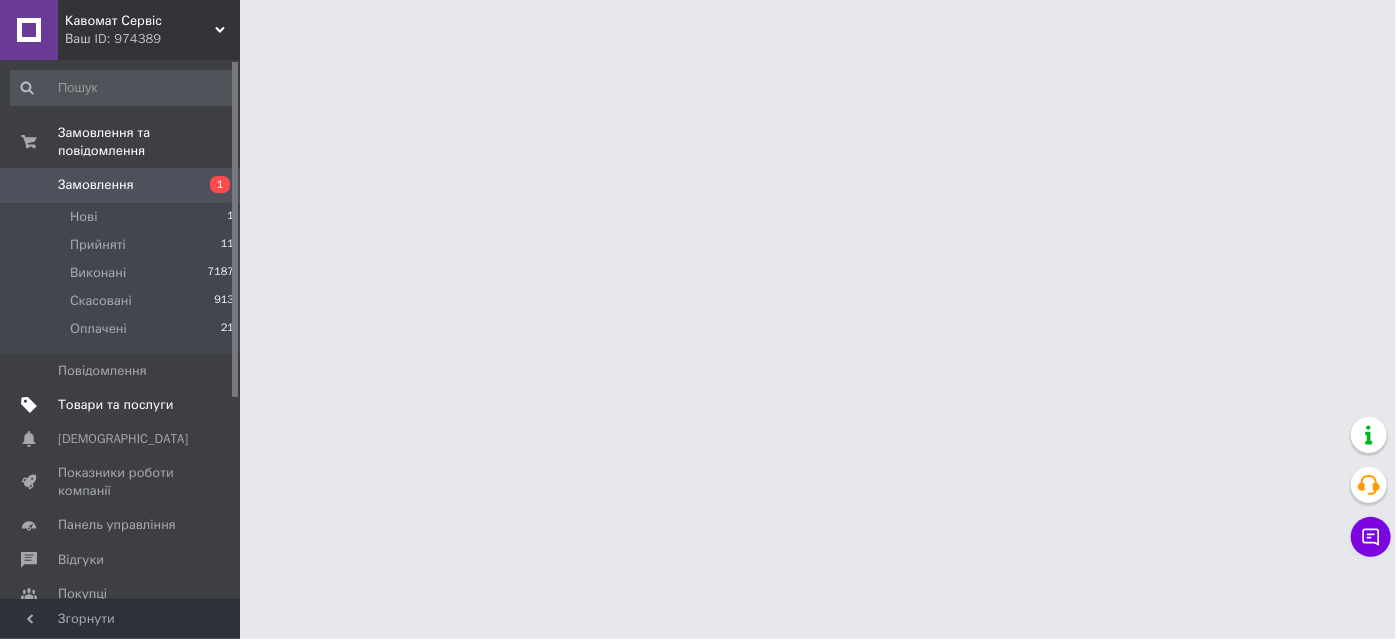 click on "Товари та послуги" at bounding box center (123, 405) 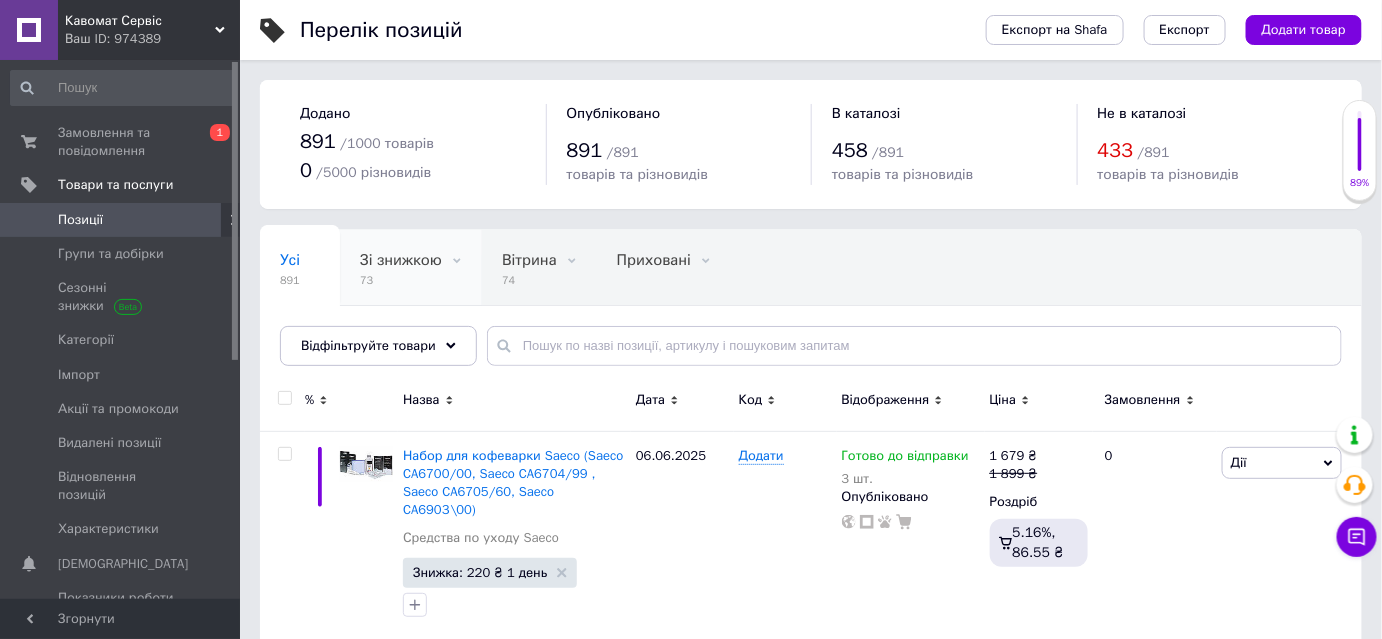 click on "Зі знижкою 73" at bounding box center (411, 268) 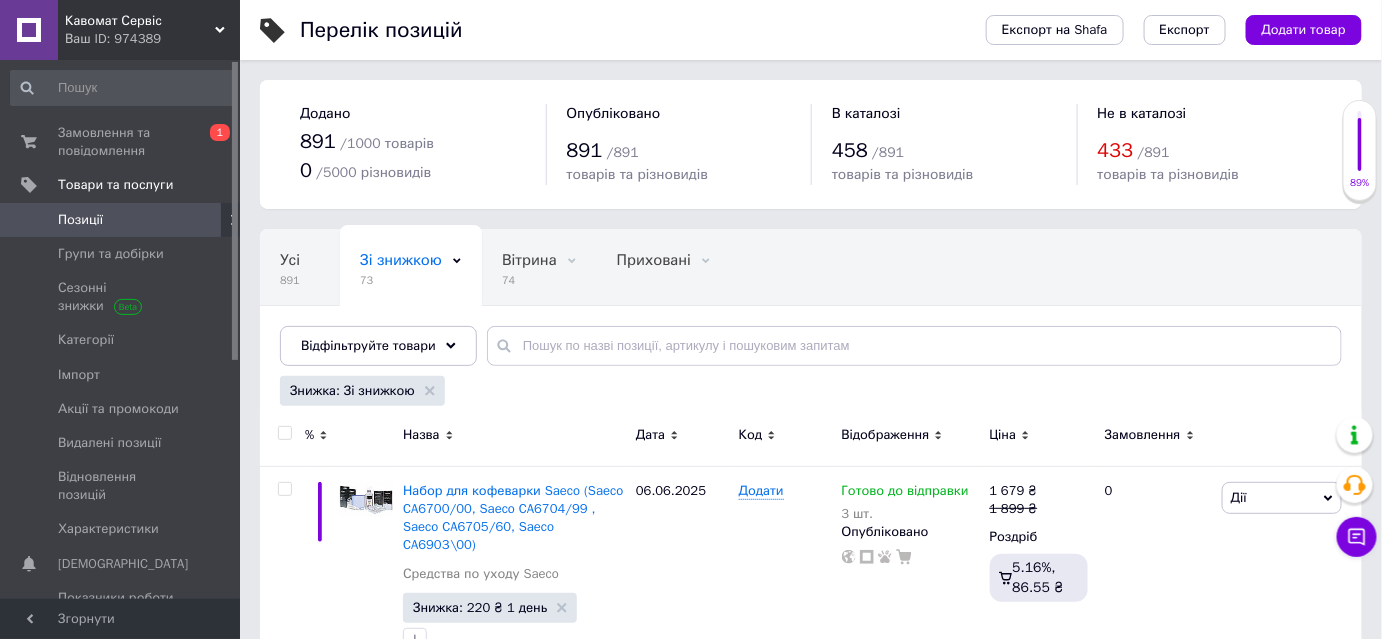click at bounding box center [282, 438] 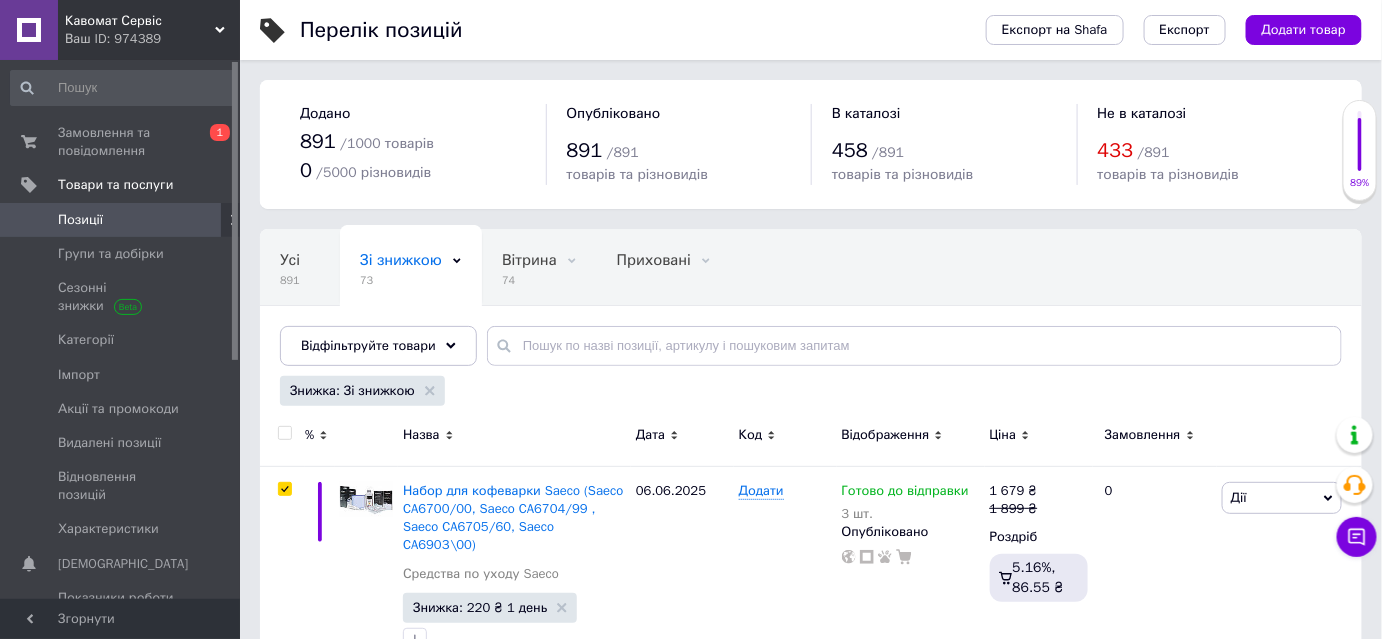 checkbox on "true" 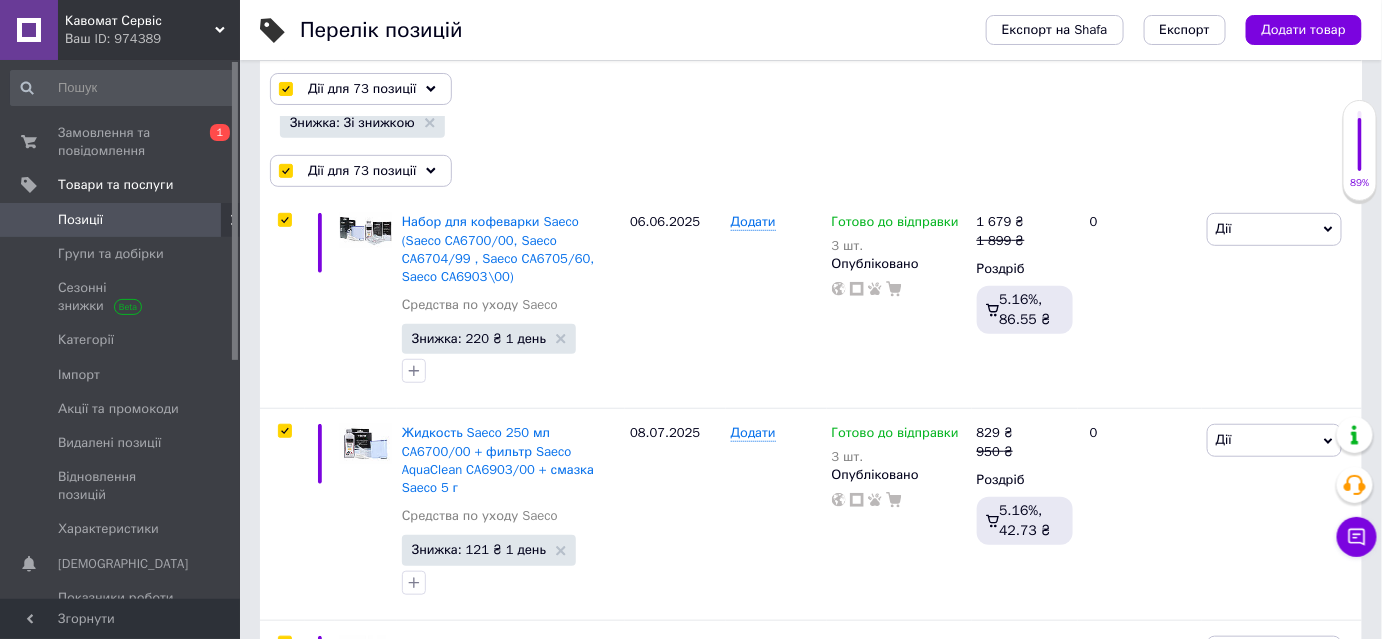 scroll, scrollTop: 290, scrollLeft: 0, axis: vertical 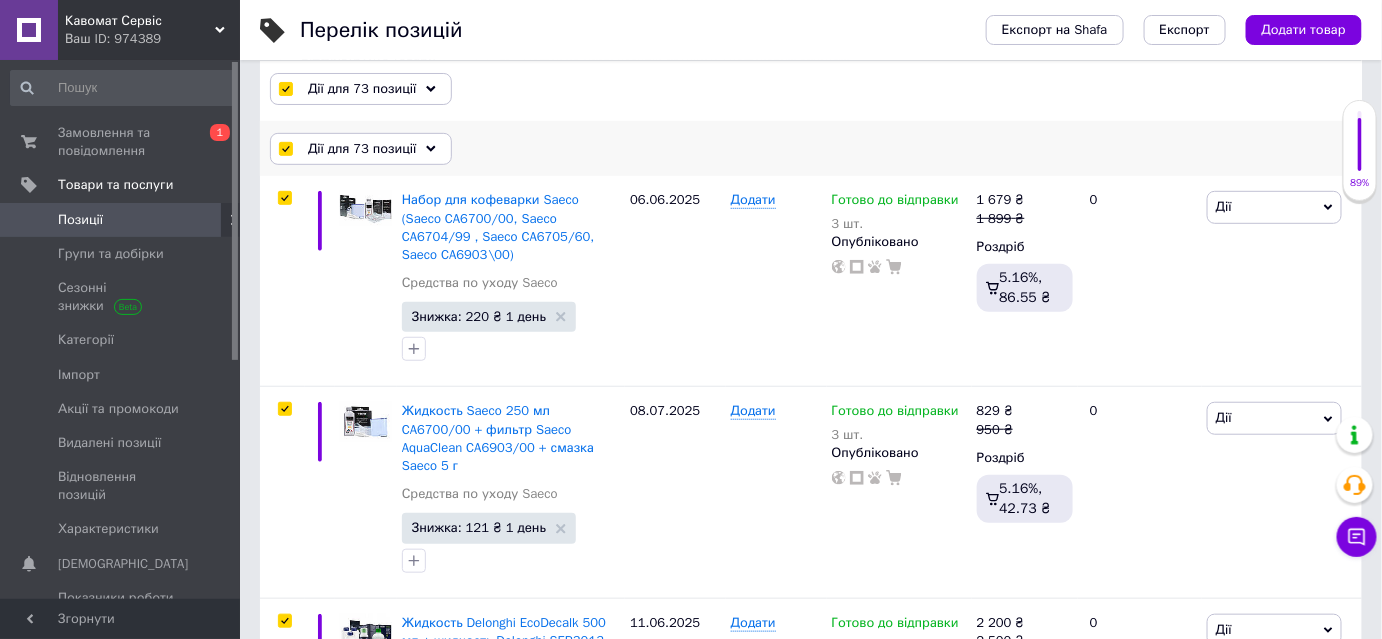click on "Дії для 73 позиції" at bounding box center (362, 149) 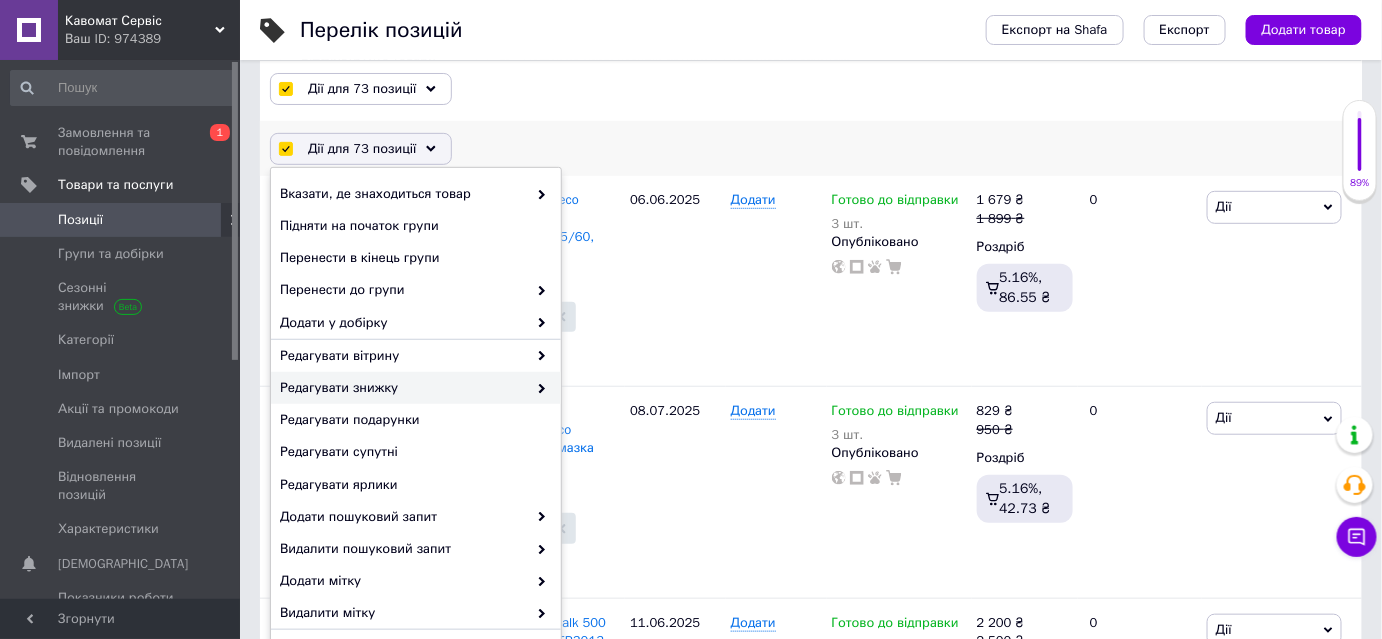 click on "Редагувати знижку" at bounding box center (416, 388) 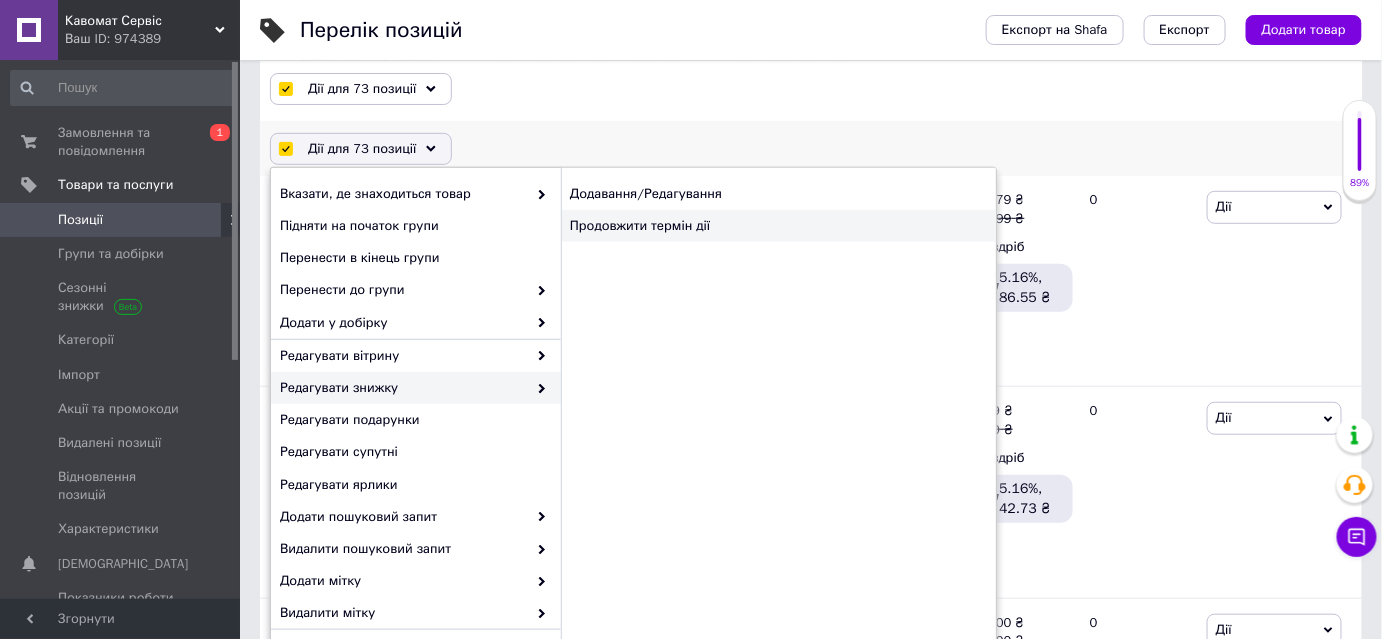 click on "Продовжити термін дії" at bounding box center [778, 226] 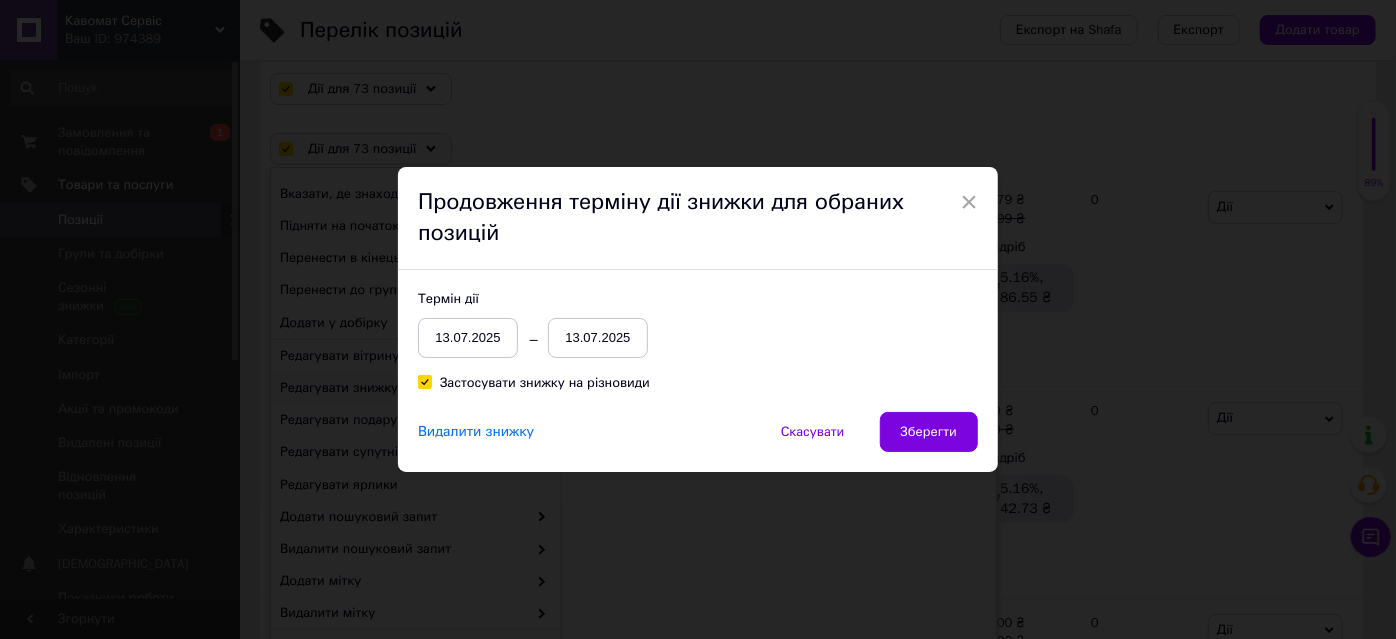 click on "13.07.2025" at bounding box center [598, 338] 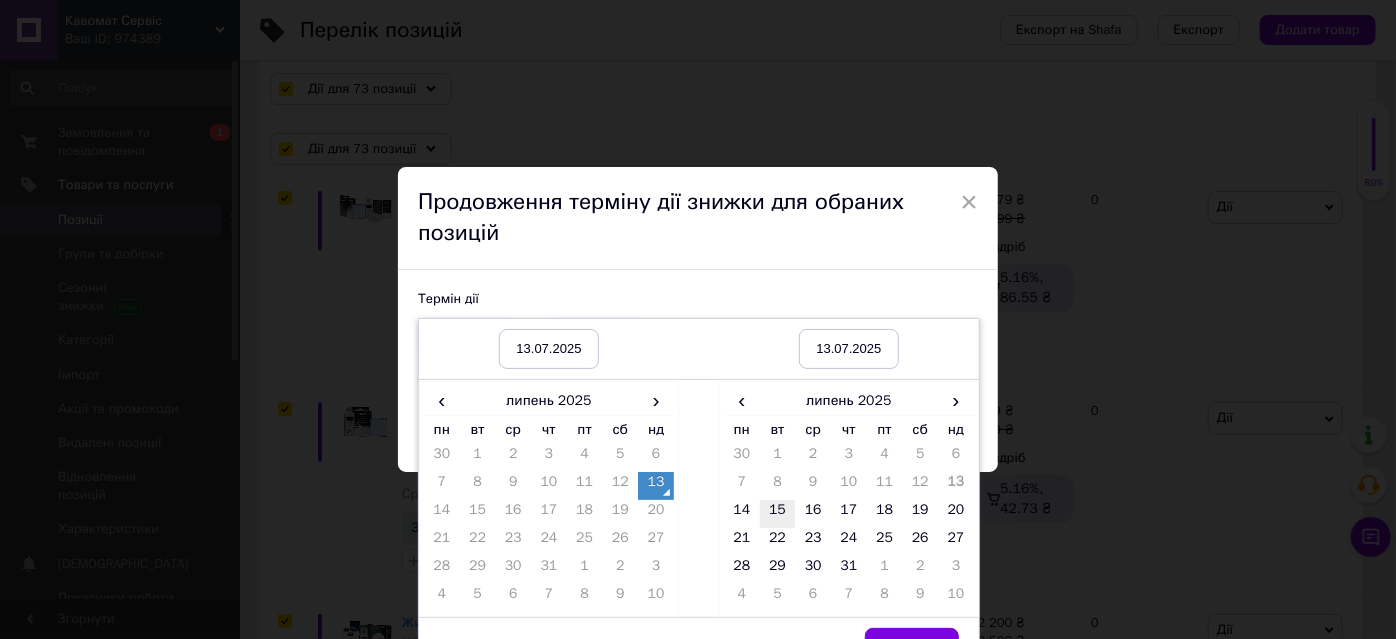 click on "15" at bounding box center [778, 514] 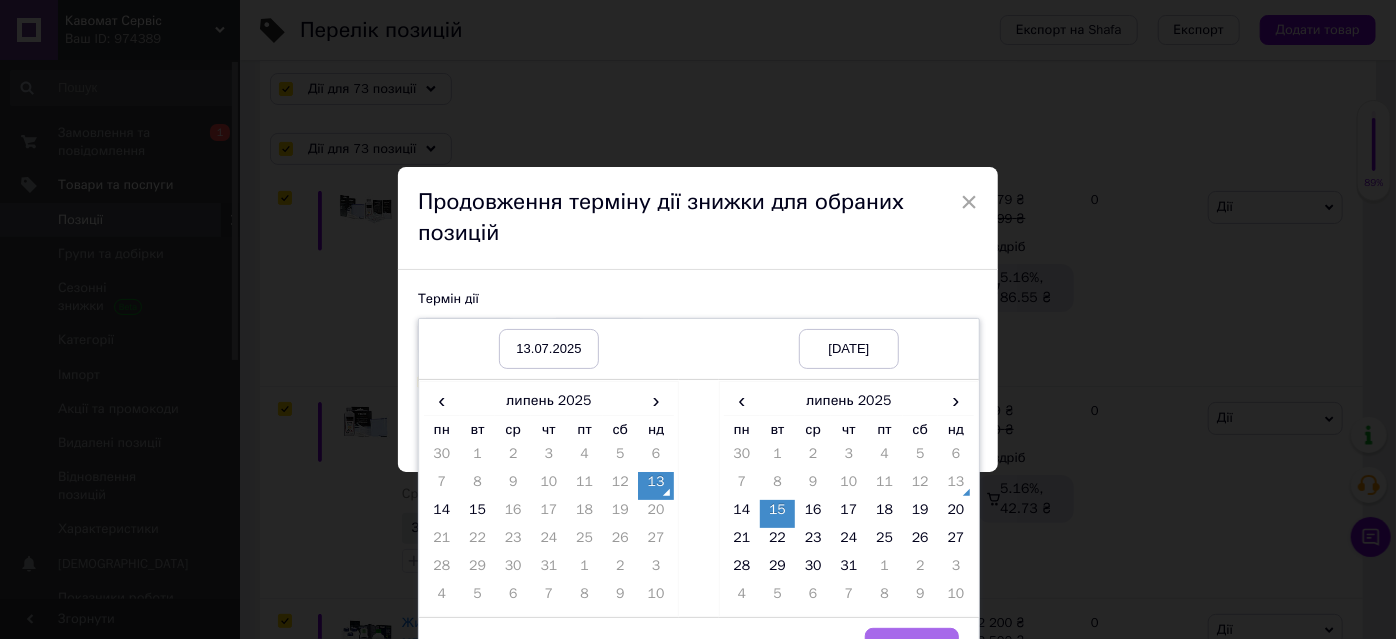 click on "Вибрати" at bounding box center [912, 648] 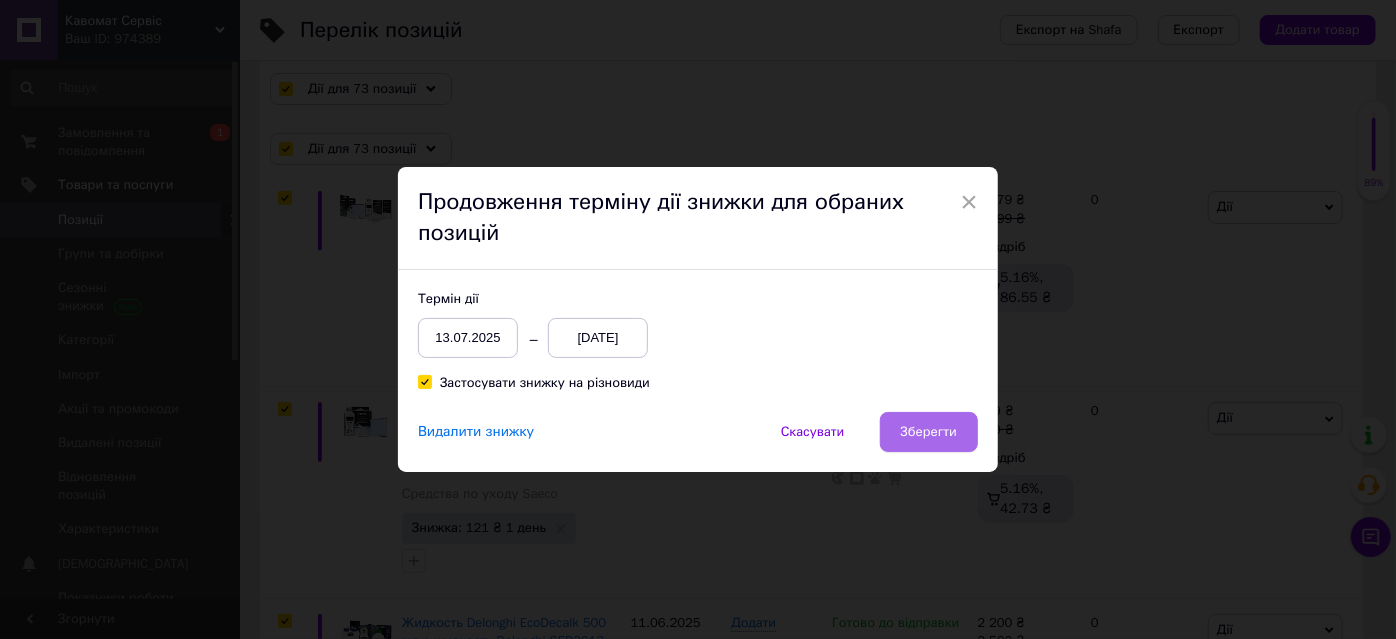 click on "Зберегти" at bounding box center [929, 432] 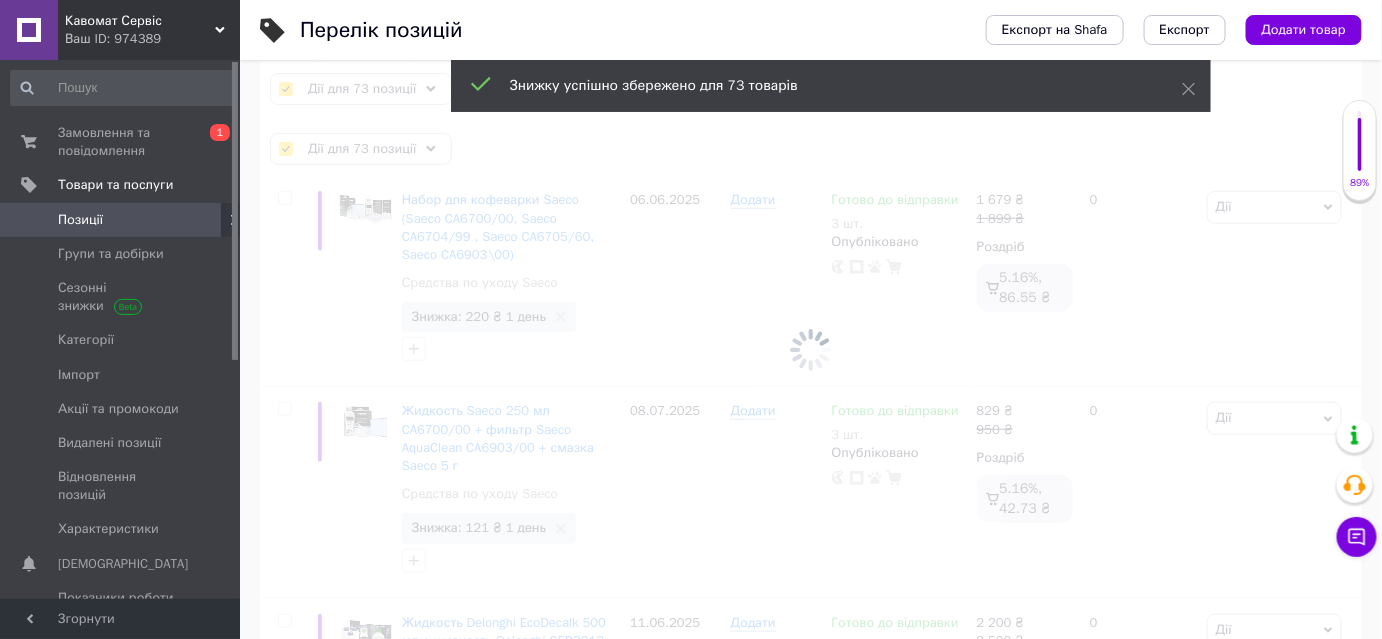 checkbox on "false" 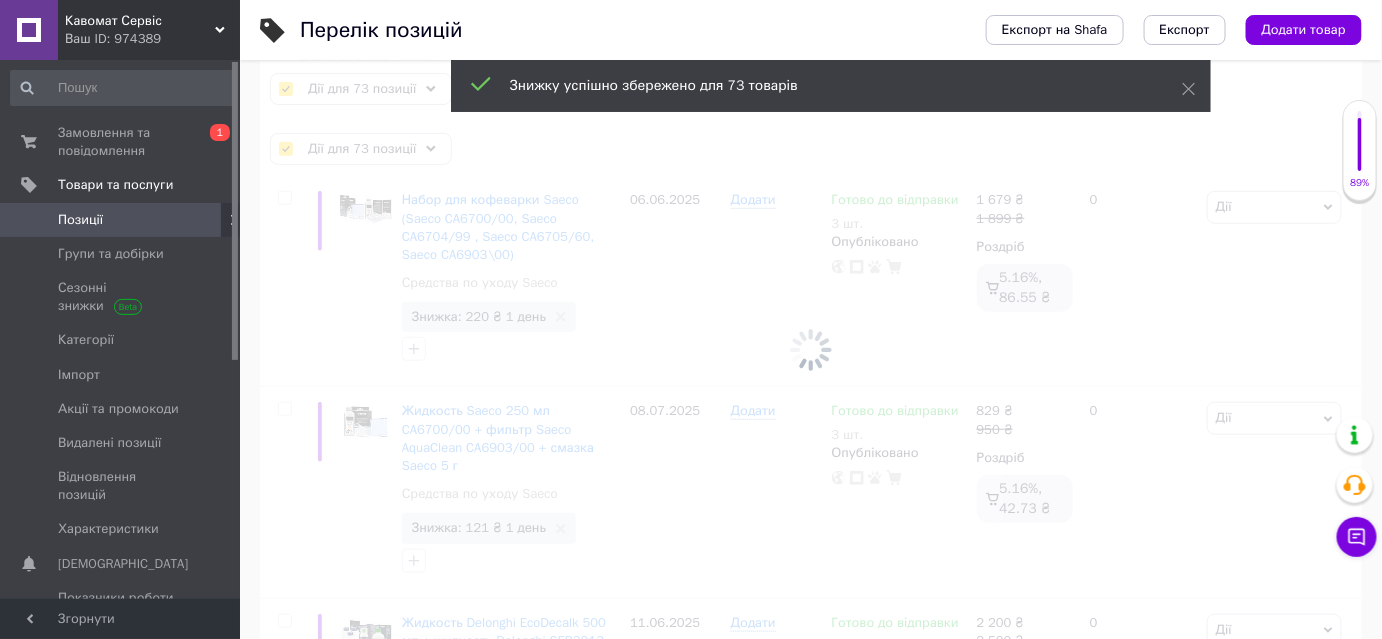 checkbox on "false" 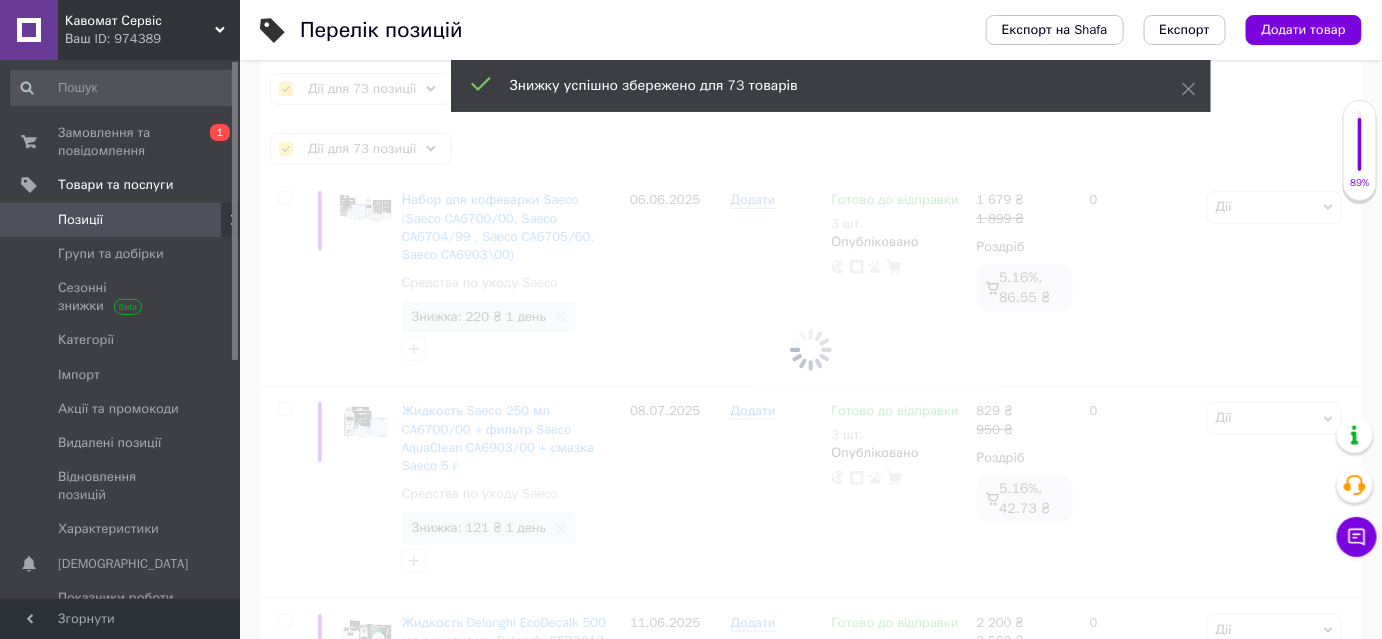 checkbox on "false" 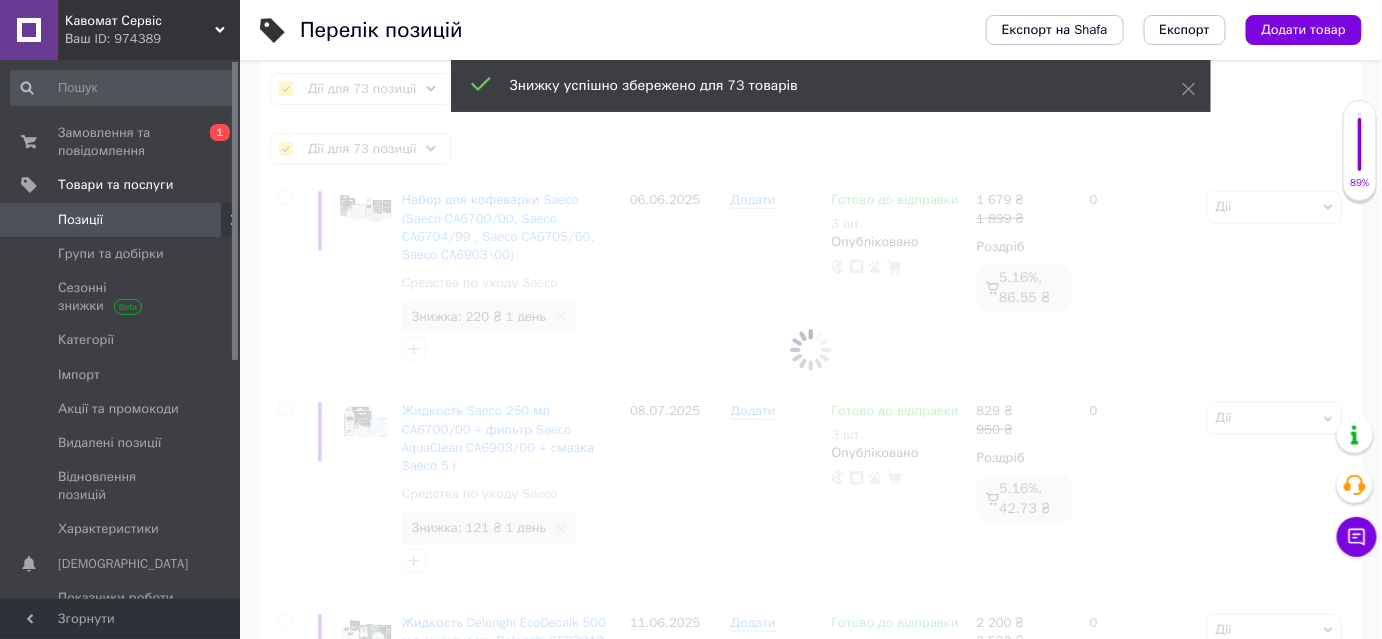 checkbox on "false" 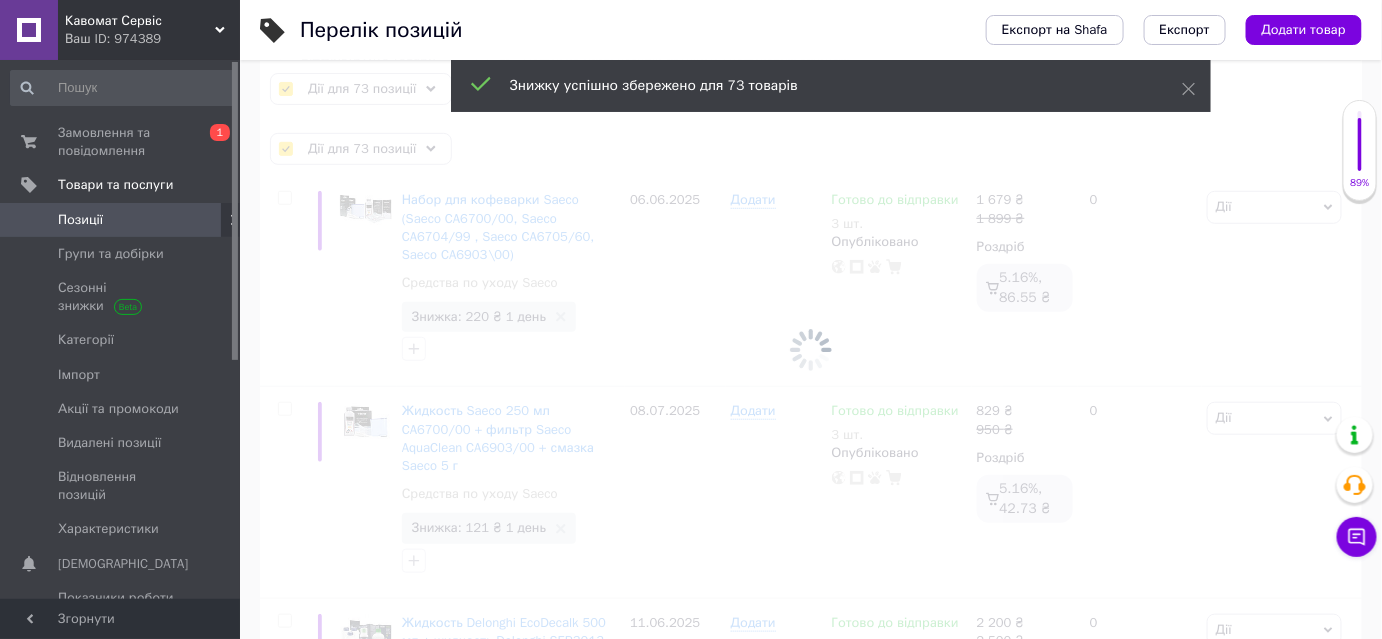 checkbox on "false" 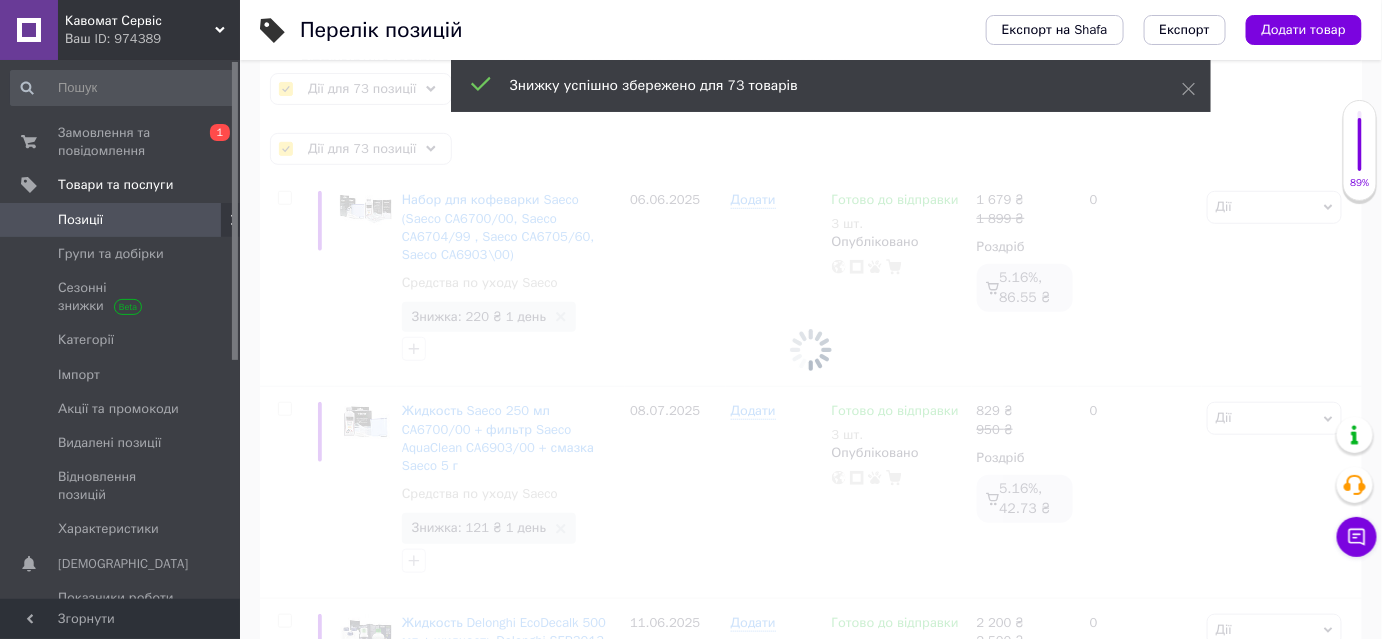 checkbox on "false" 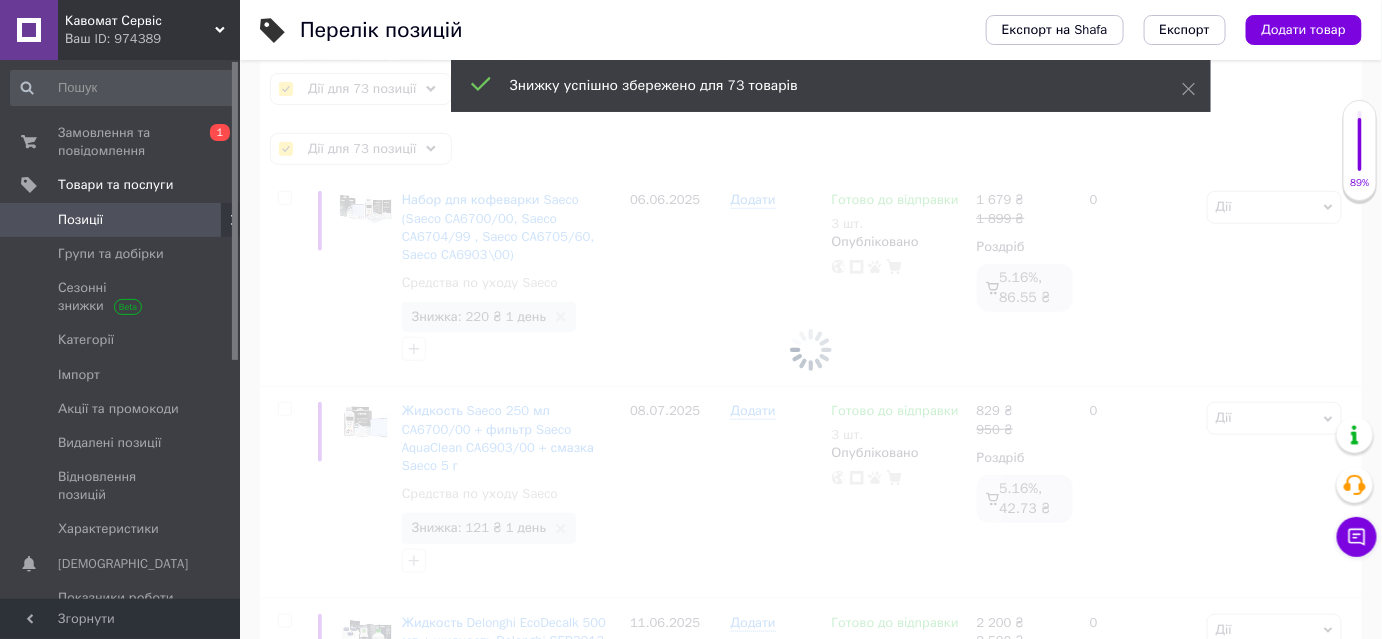 checkbox on "false" 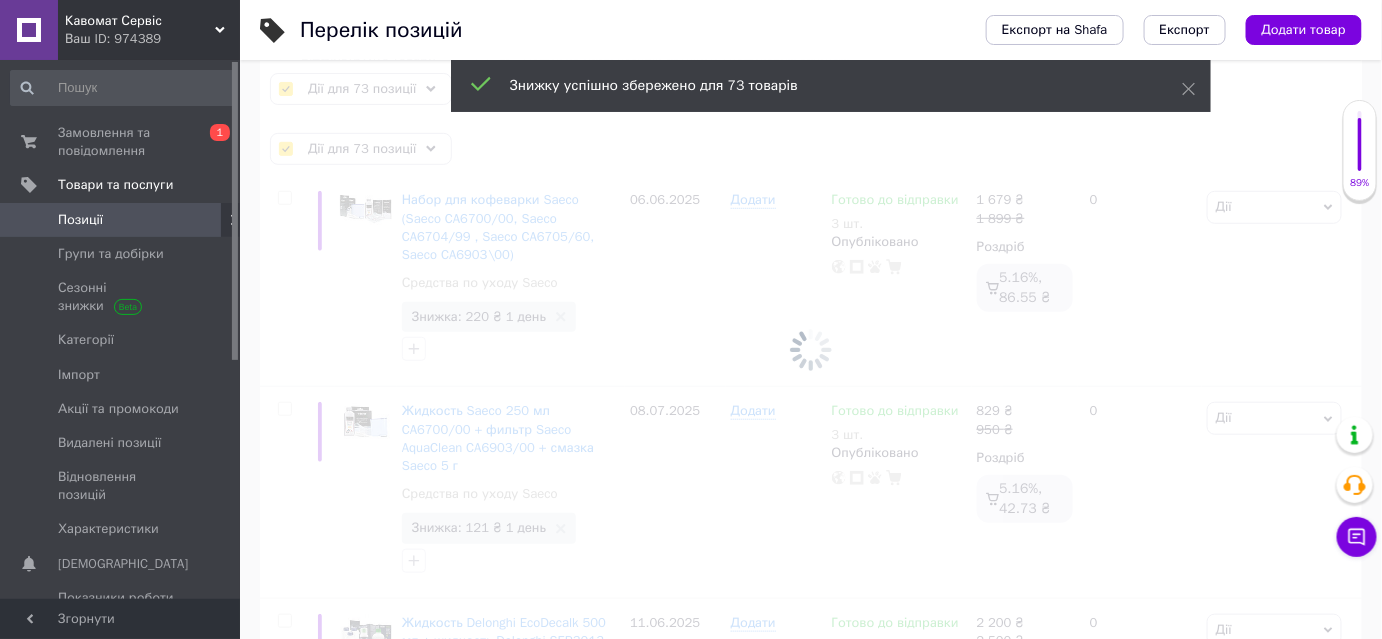 checkbox on "false" 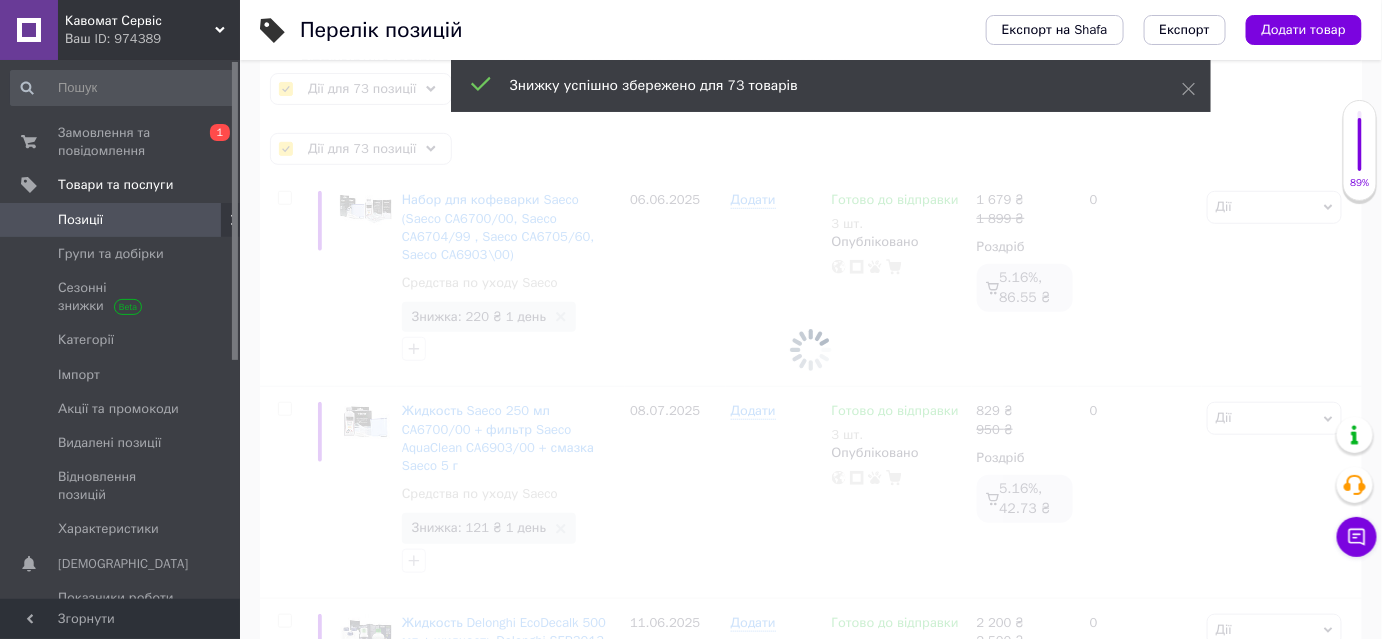 checkbox on "false" 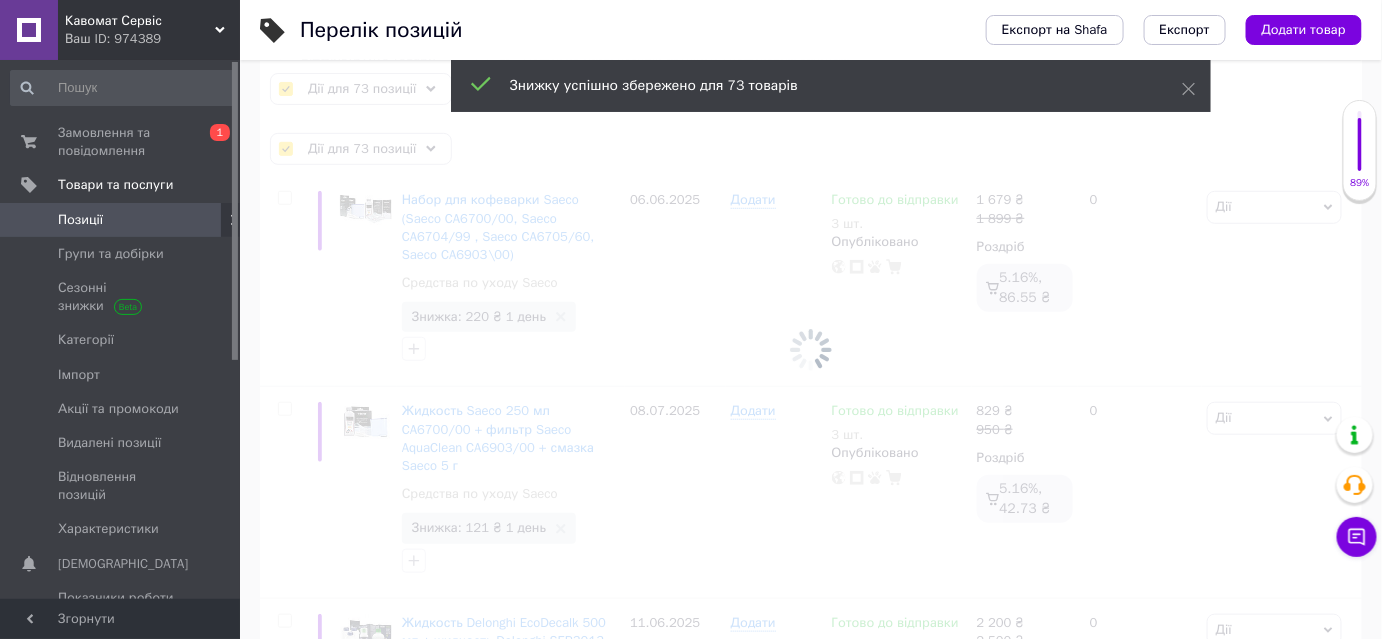 checkbox on "false" 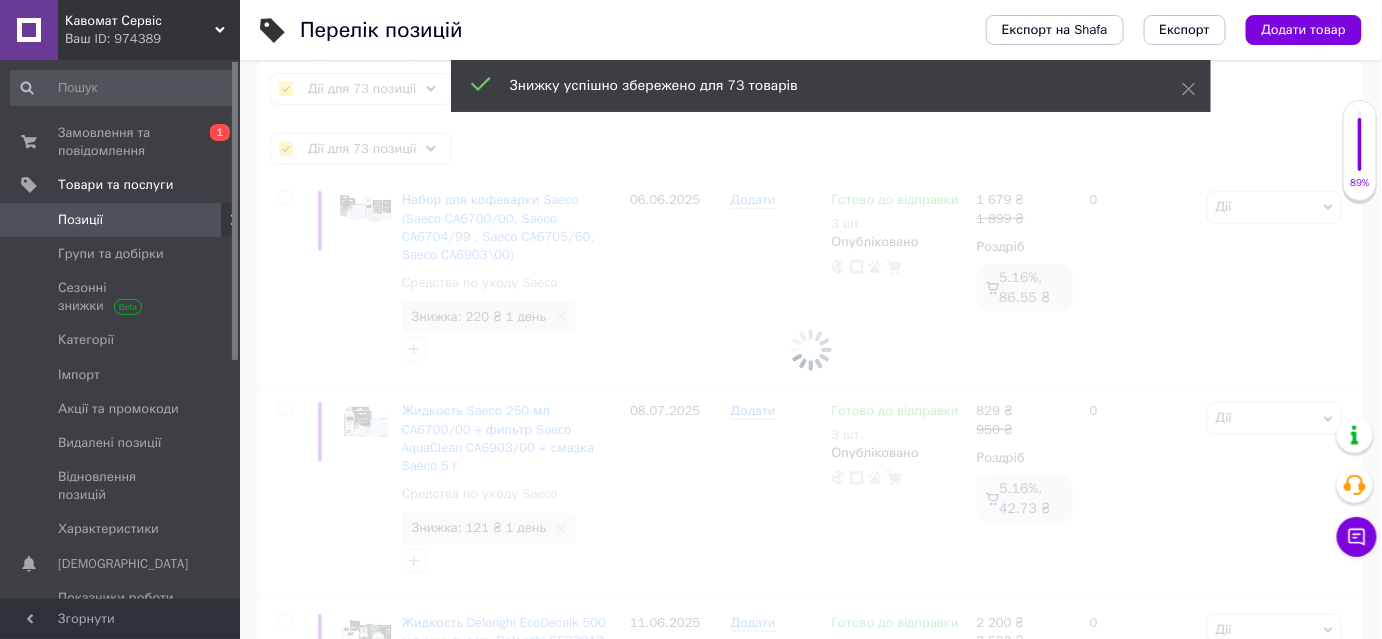 checkbox on "false" 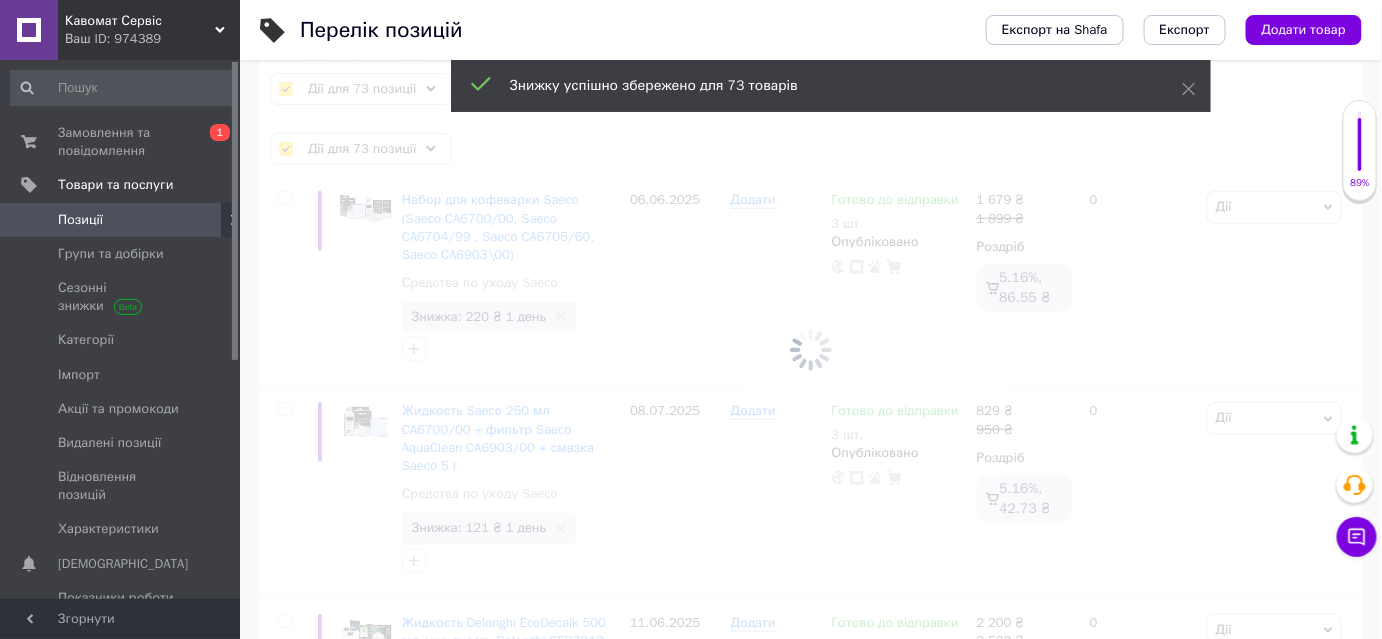 checkbox on "false" 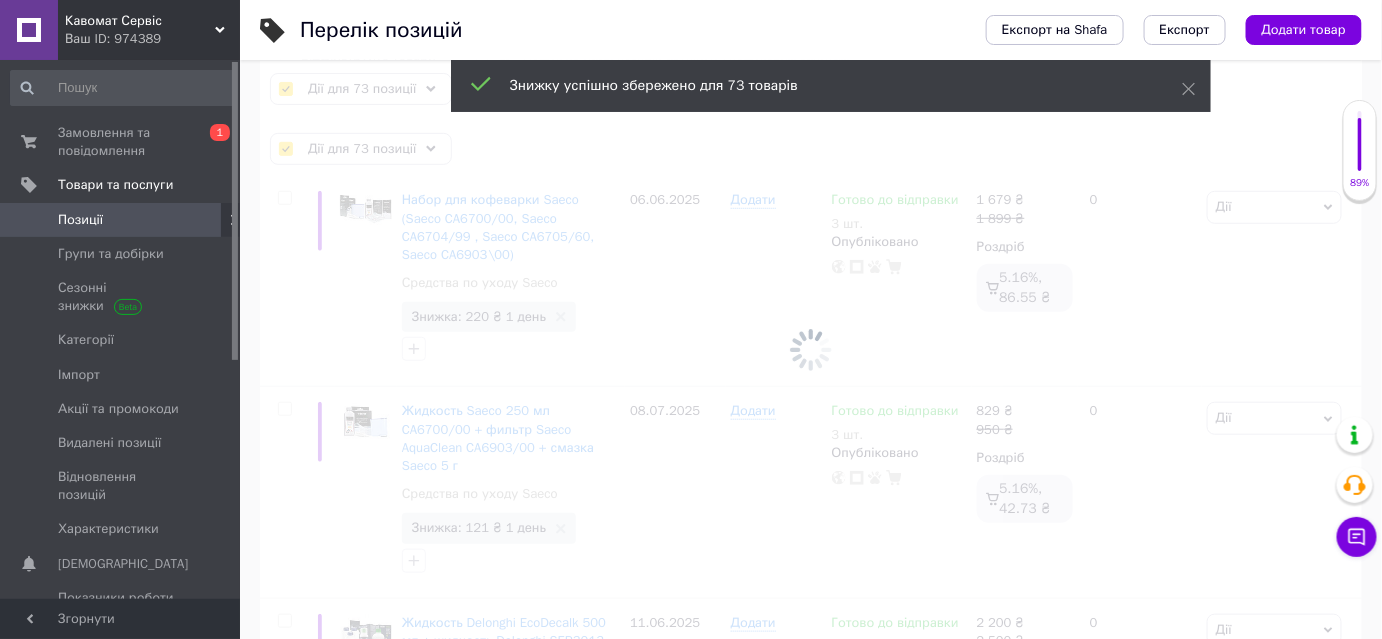 checkbox on "false" 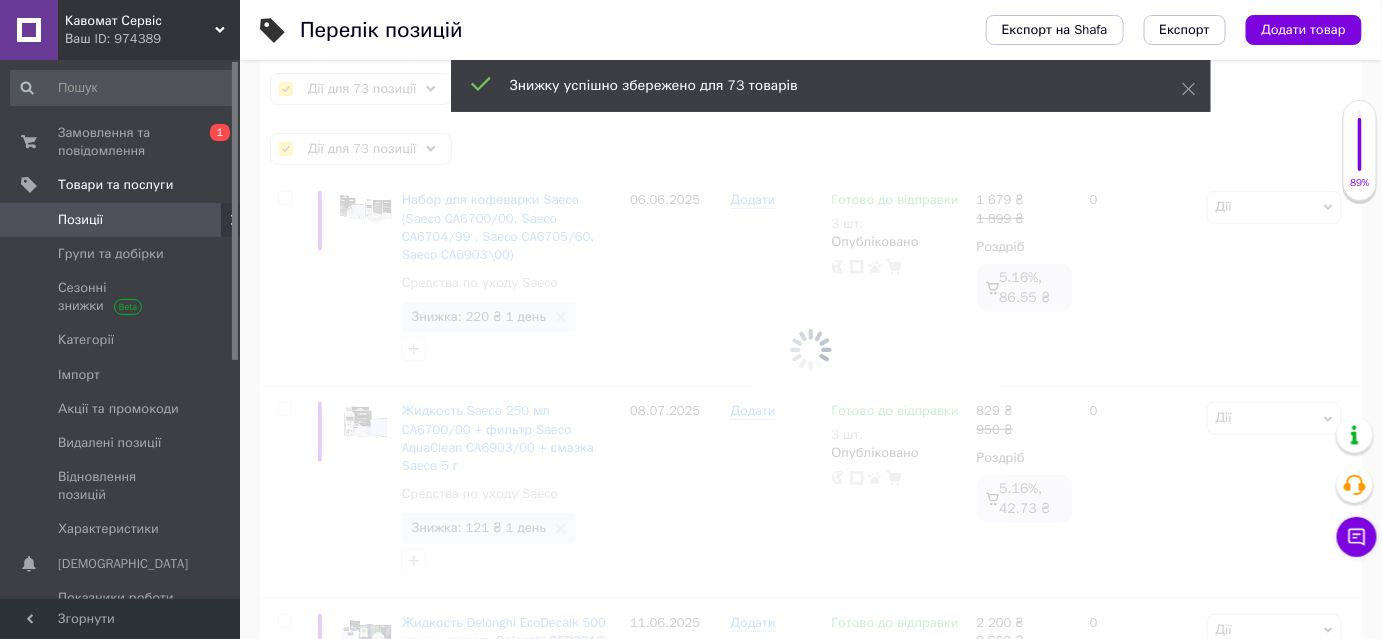 checkbox on "false" 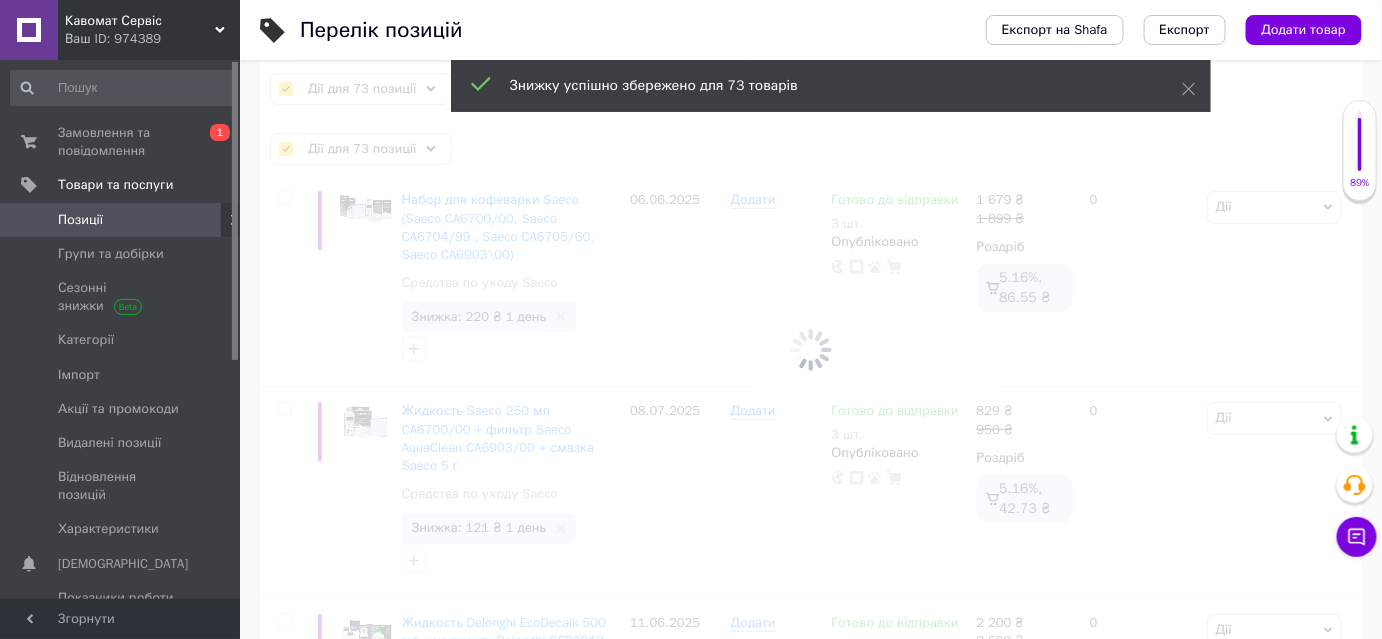 checkbox on "false" 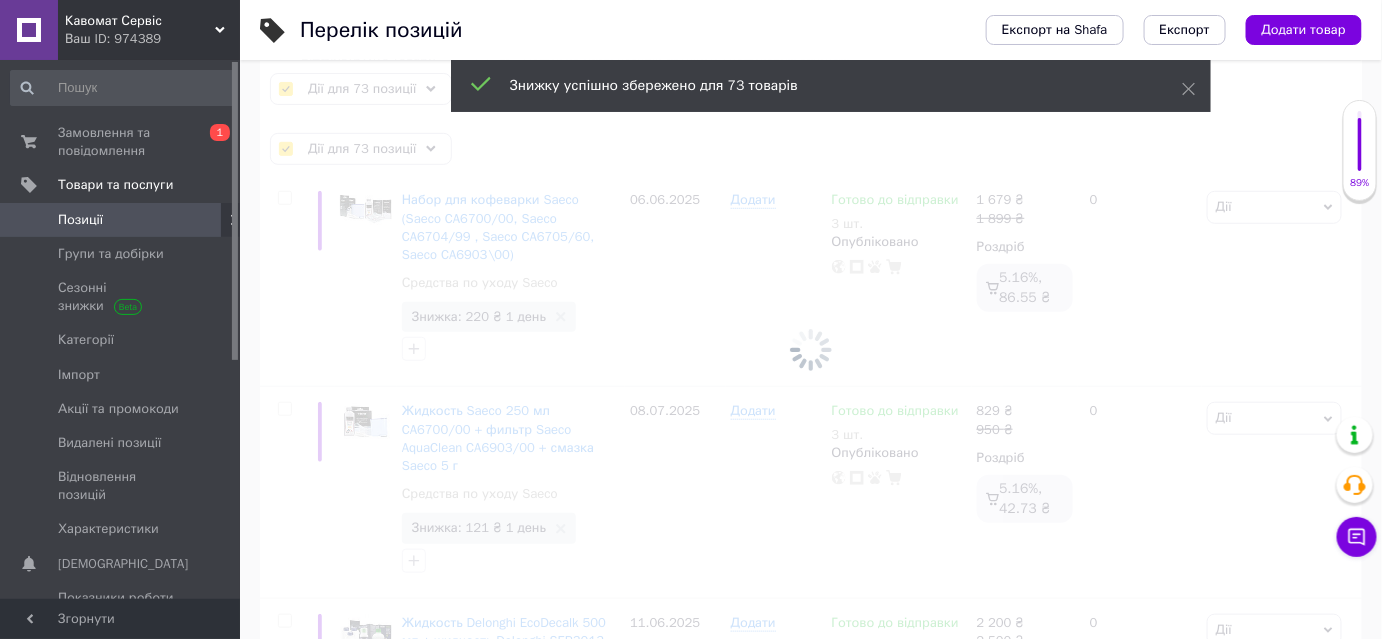 checkbox on "false" 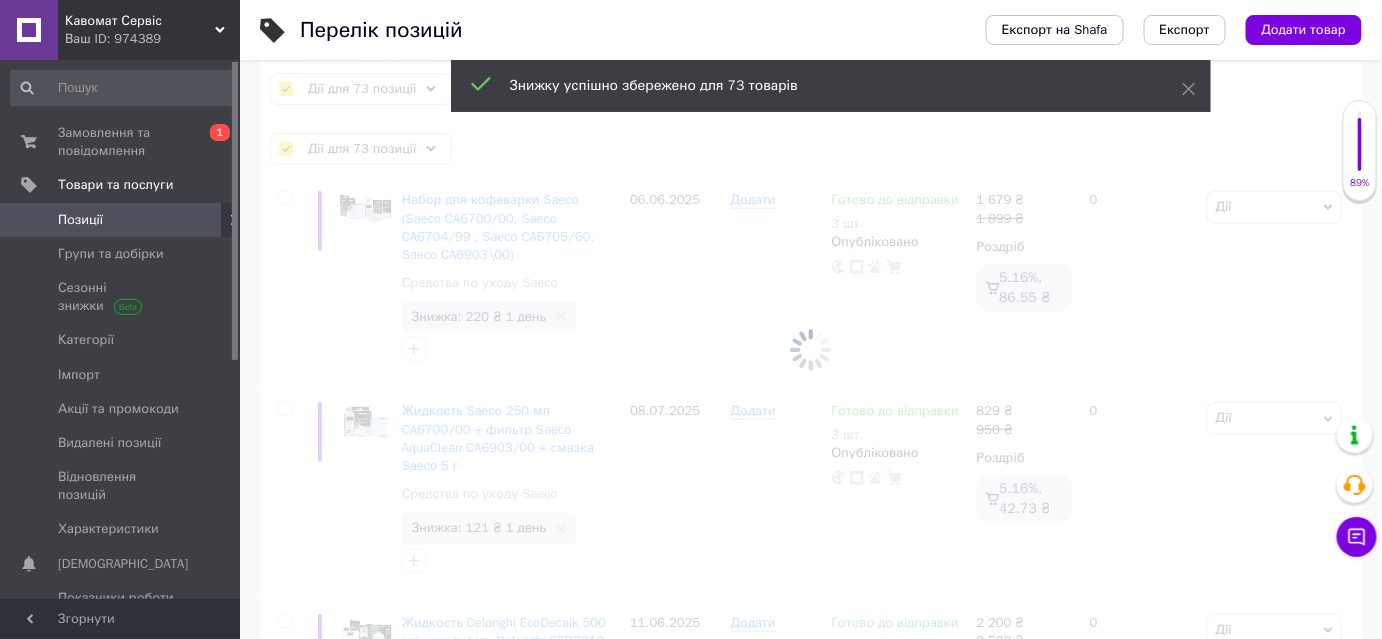 checkbox on "false" 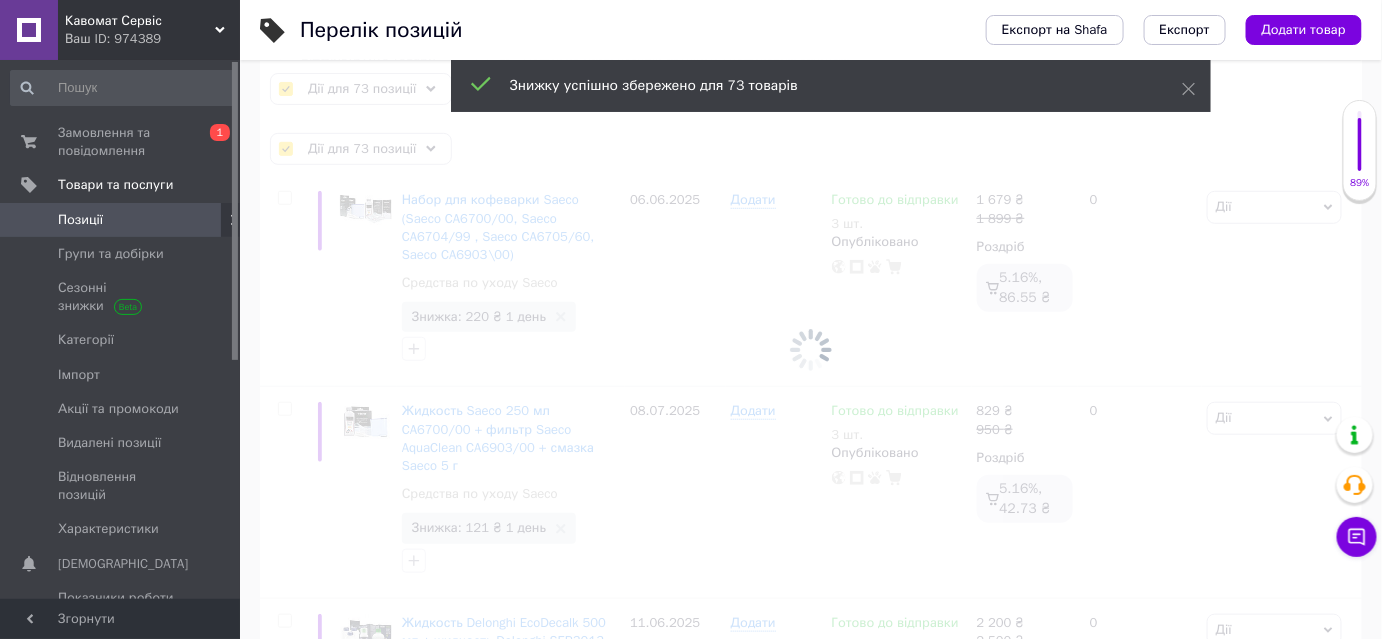 checkbox on "false" 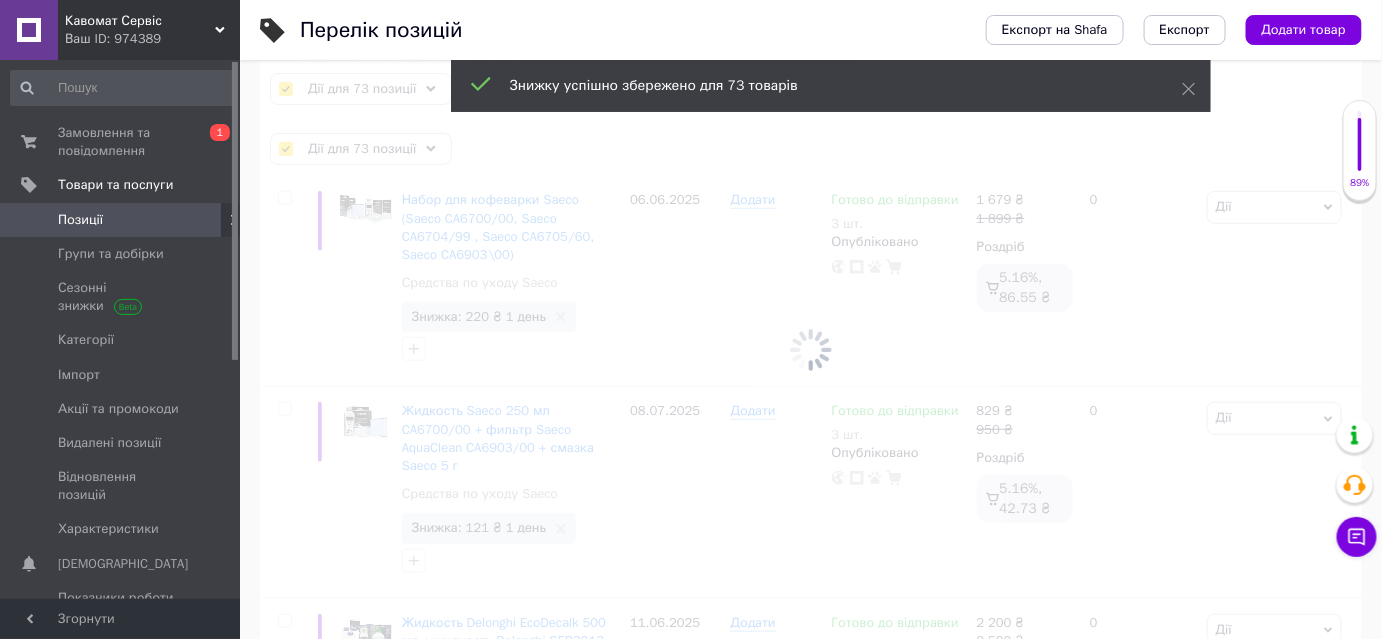 checkbox on "false" 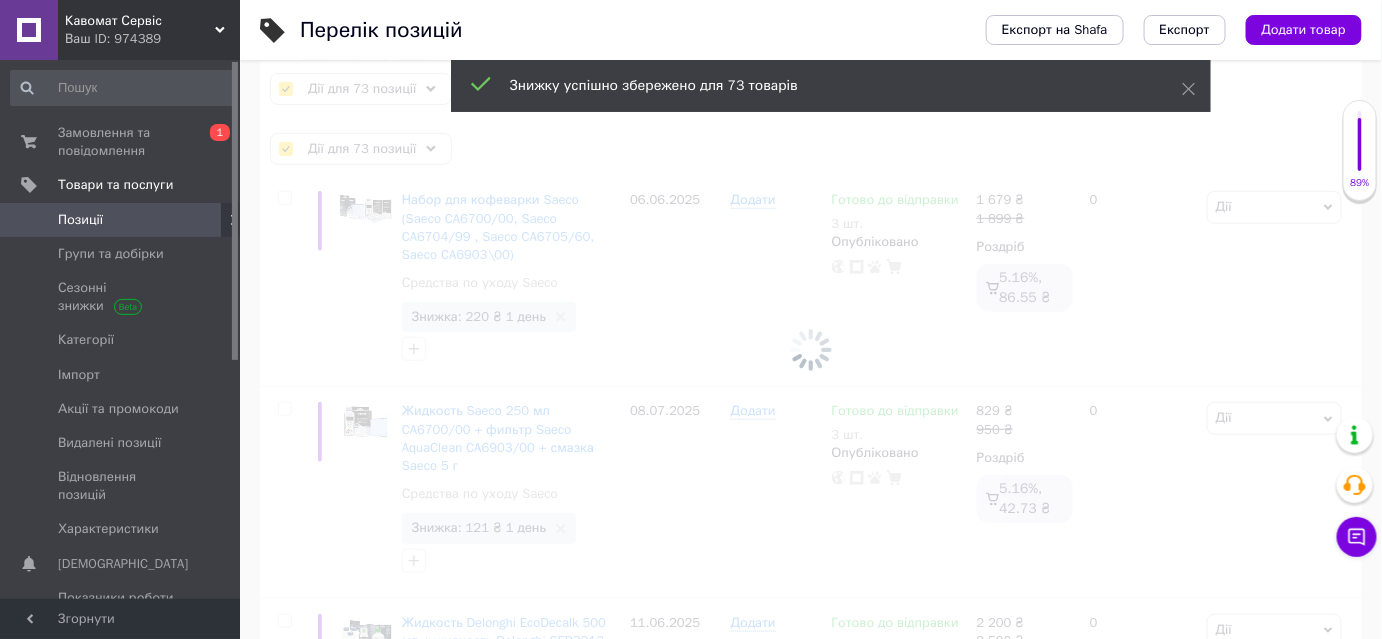 checkbox on "false" 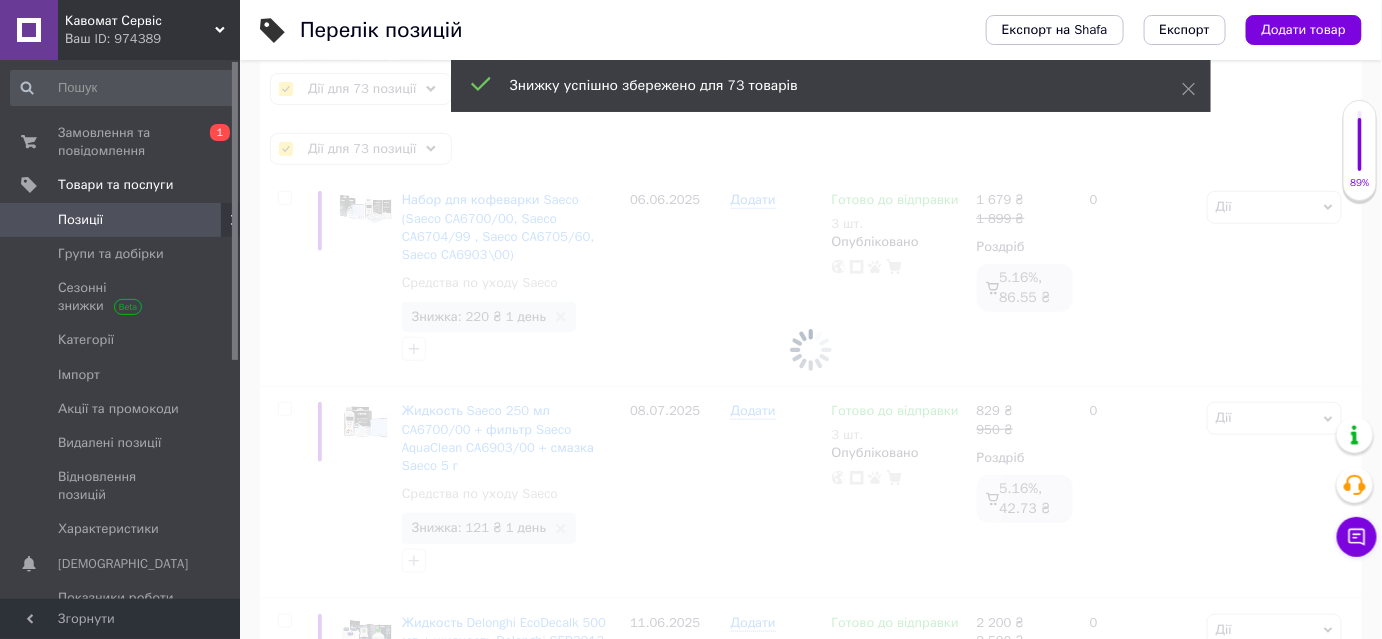 checkbox on "false" 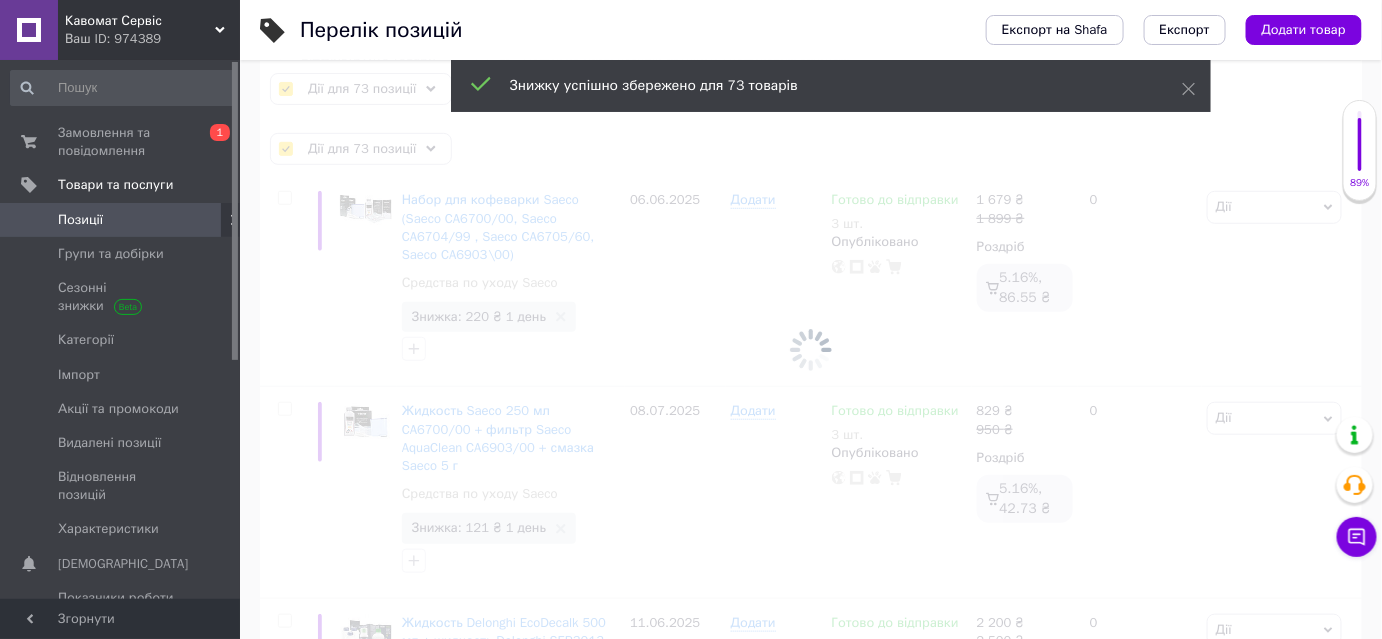 checkbox on "false" 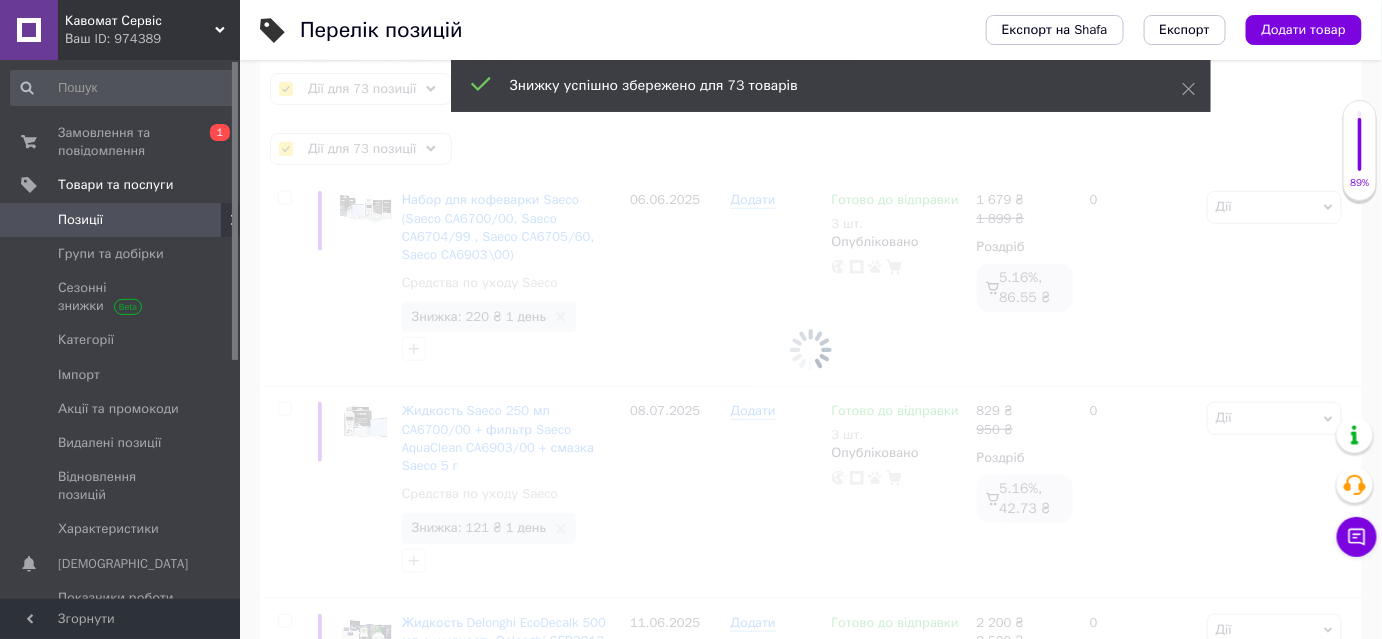 checkbox on "false" 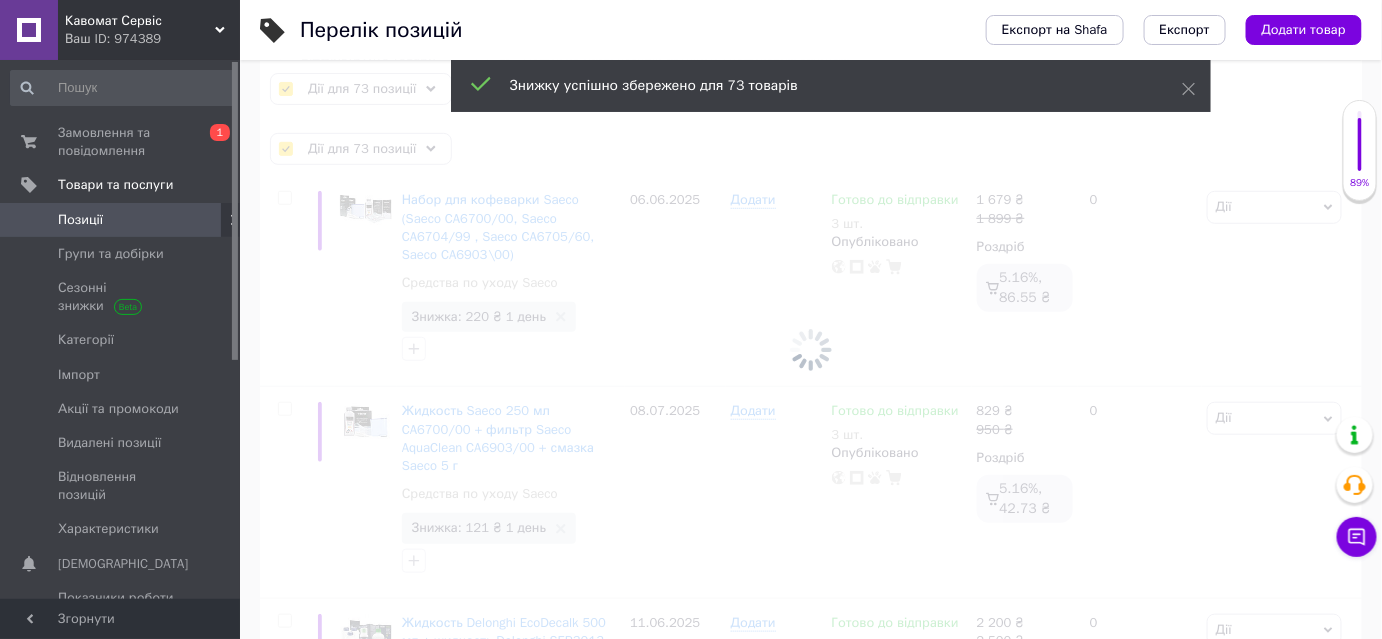checkbox on "false" 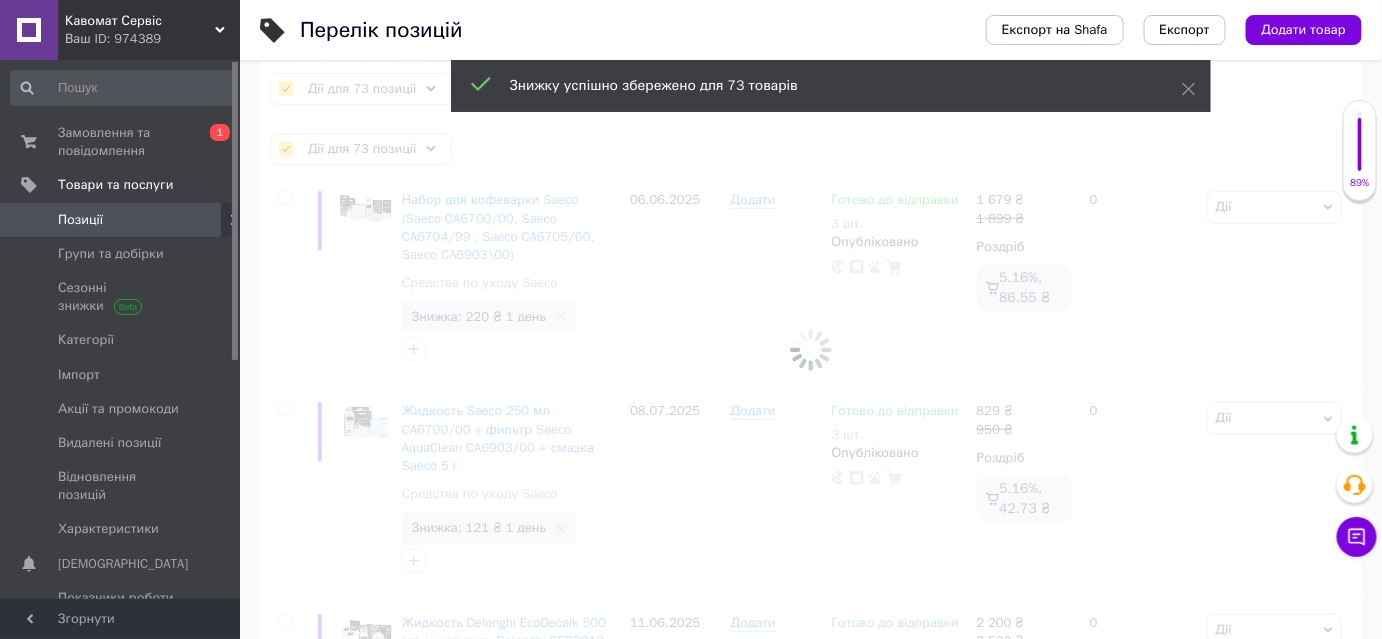 checkbox on "false" 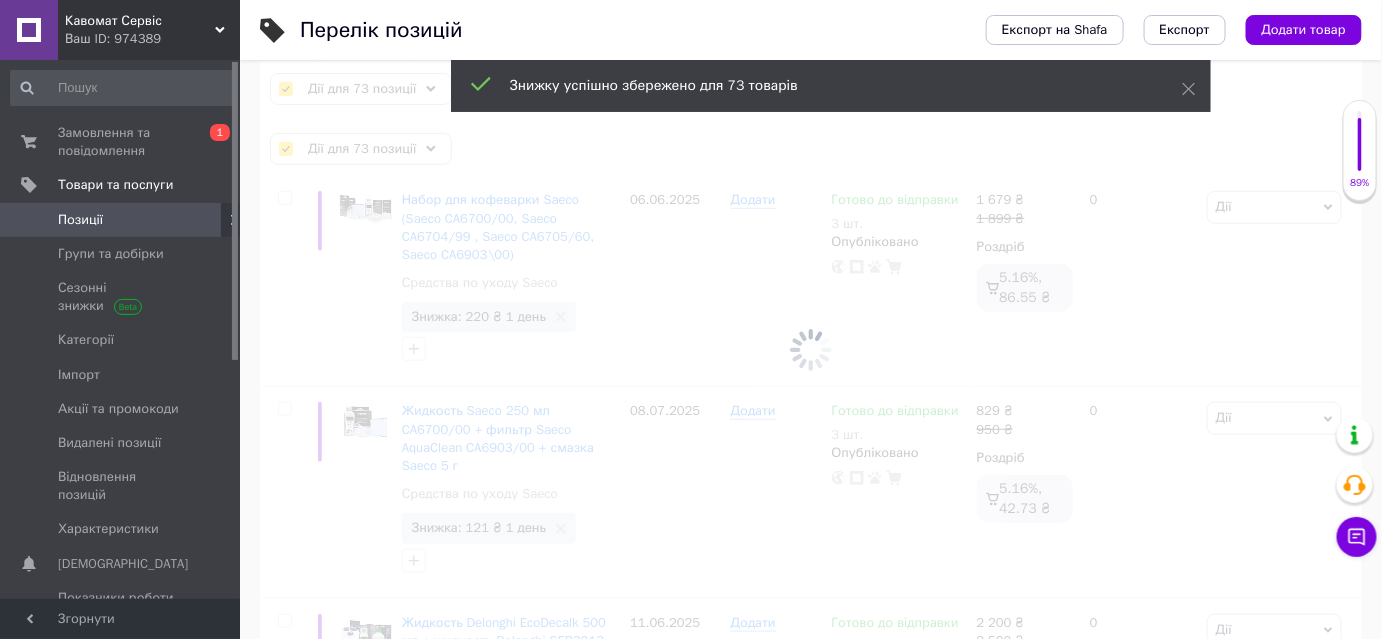 checkbox on "false" 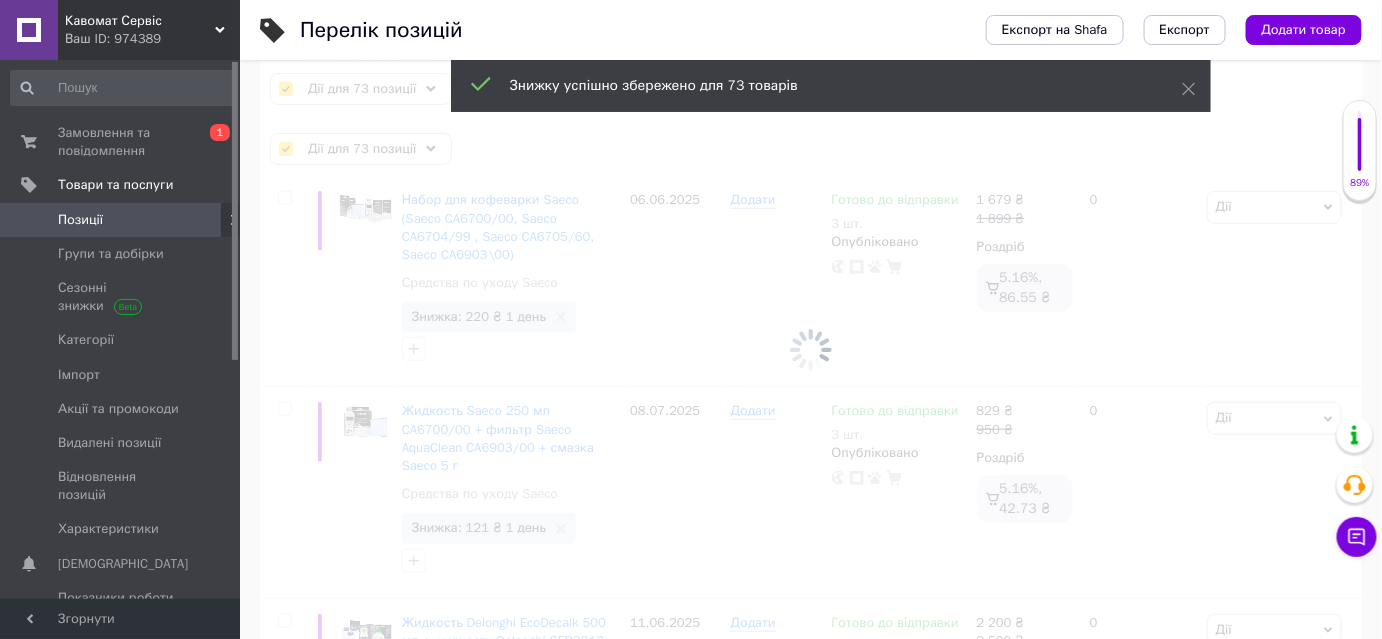 checkbox on "false" 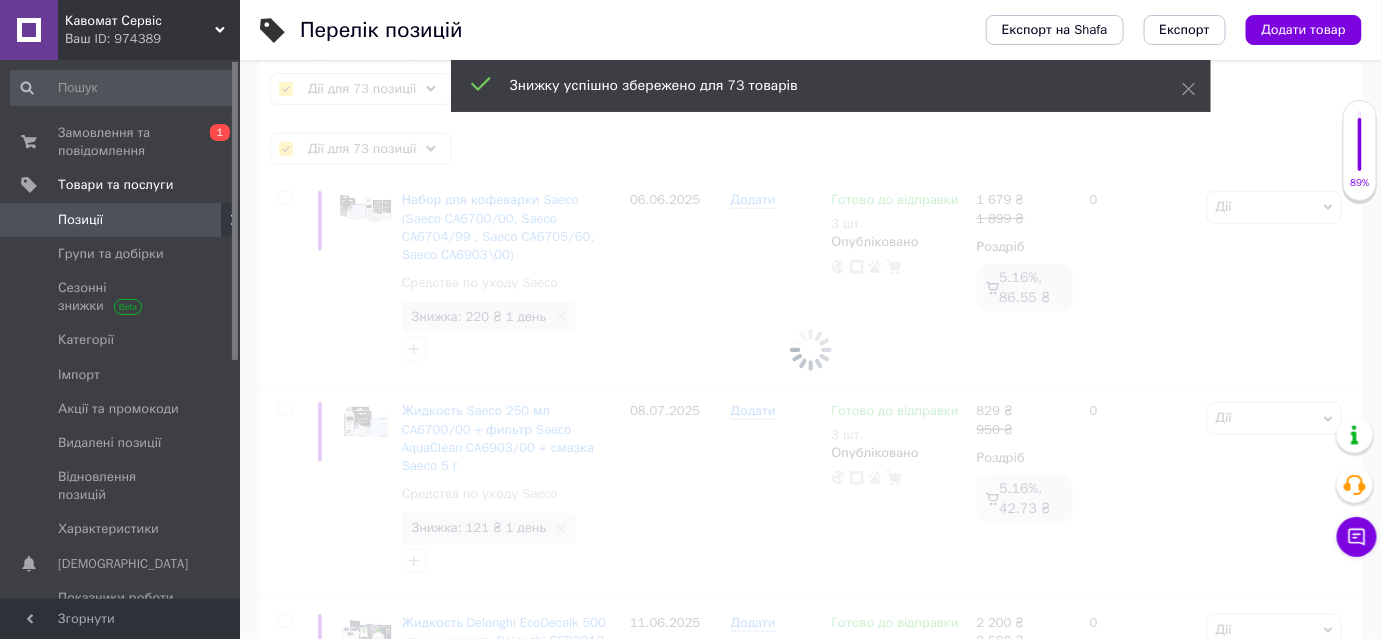 checkbox on "false" 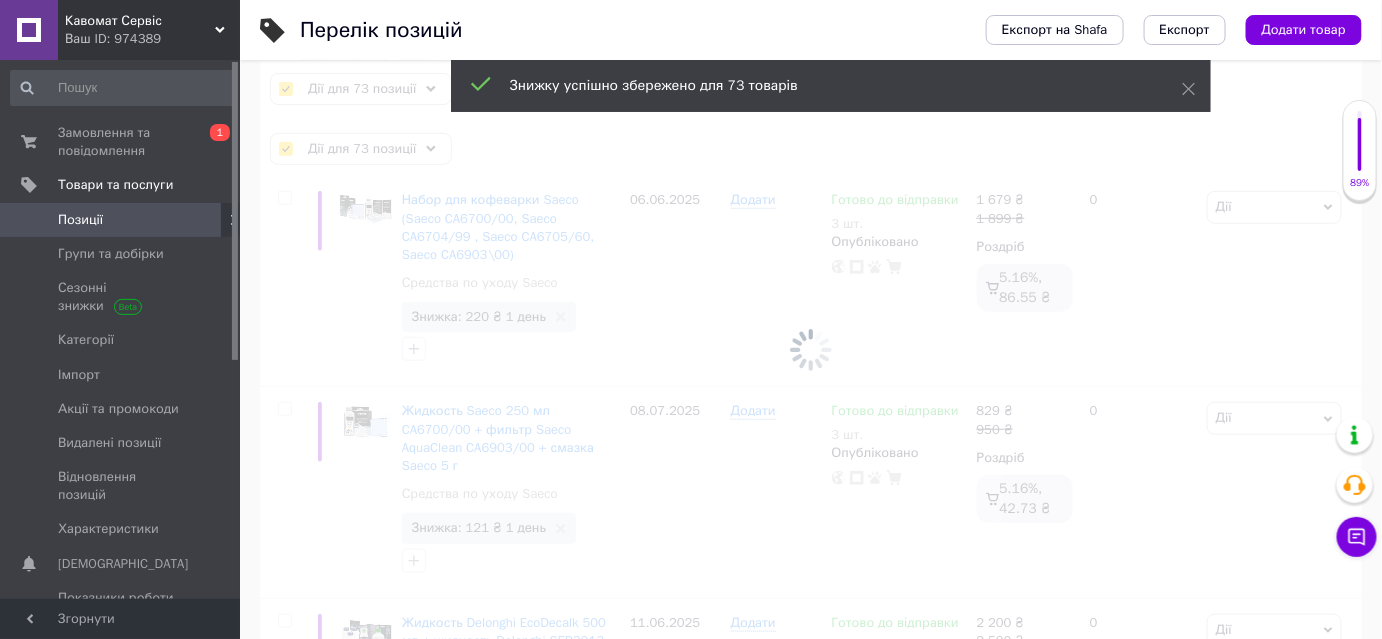 checkbox on "false" 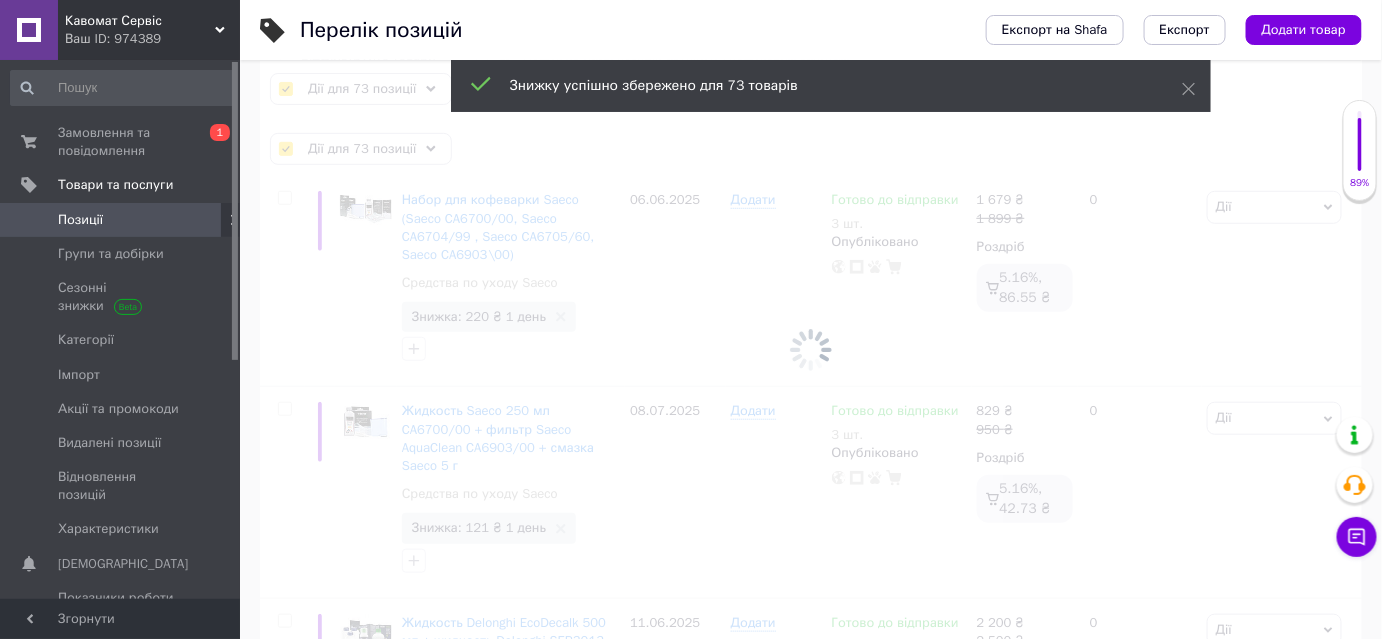 checkbox on "false" 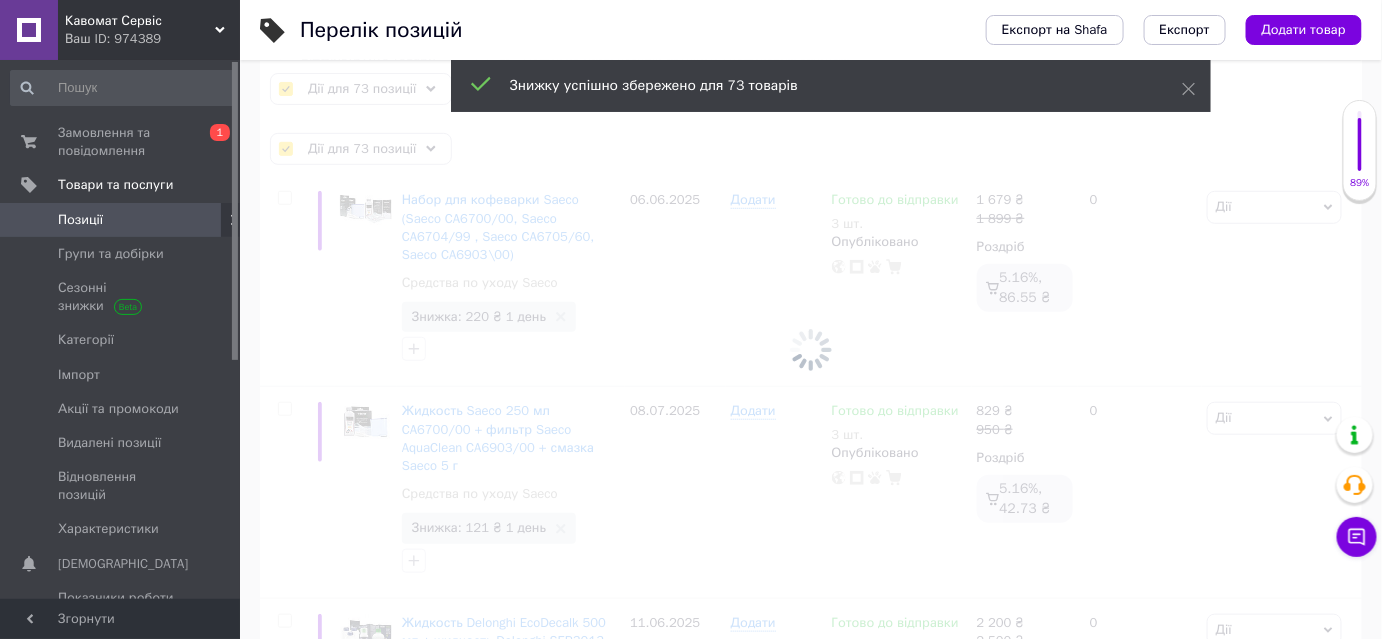 checkbox on "false" 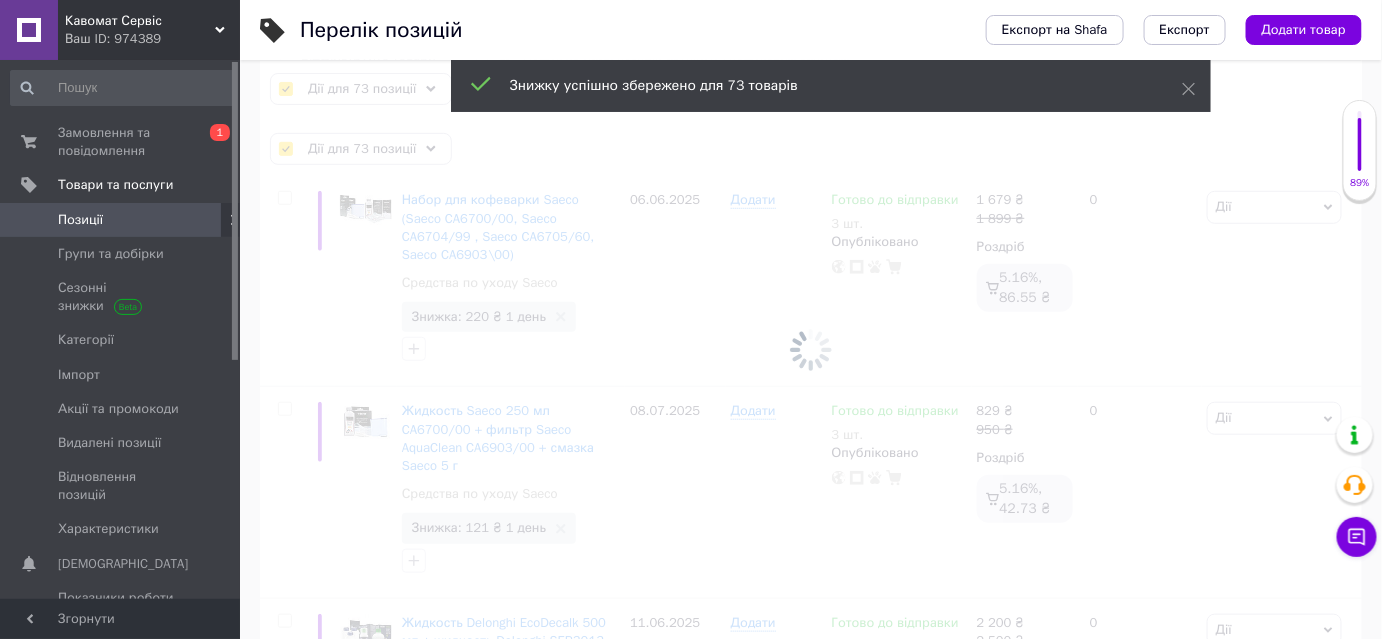 checkbox on "false" 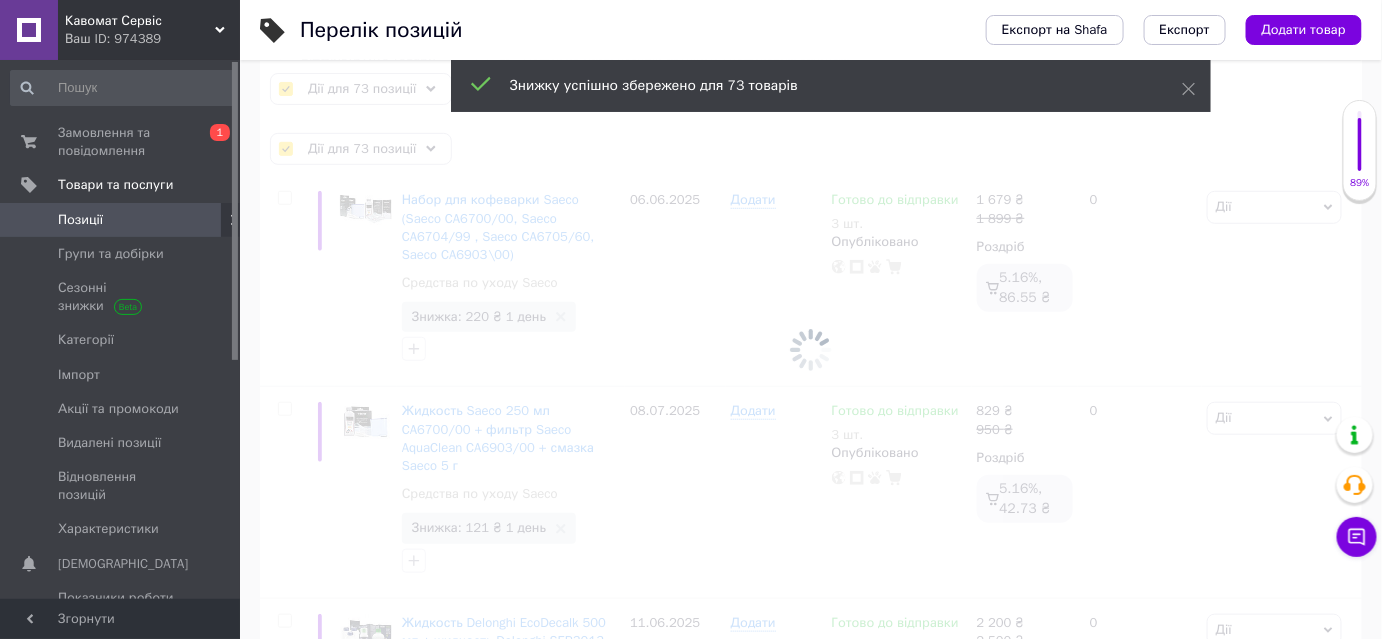 checkbox on "false" 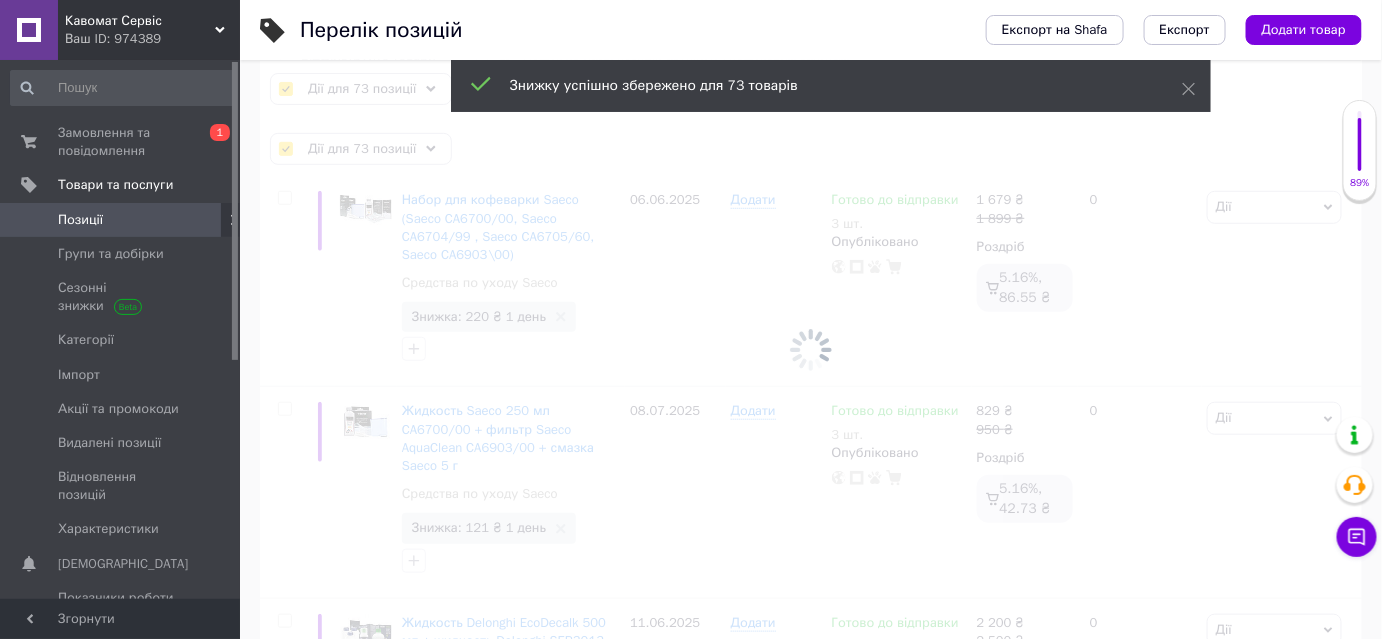 checkbox on "false" 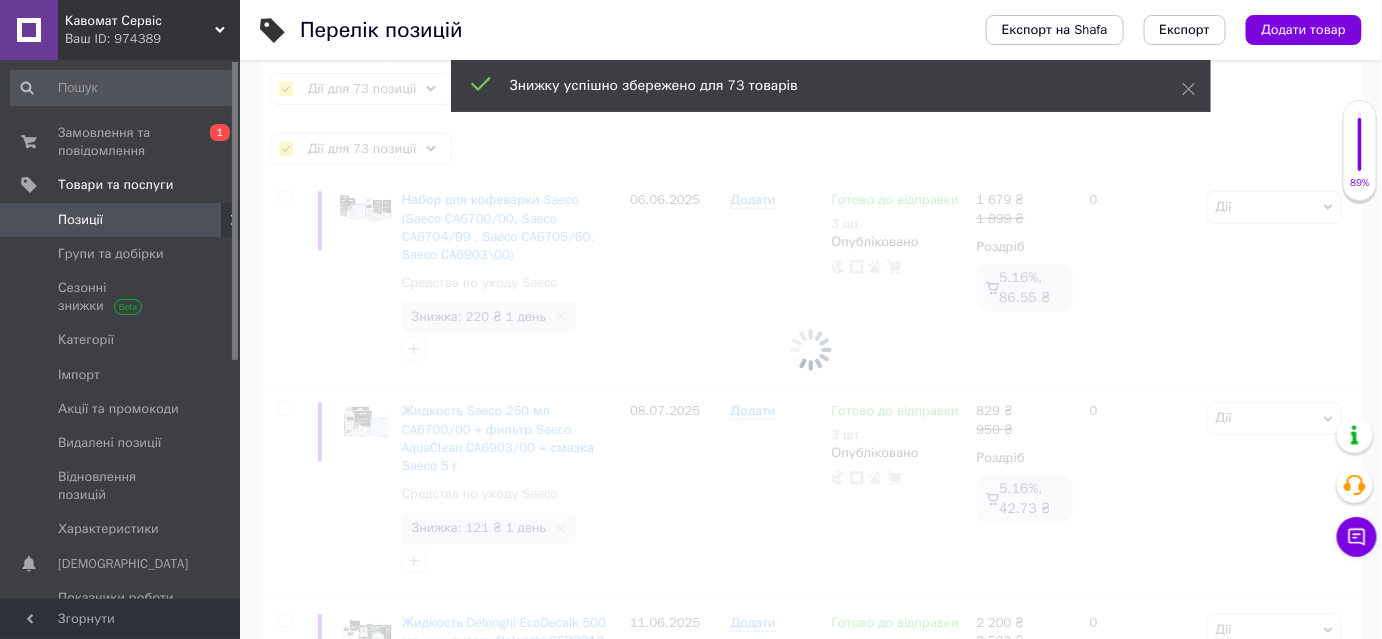 checkbox on "false" 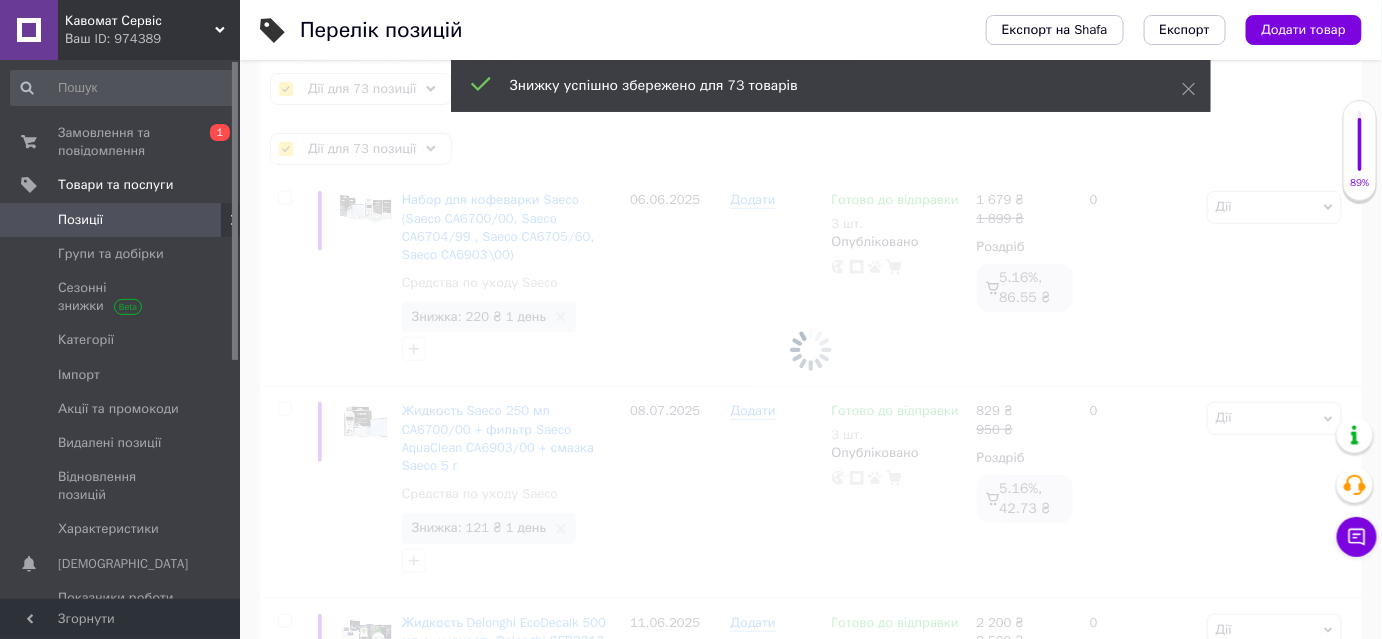 checkbox on "false" 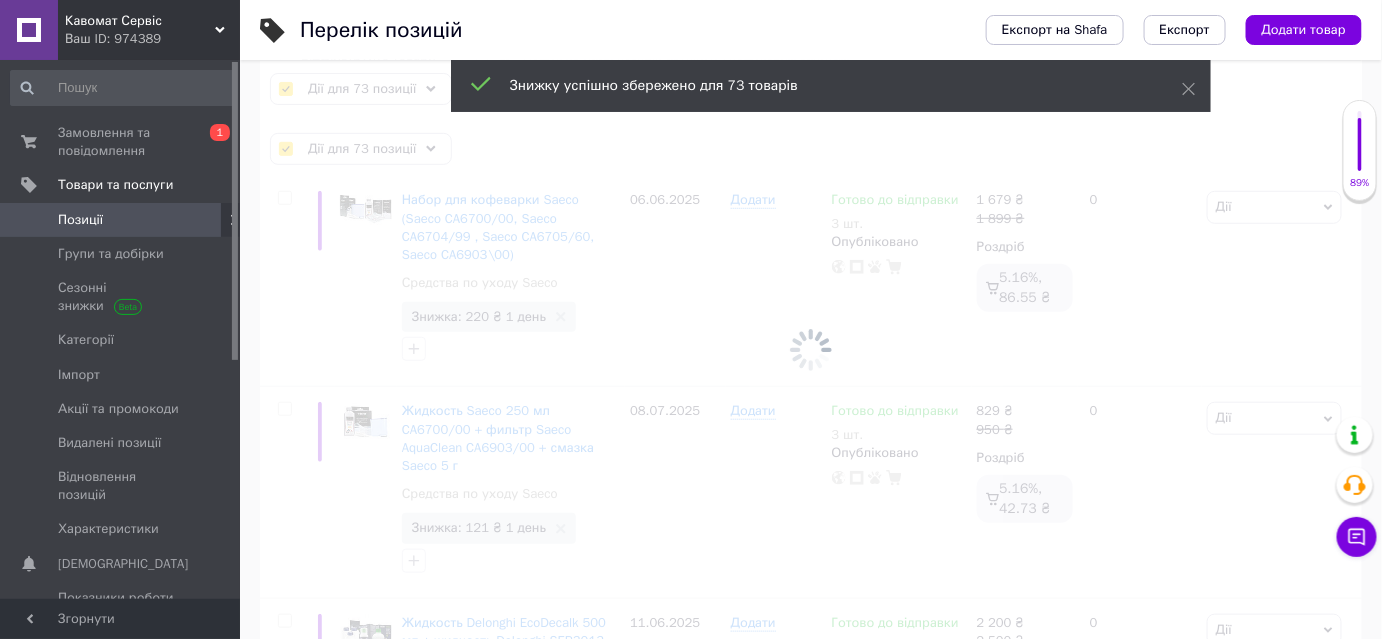 checkbox on "false" 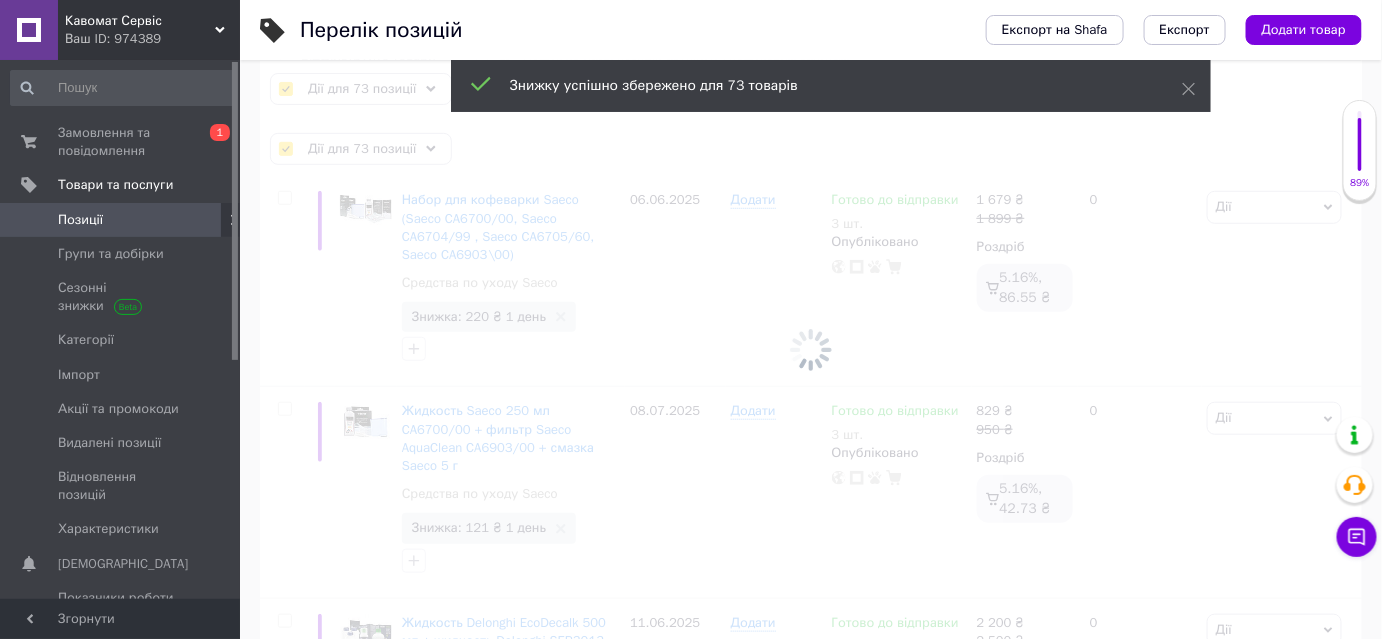 checkbox on "false" 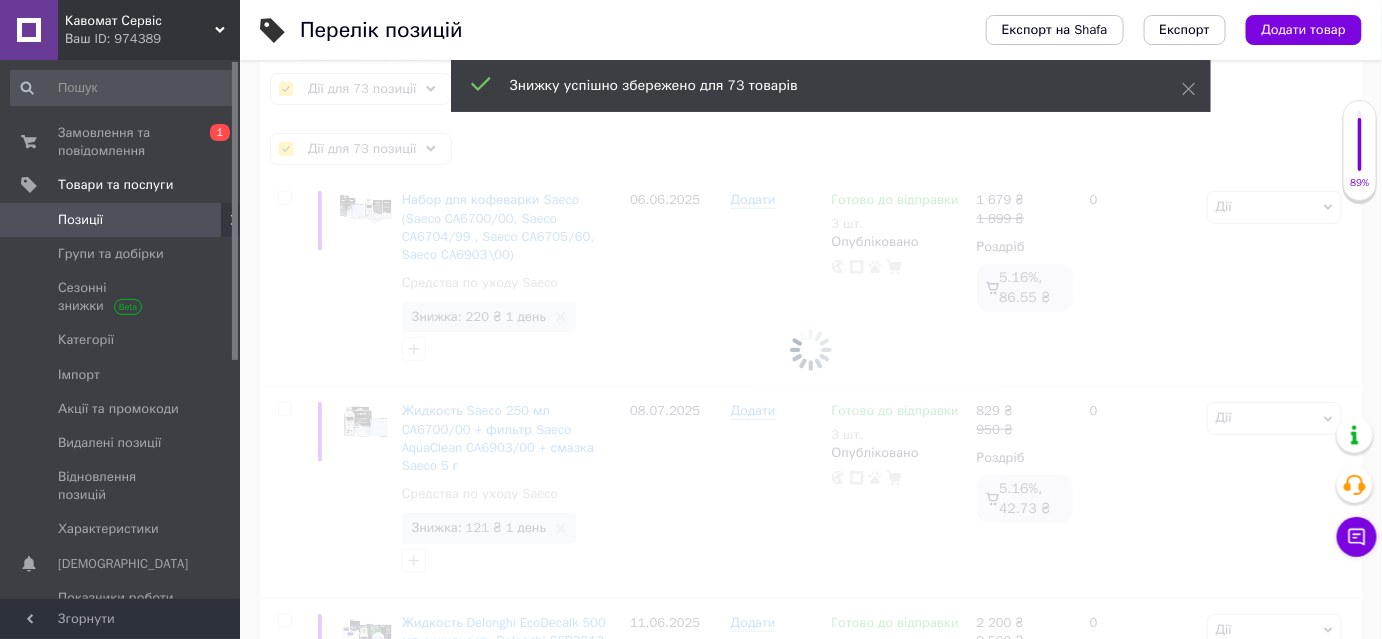 checkbox on "false" 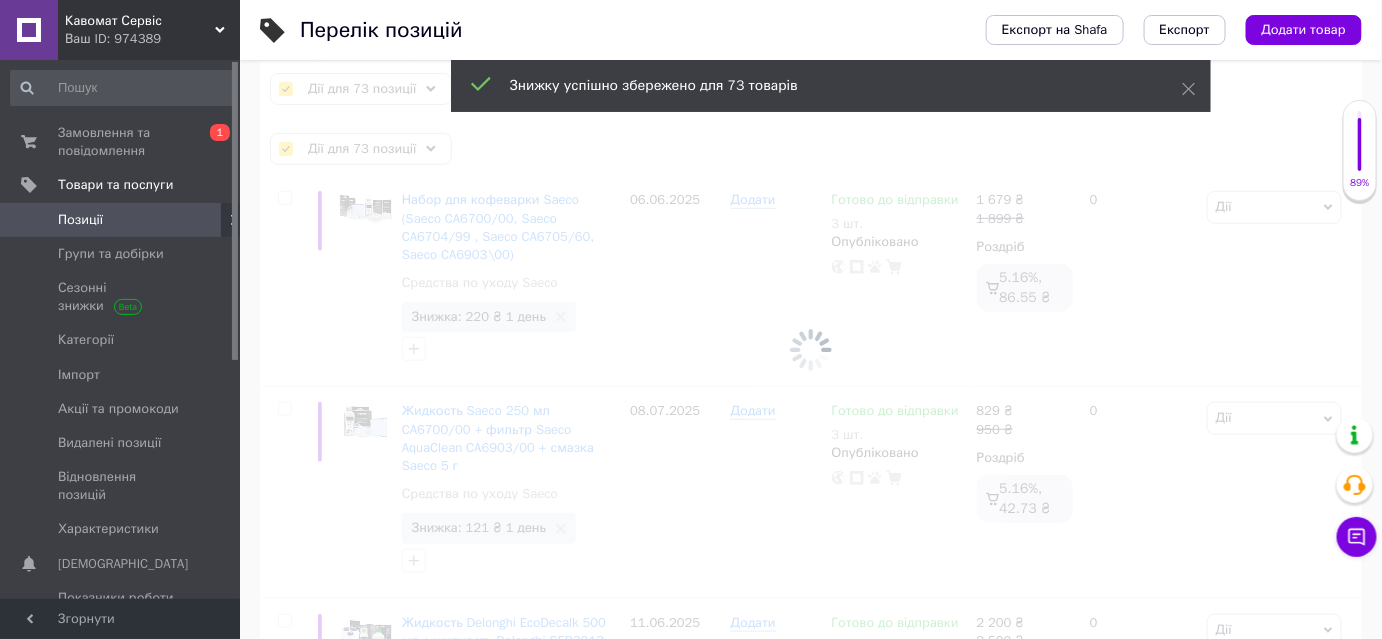 checkbox on "false" 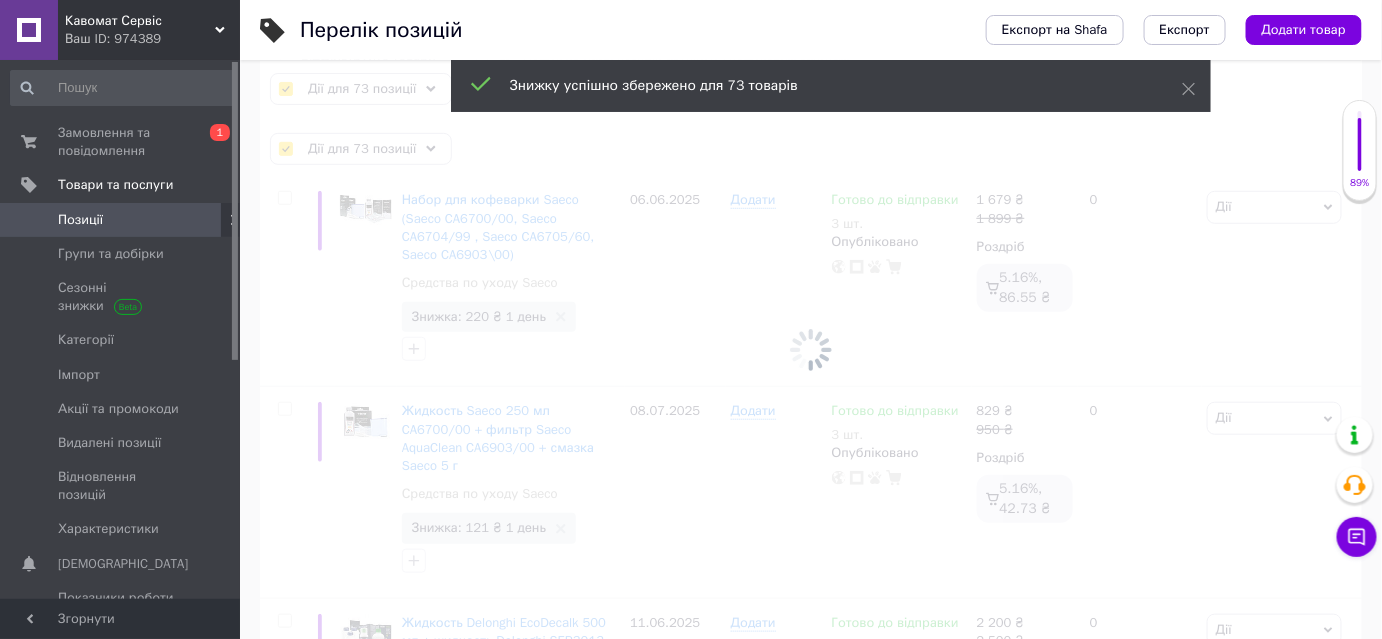 checkbox on "false" 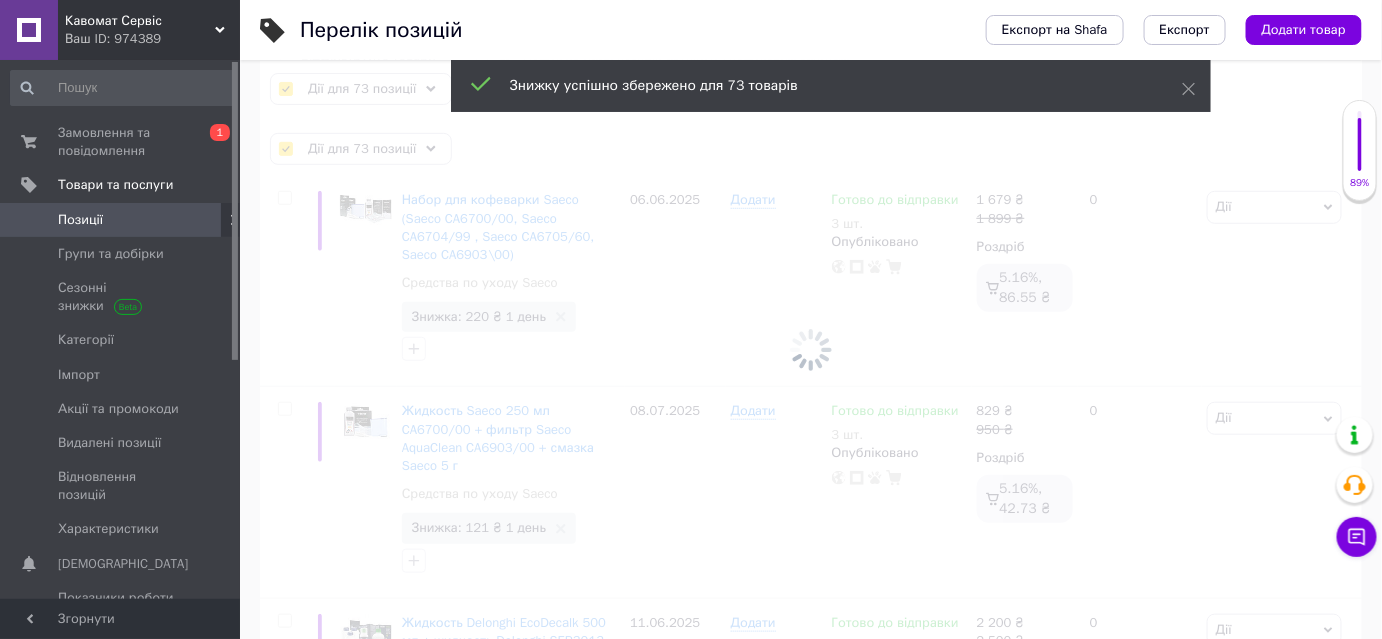 checkbox on "false" 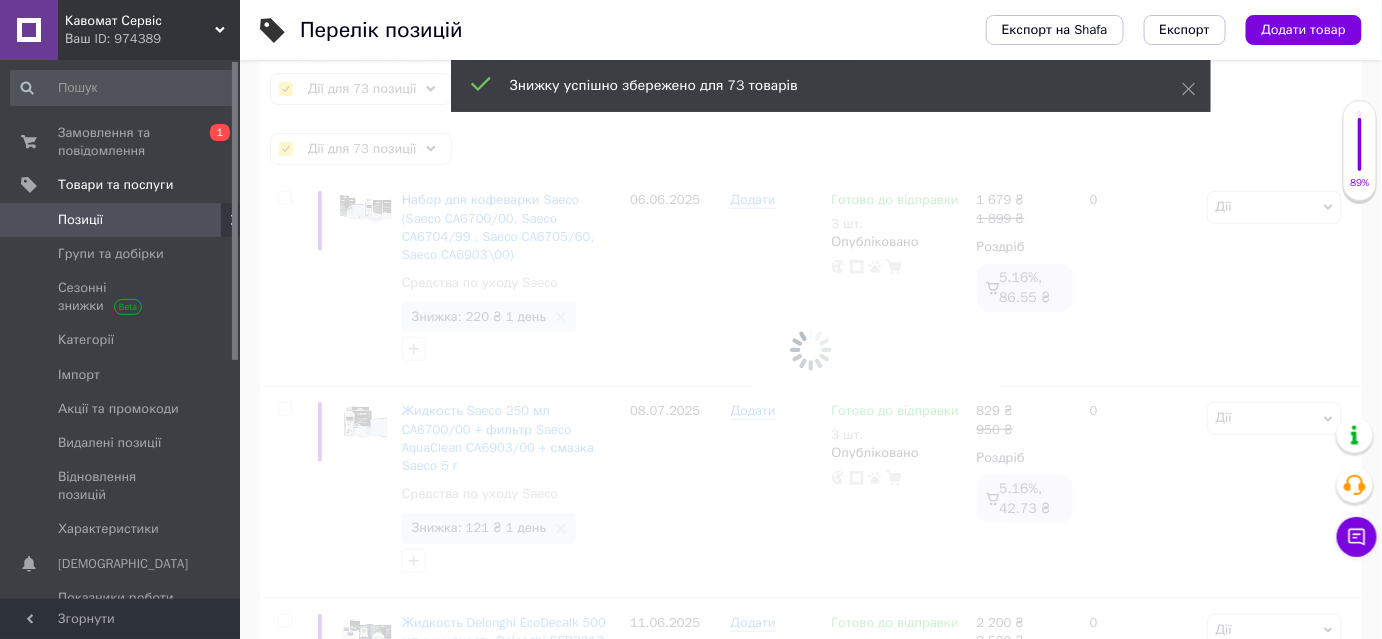 checkbox on "false" 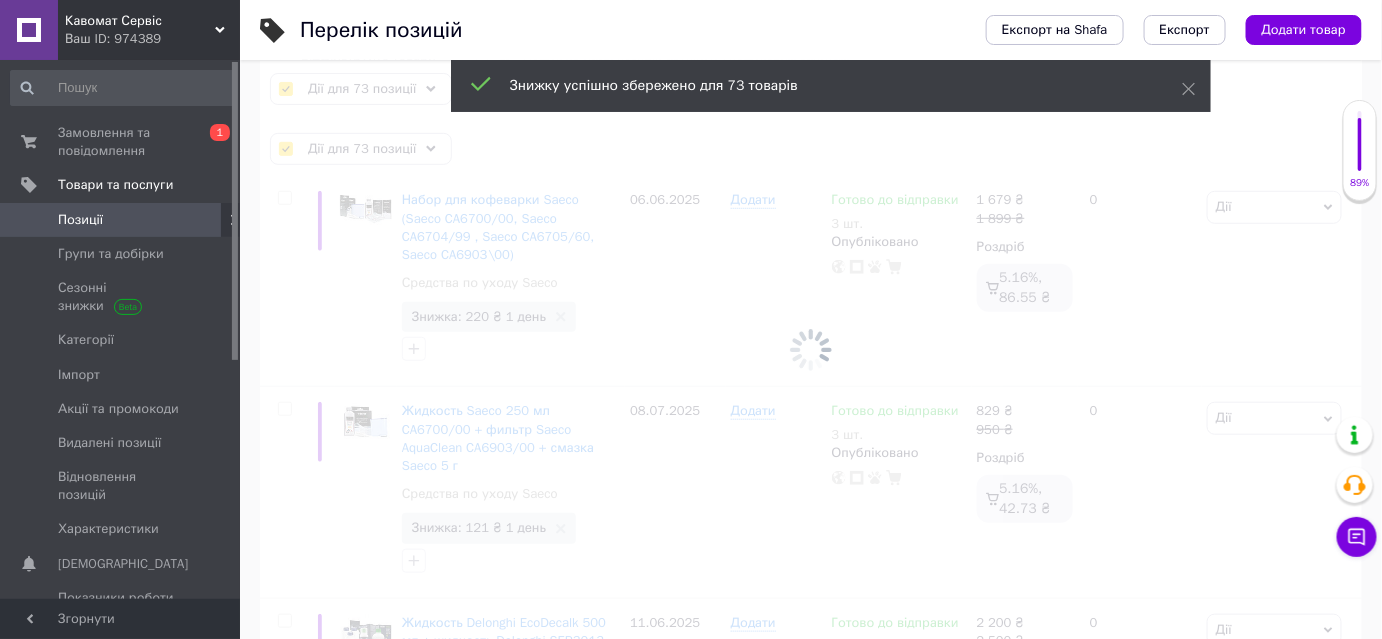 checkbox on "false" 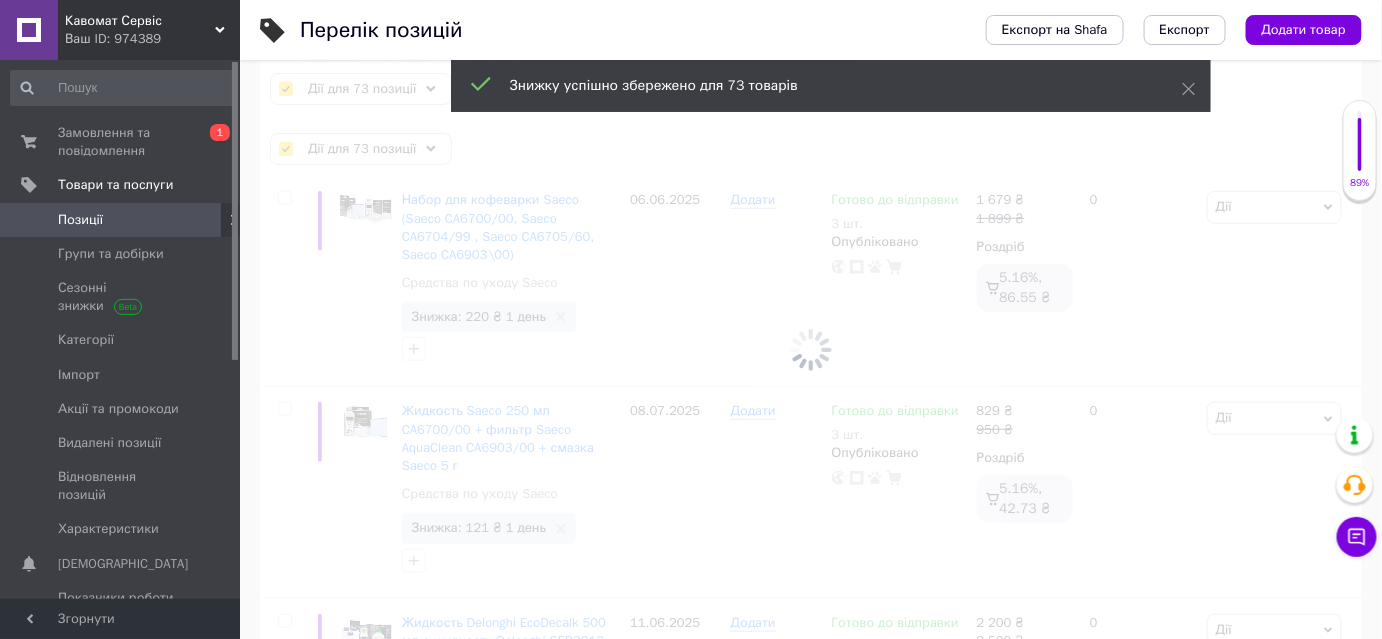 checkbox on "false" 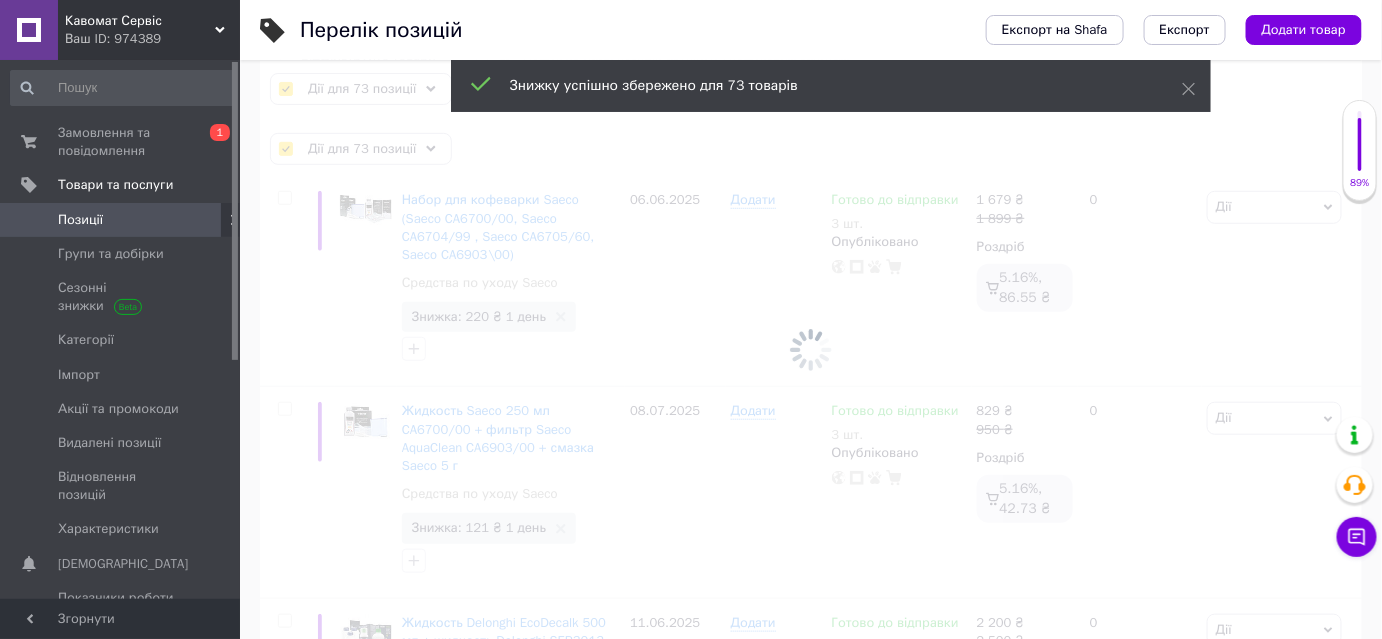 checkbox on "false" 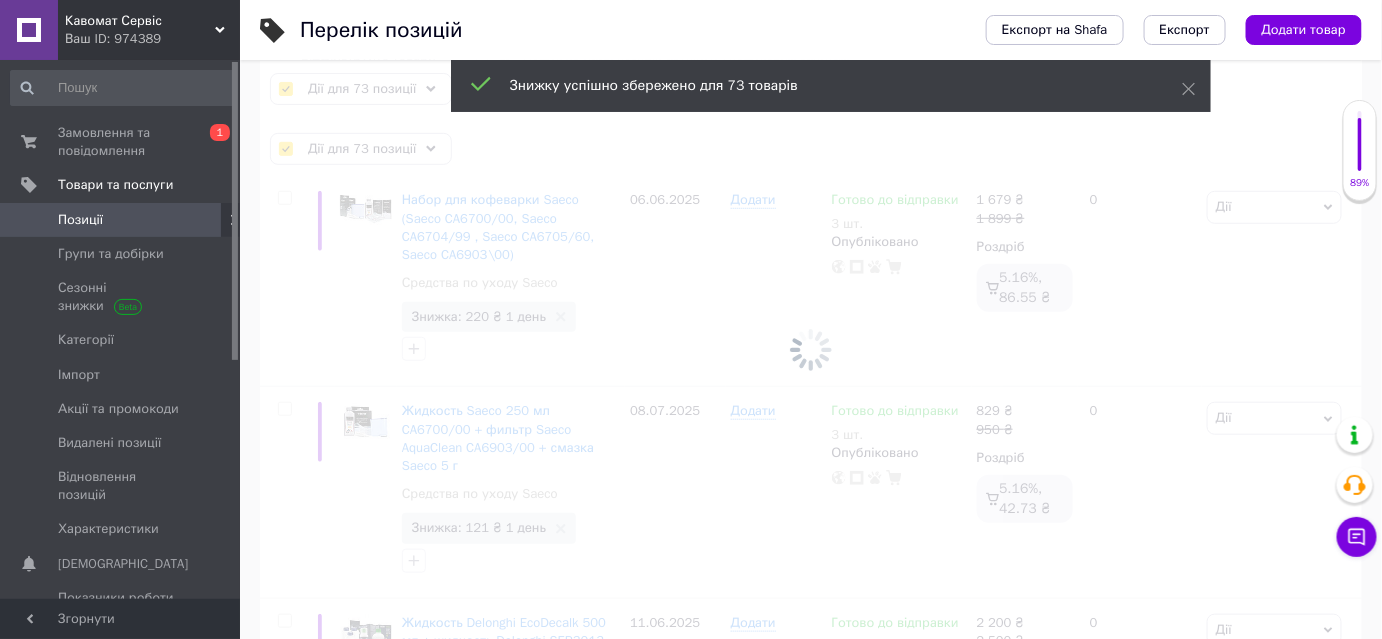 checkbox on "false" 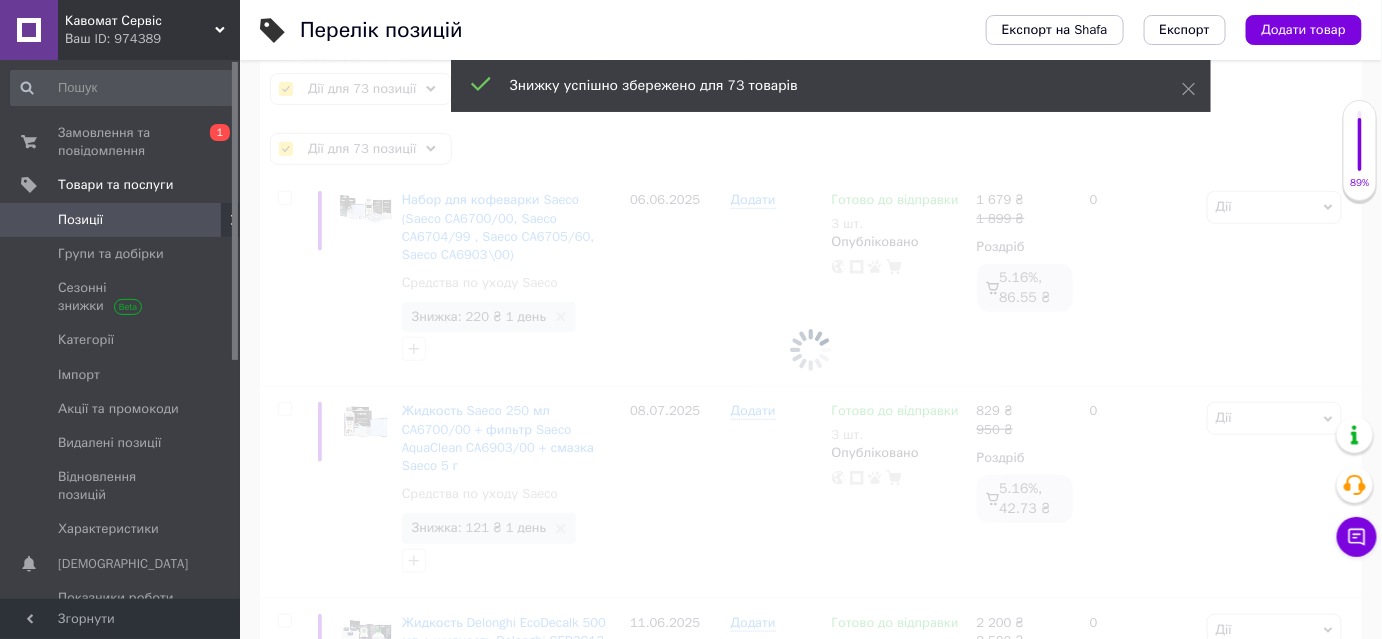 checkbox on "false" 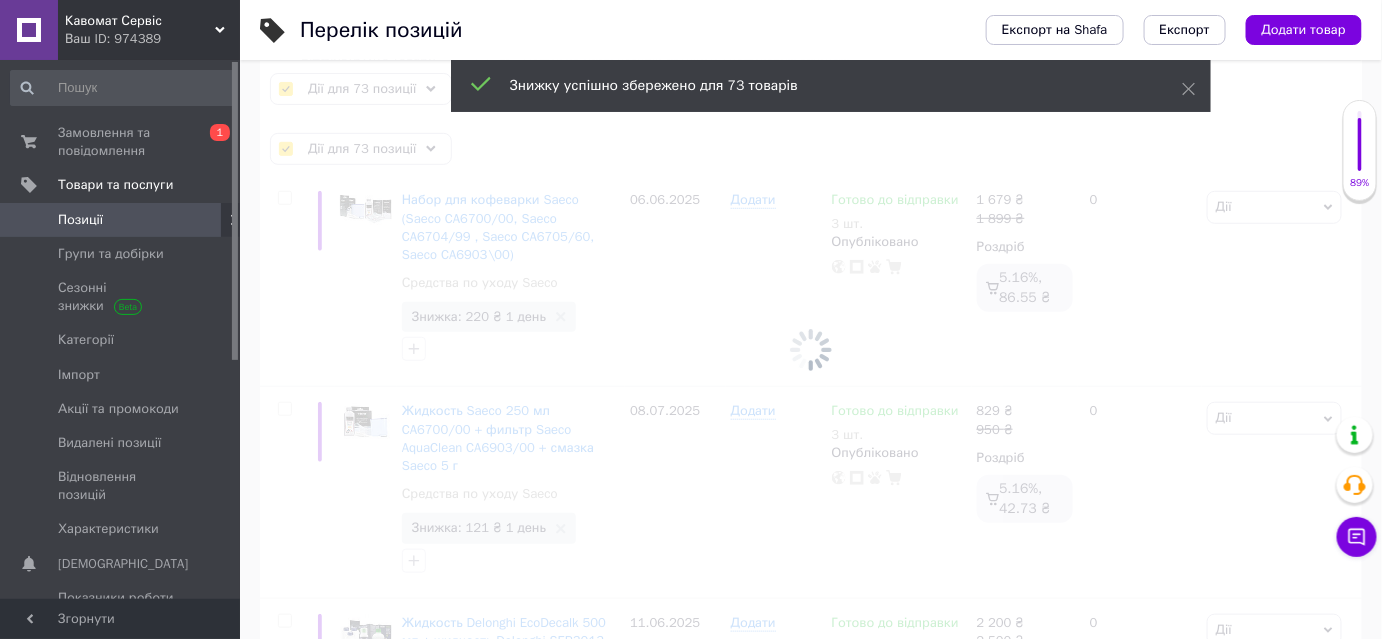checkbox on "false" 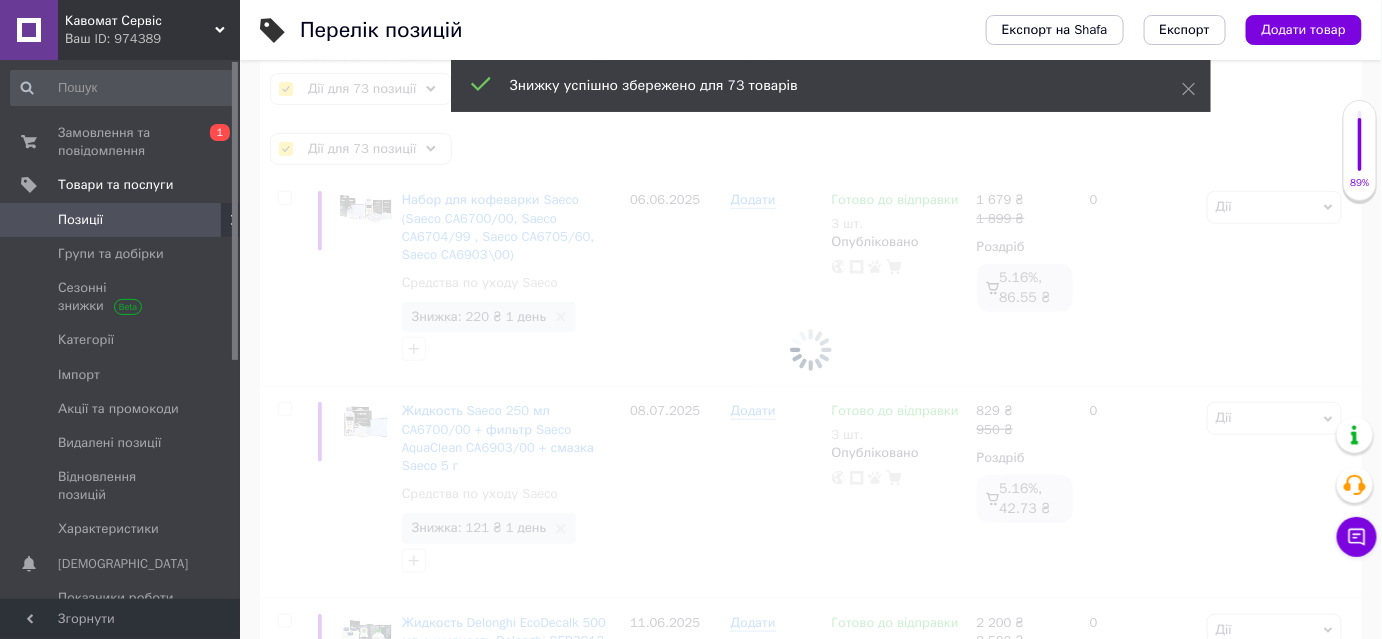 checkbox on "false" 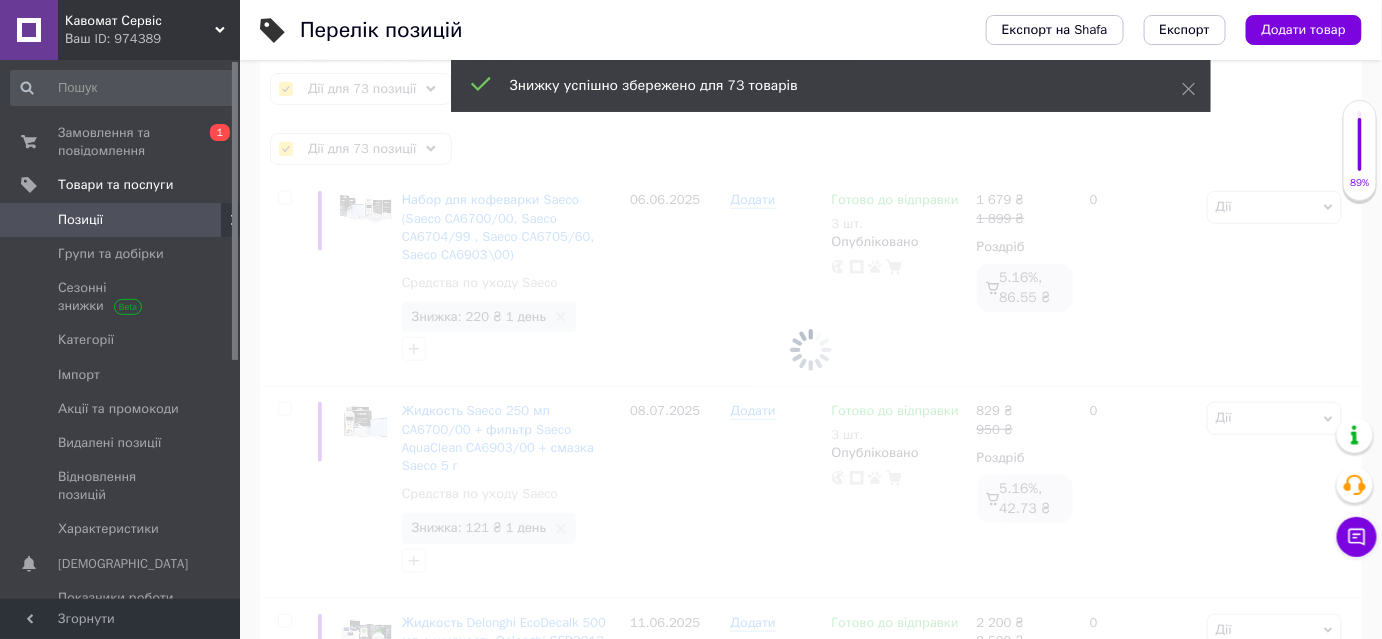 checkbox on "false" 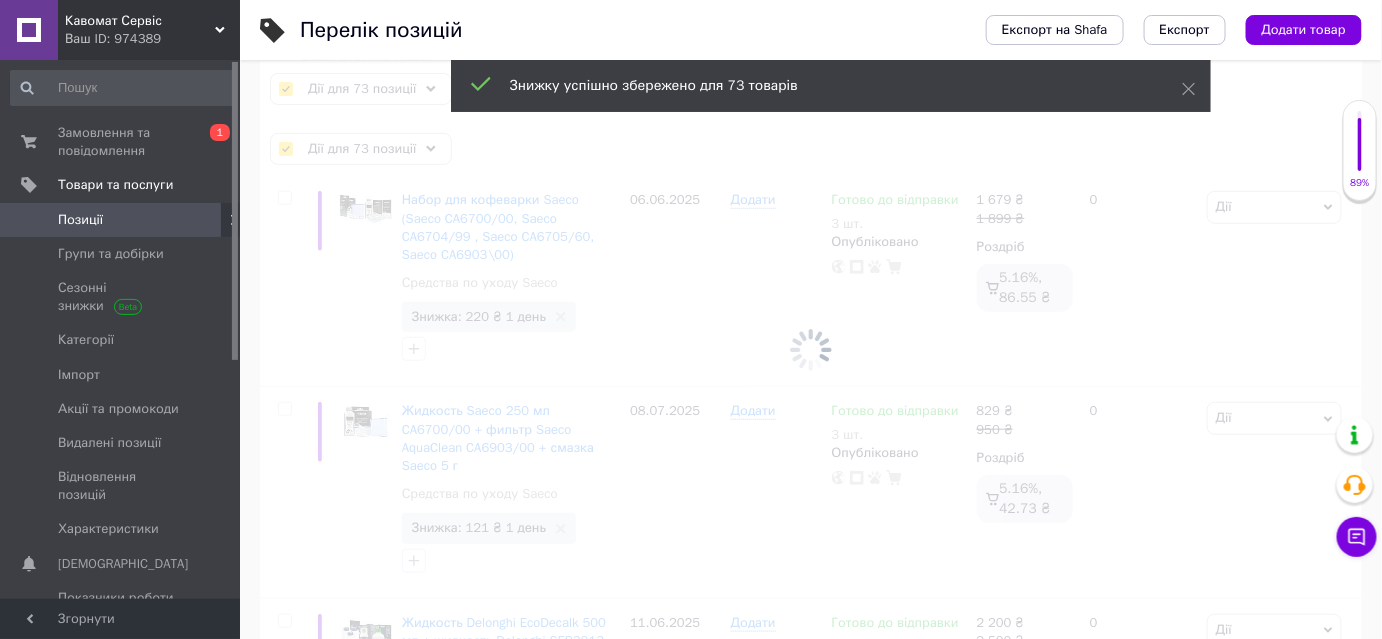 checkbox on "false" 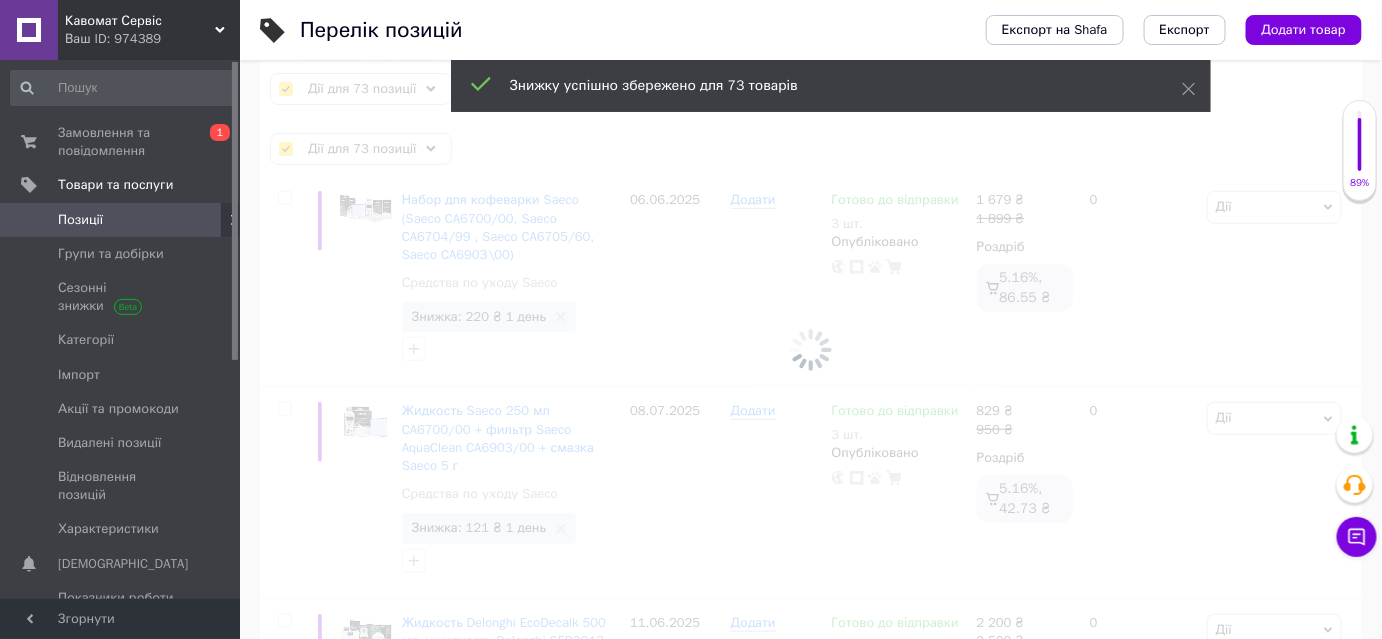 checkbox on "false" 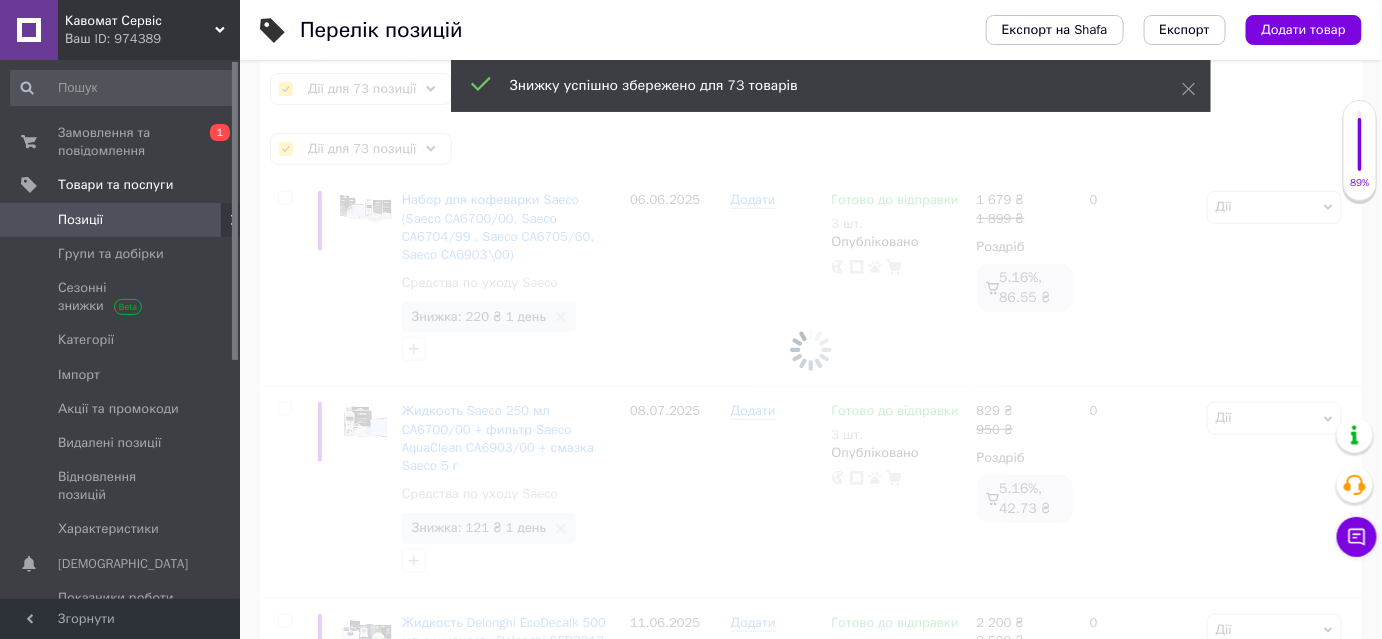 checkbox on "false" 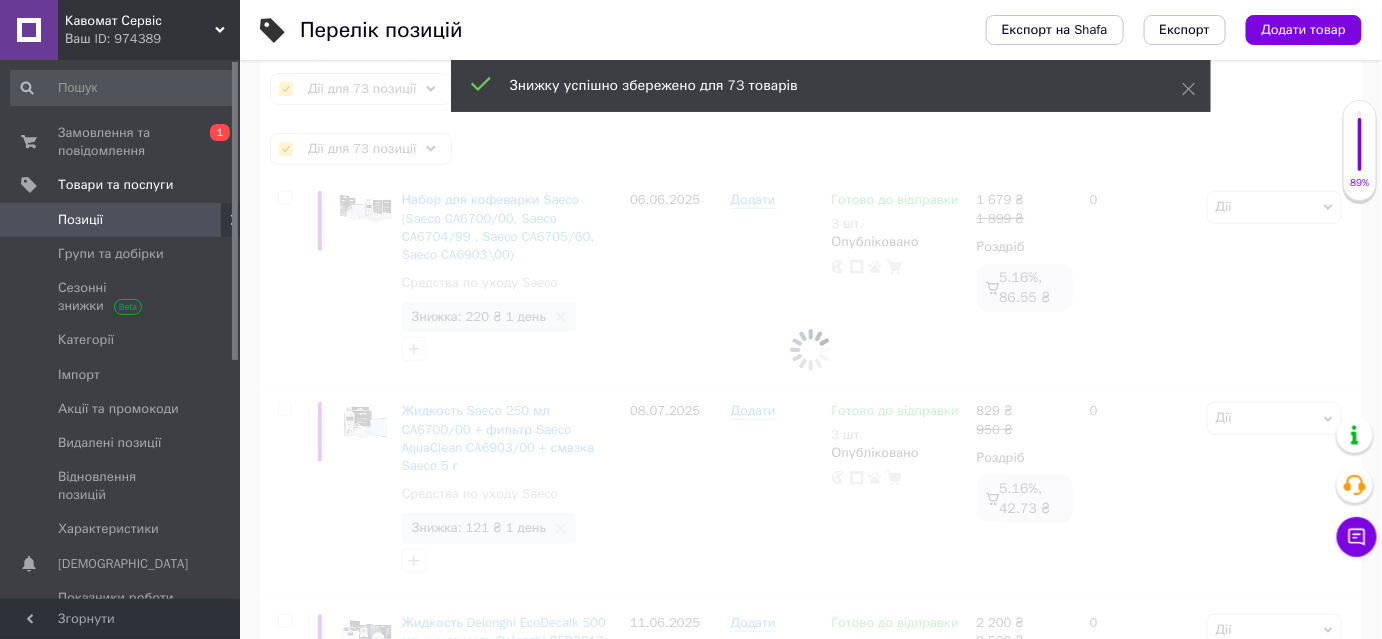 checkbox on "false" 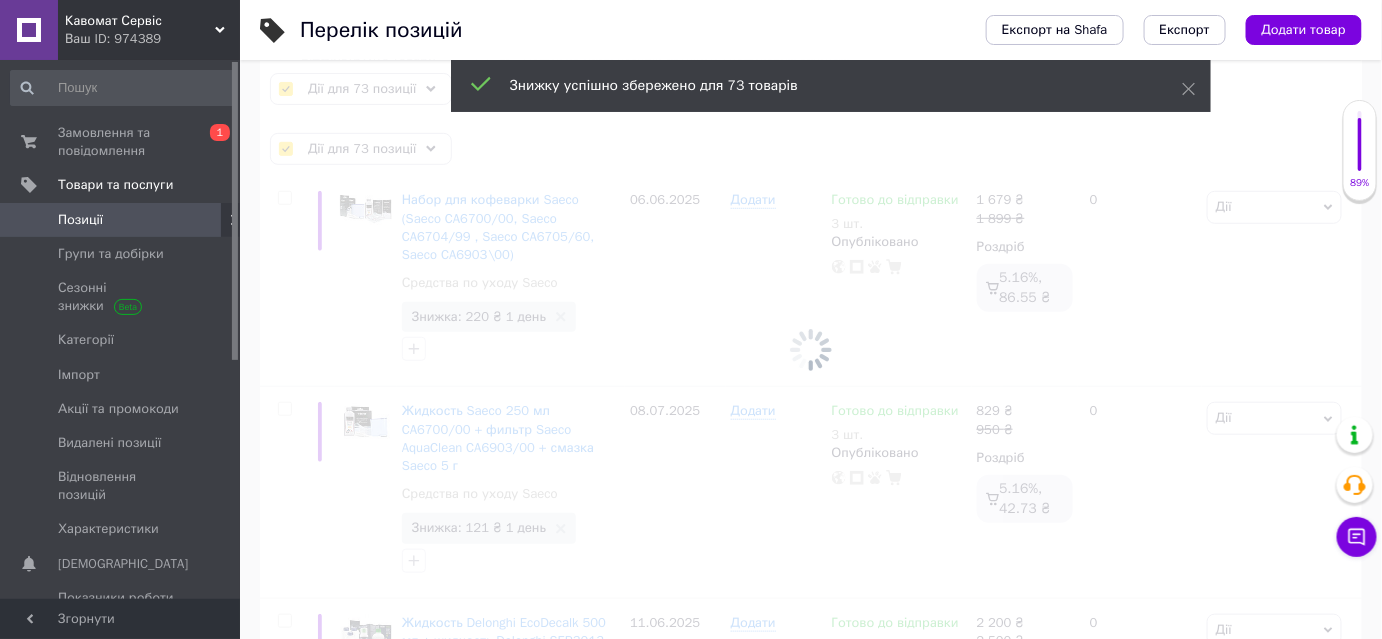 checkbox on "false" 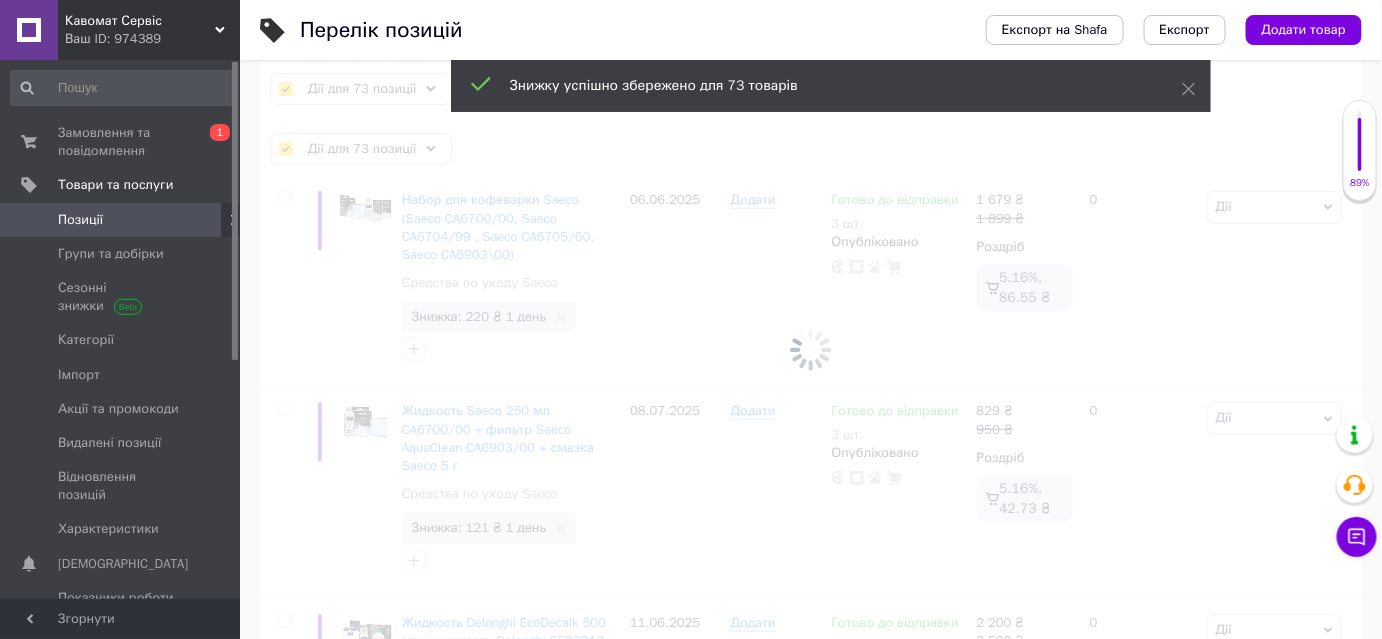 checkbox on "false" 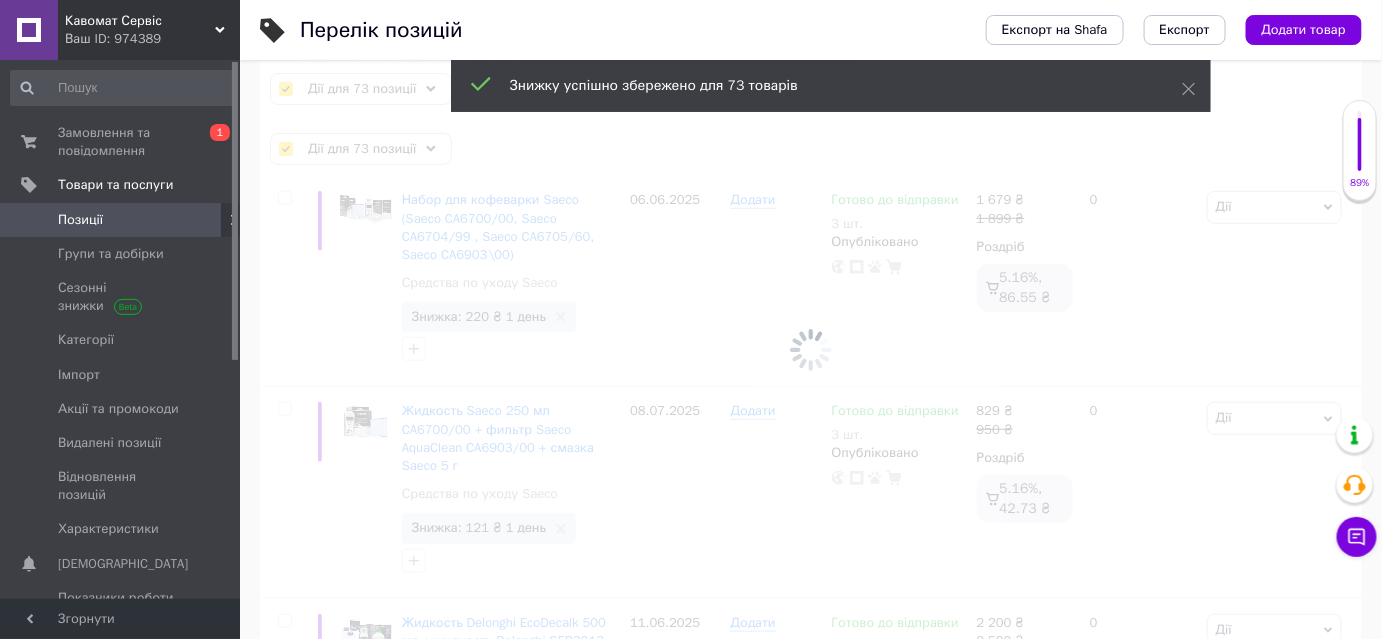 checkbox on "false" 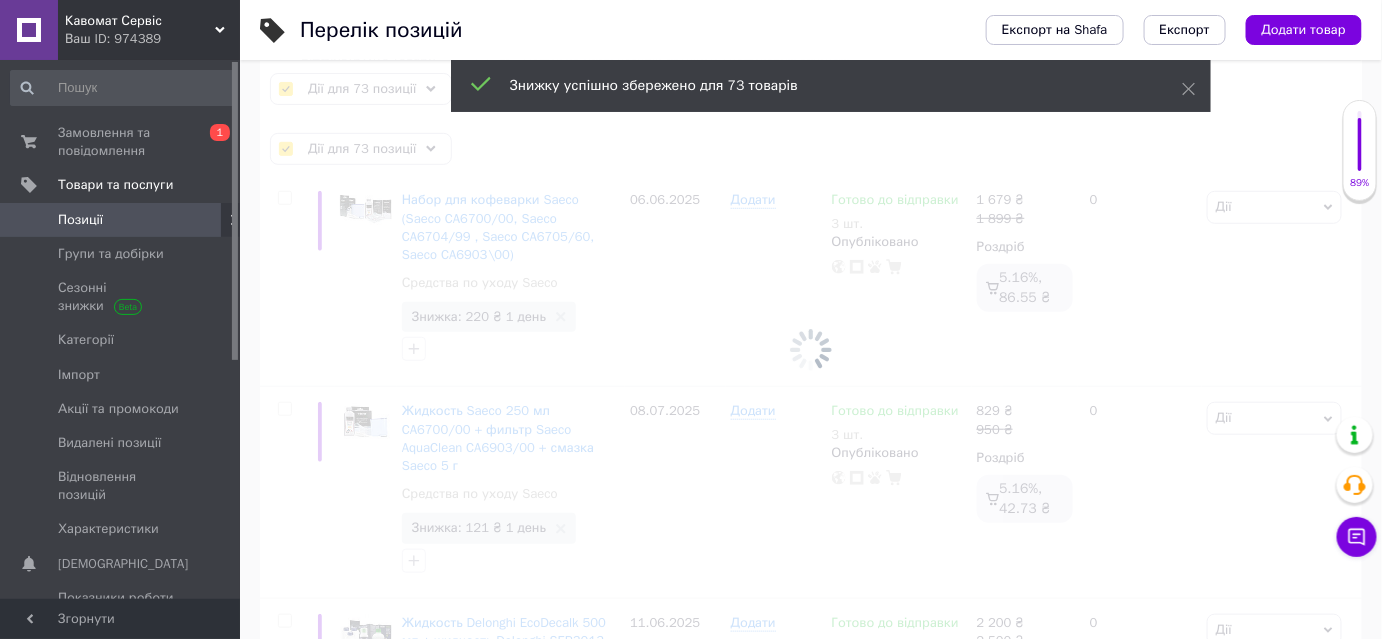 checkbox on "false" 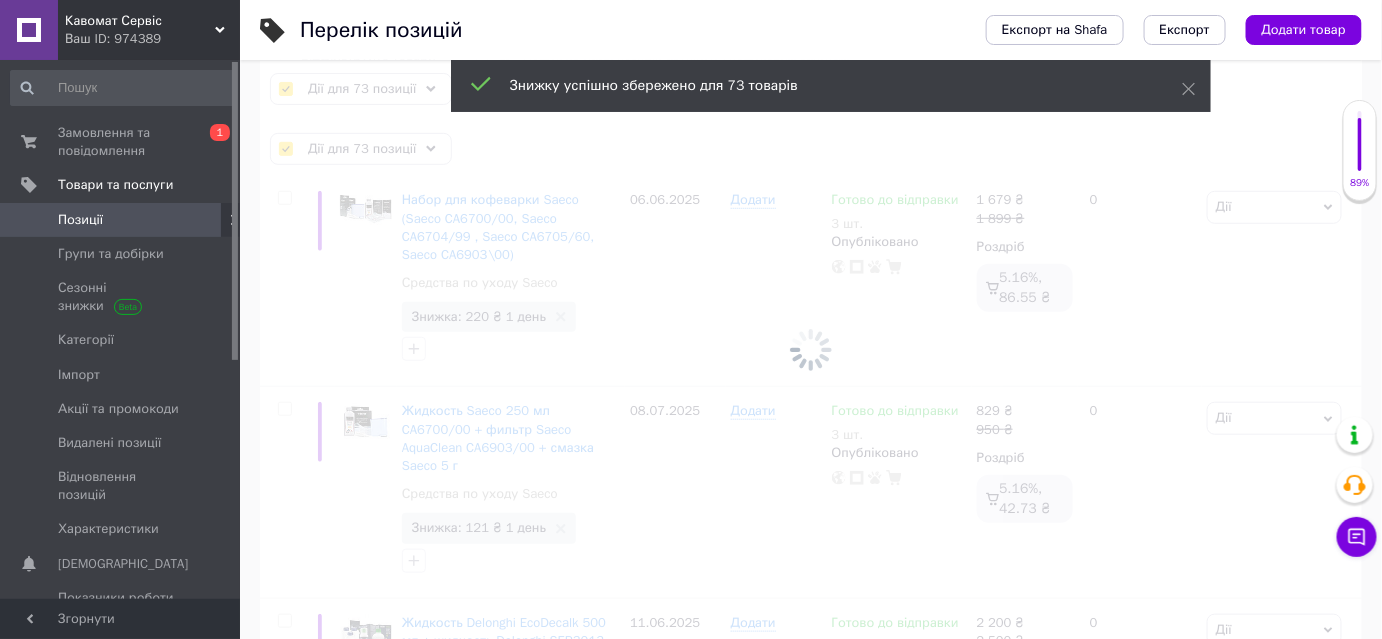 checkbox on "false" 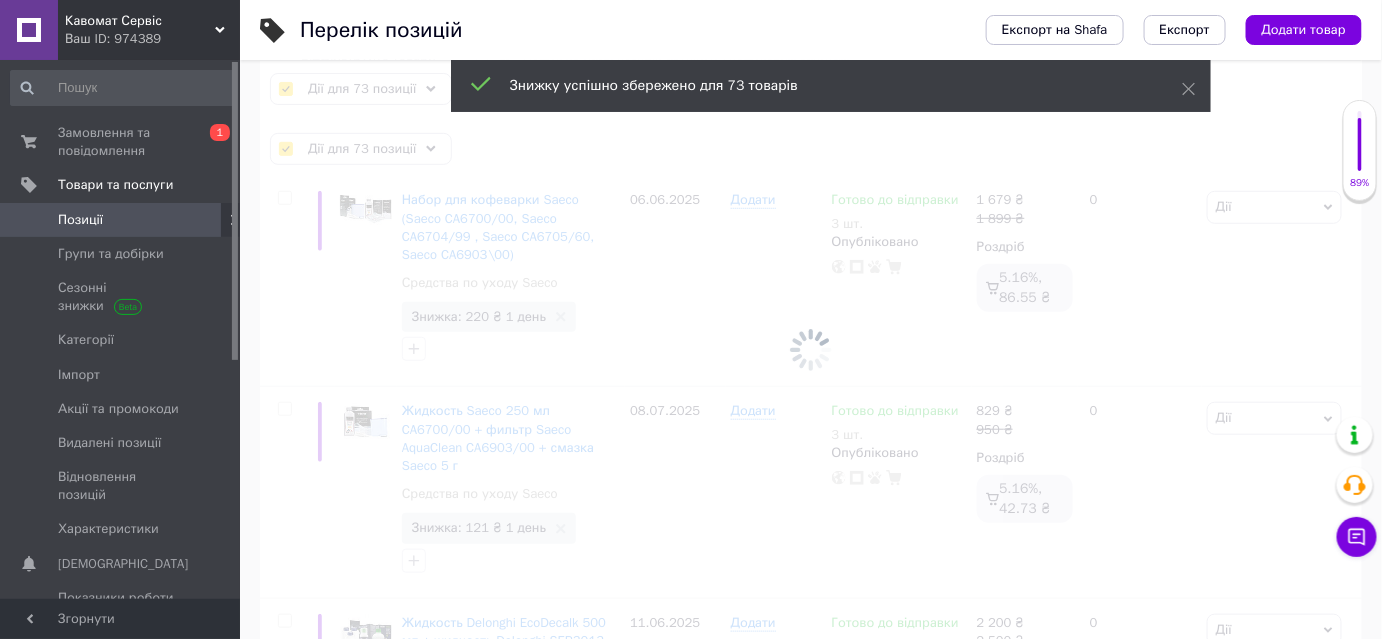 checkbox on "false" 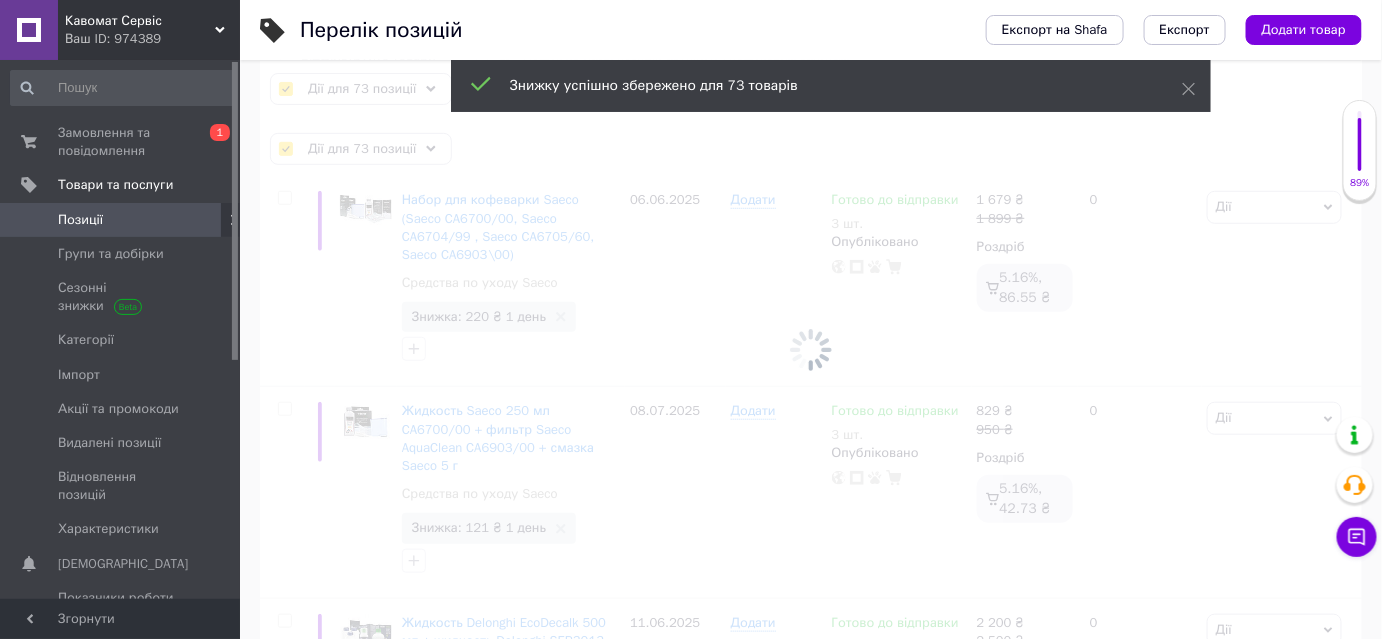 checkbox on "false" 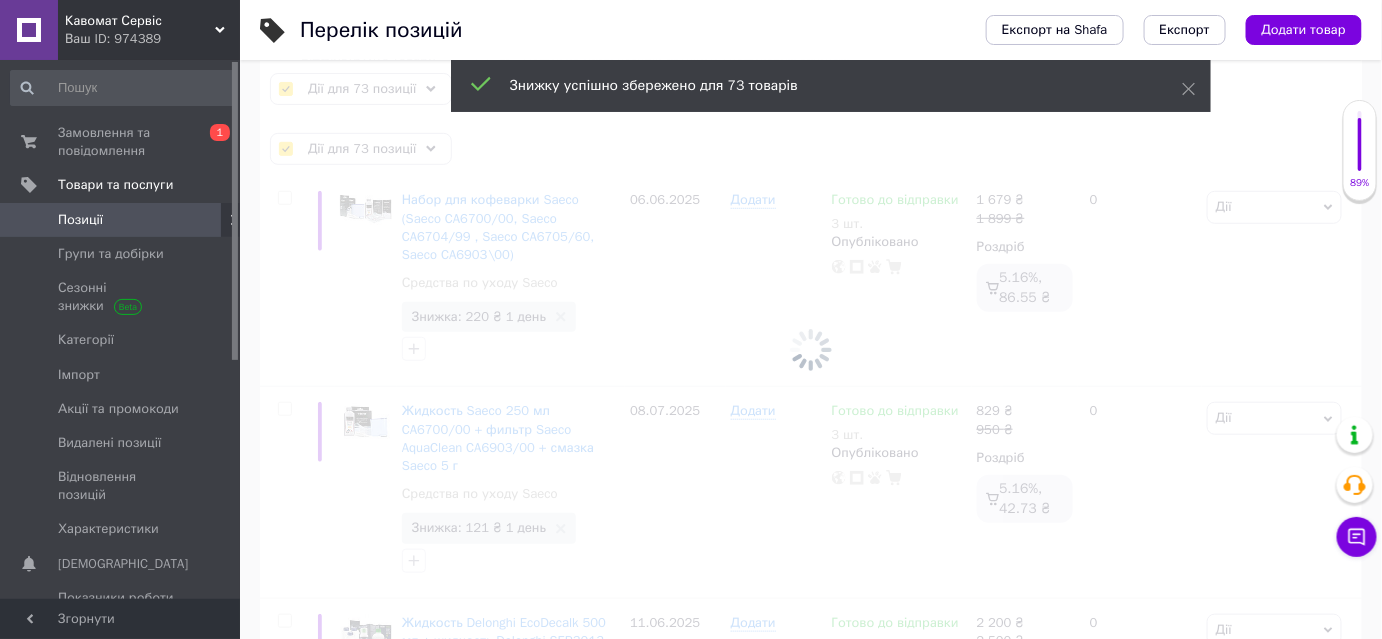 checkbox on "false" 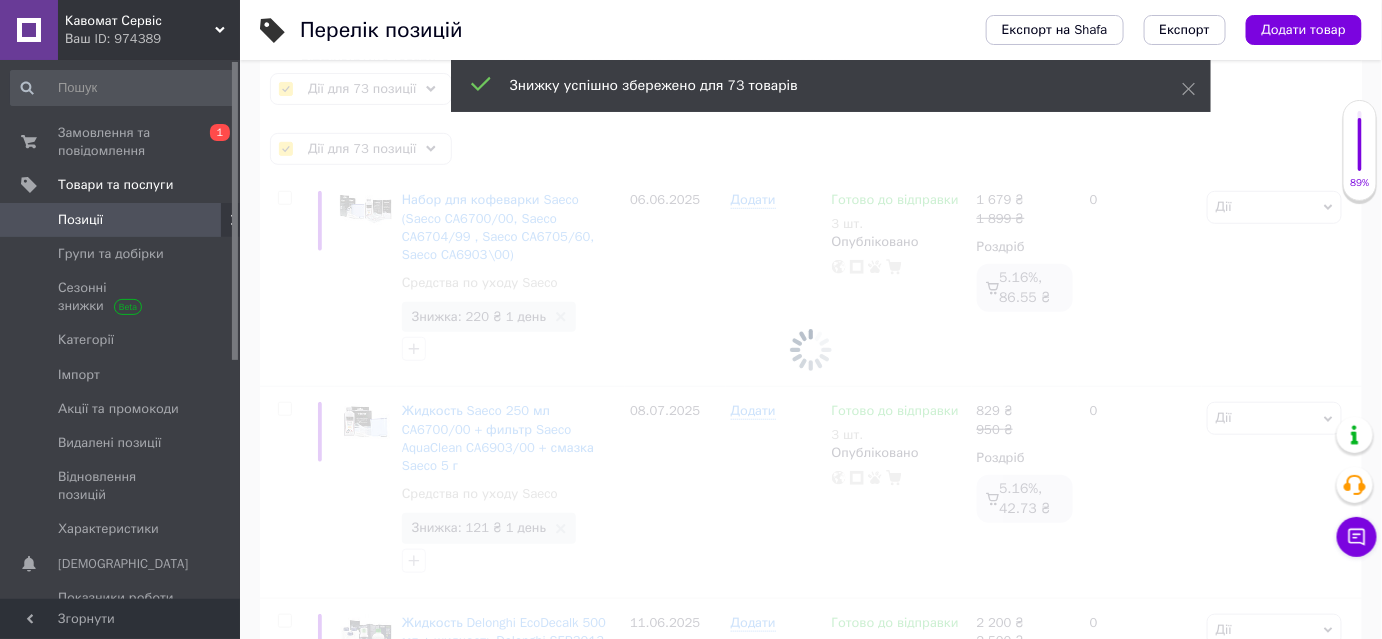 checkbox on "false" 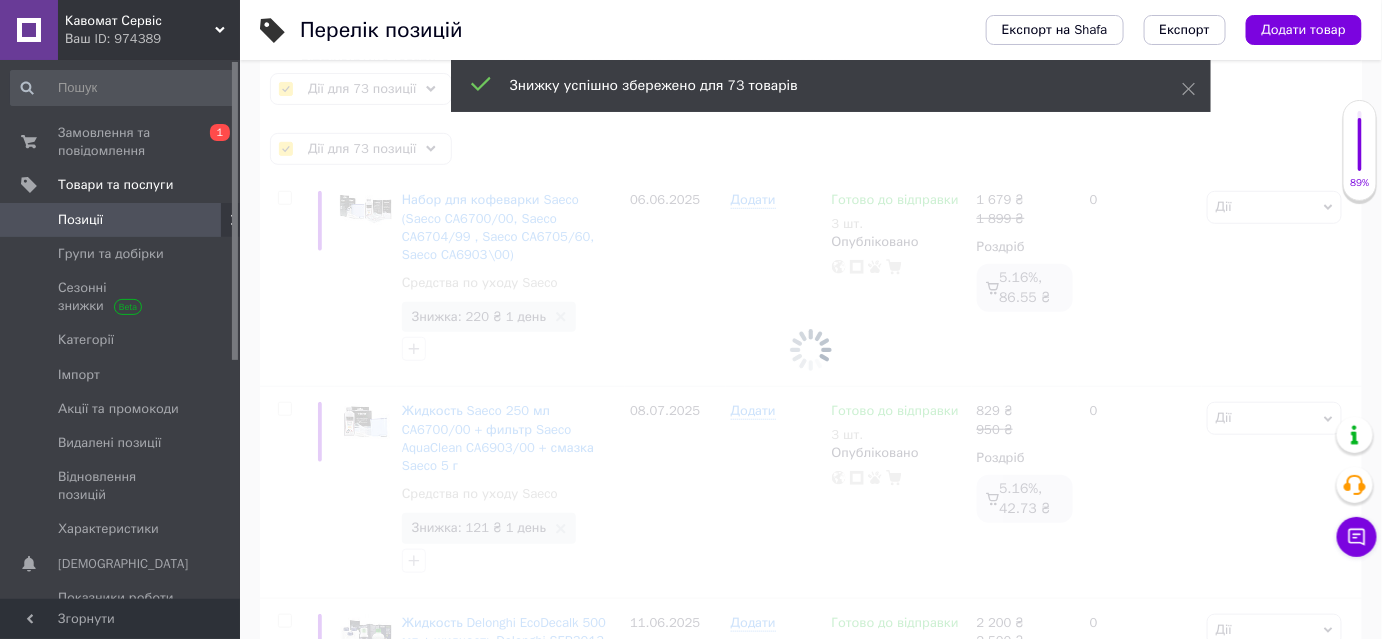 checkbox on "false" 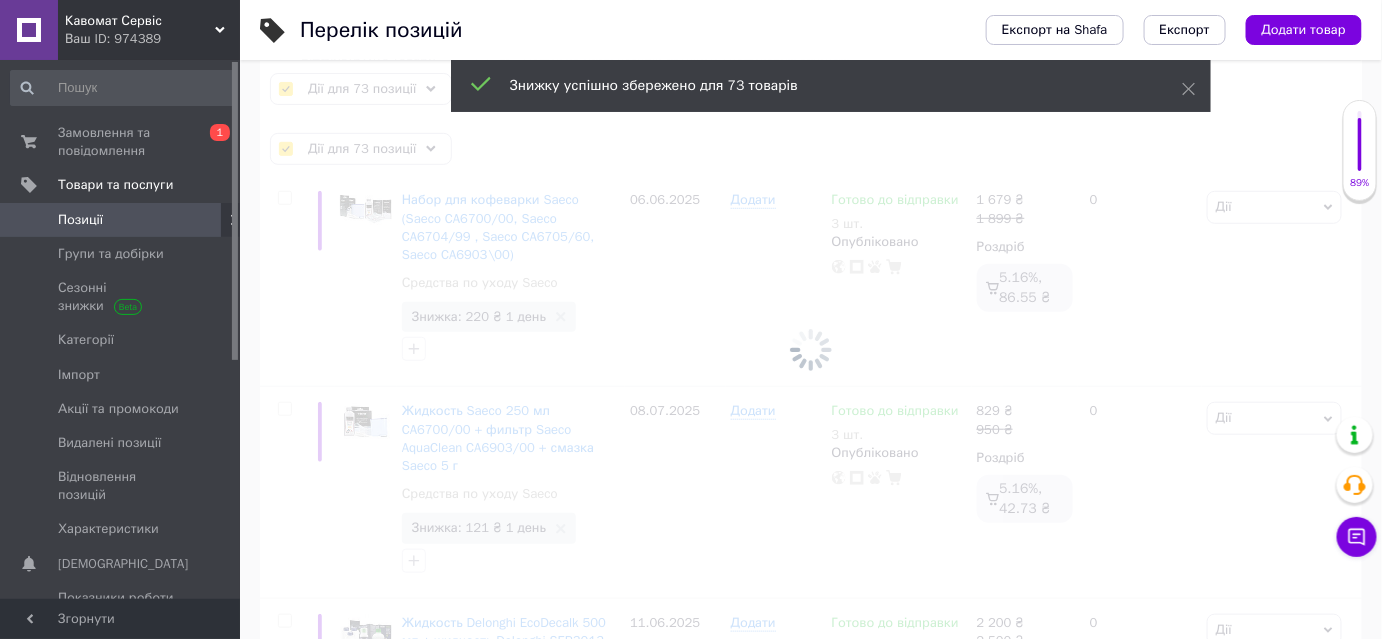 checkbox on "false" 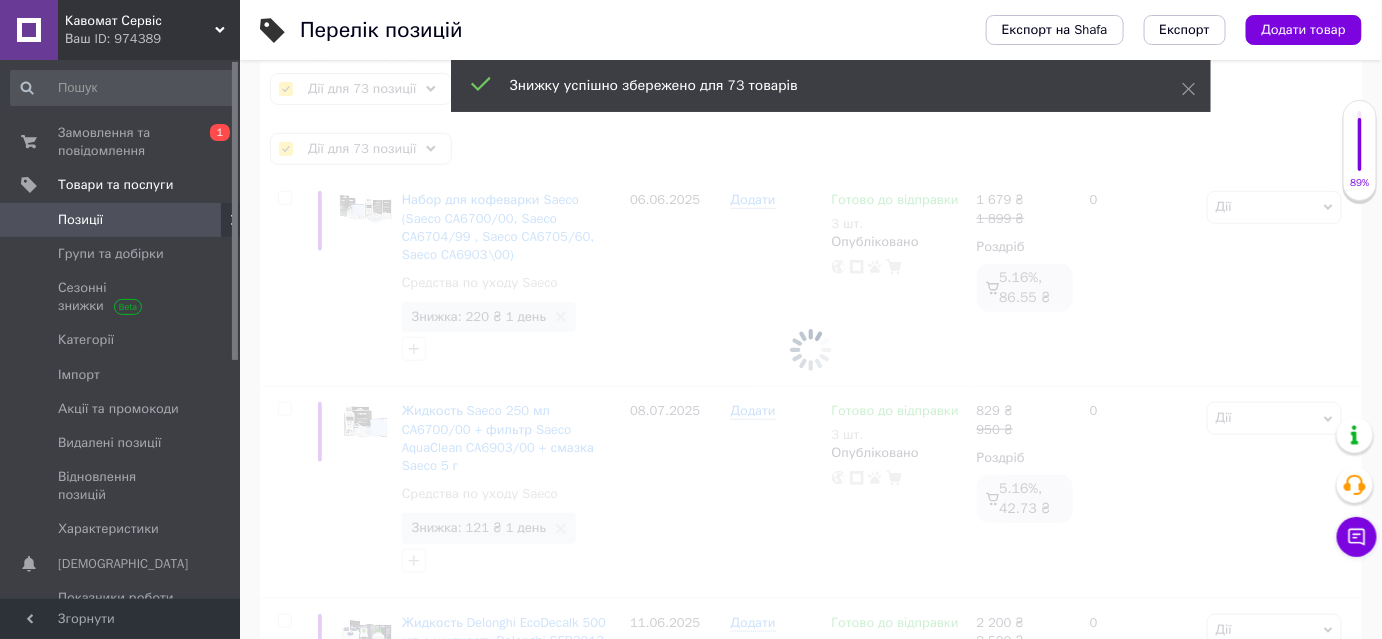 checkbox on "false" 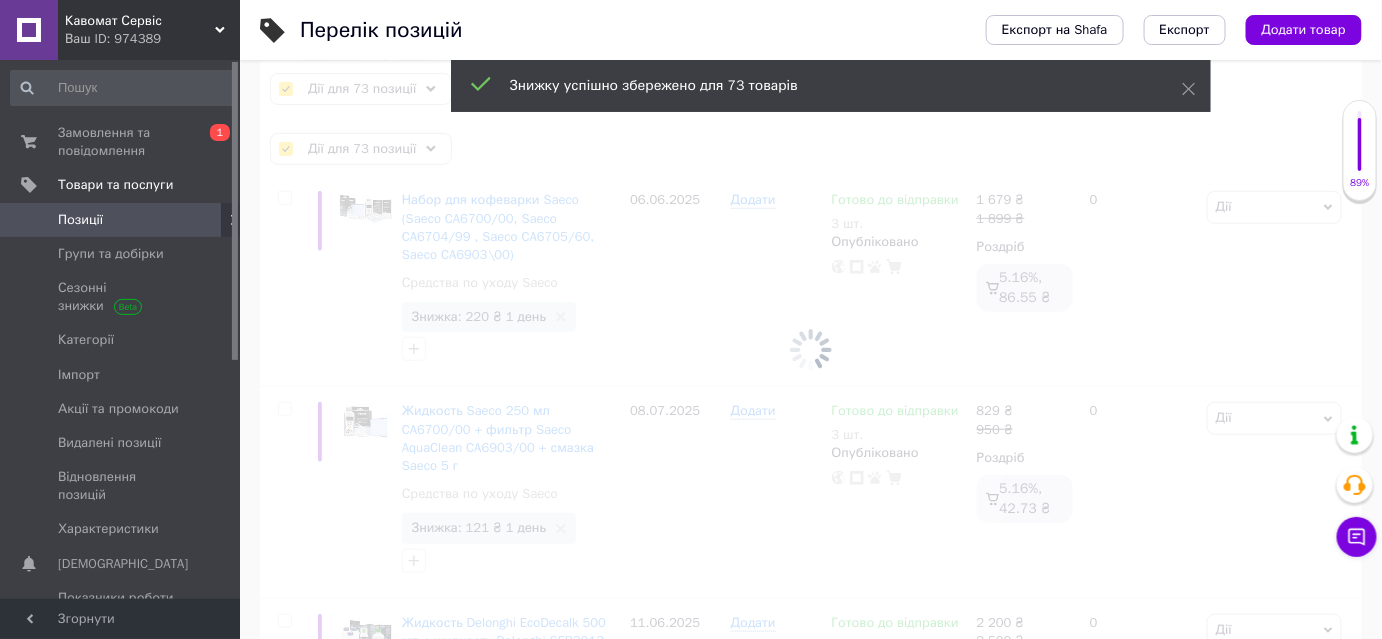 checkbox on "false" 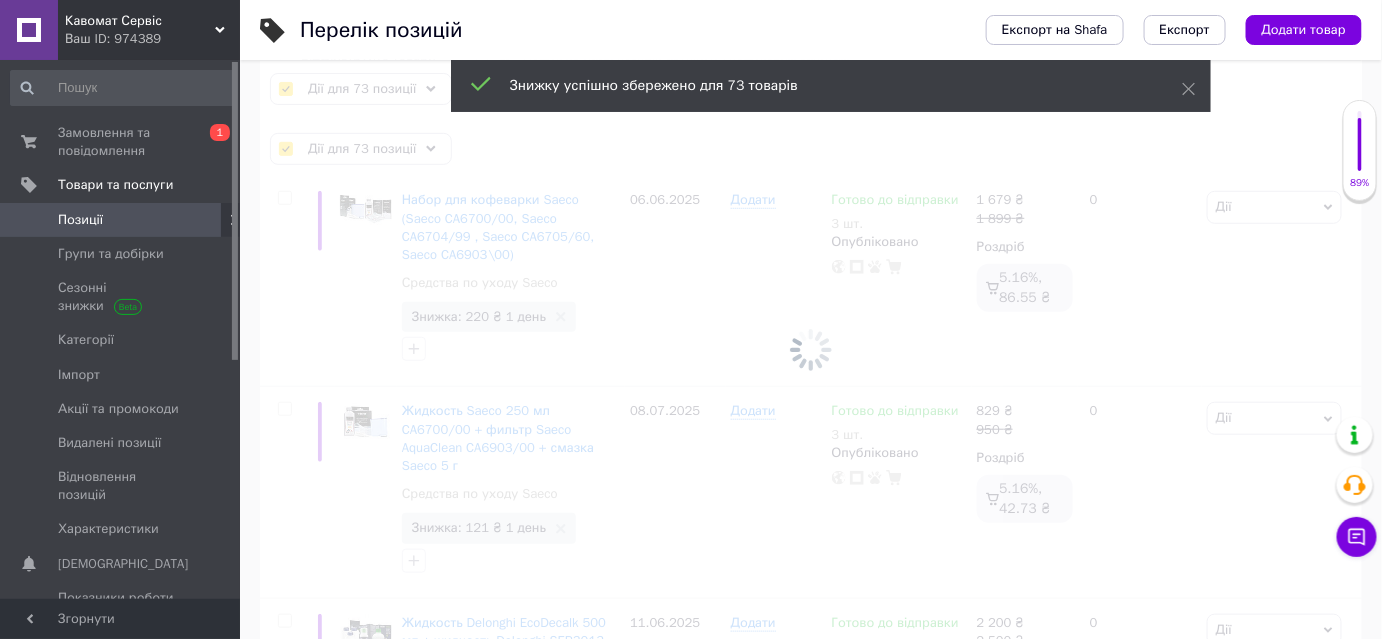 checkbox on "false" 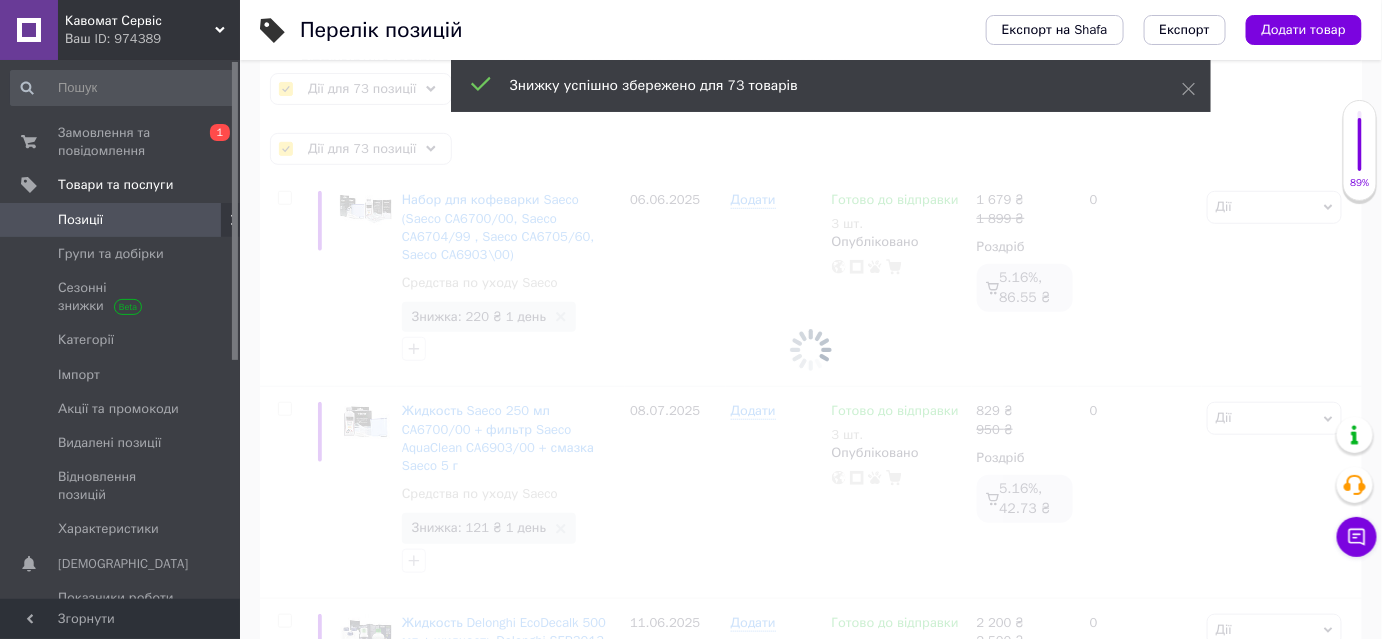 checkbox on "false" 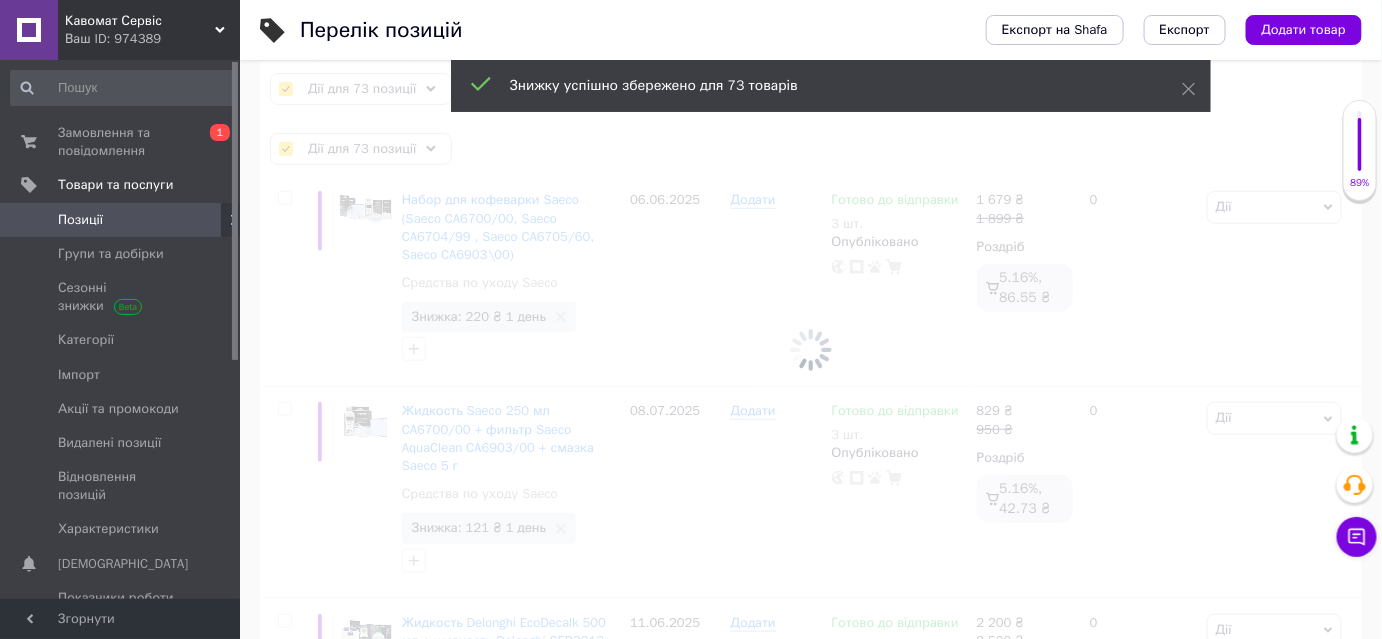 checkbox on "false" 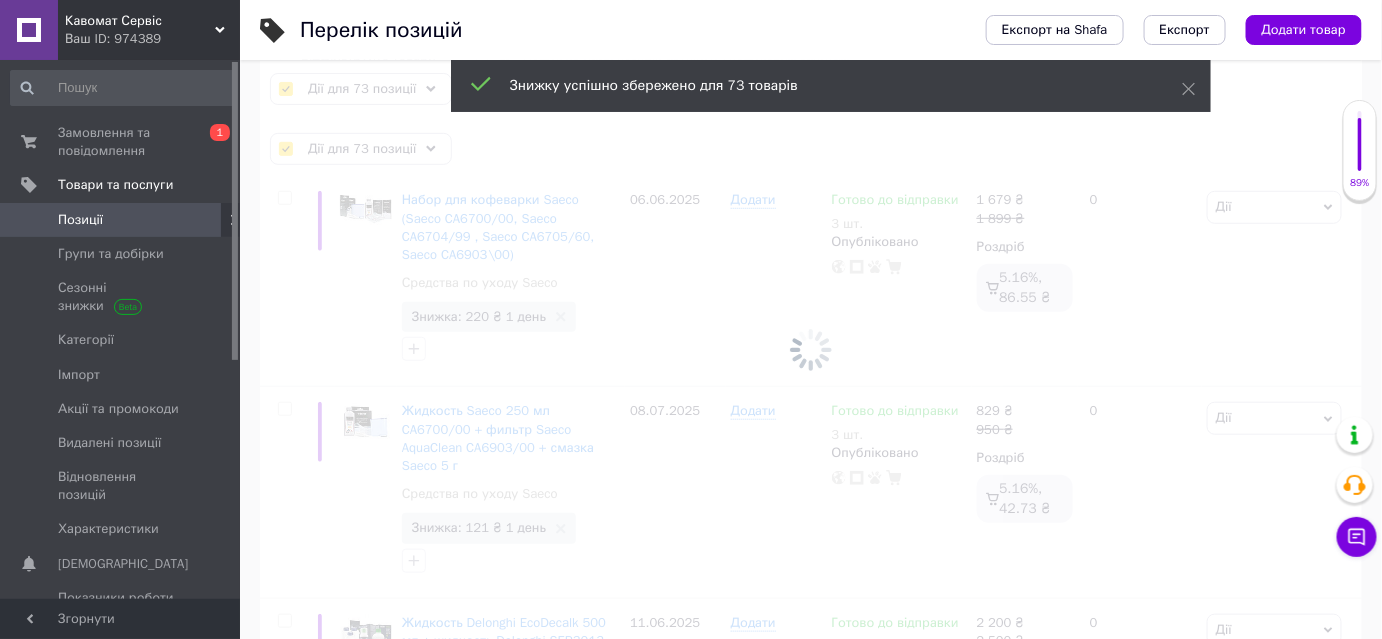 checkbox on "false" 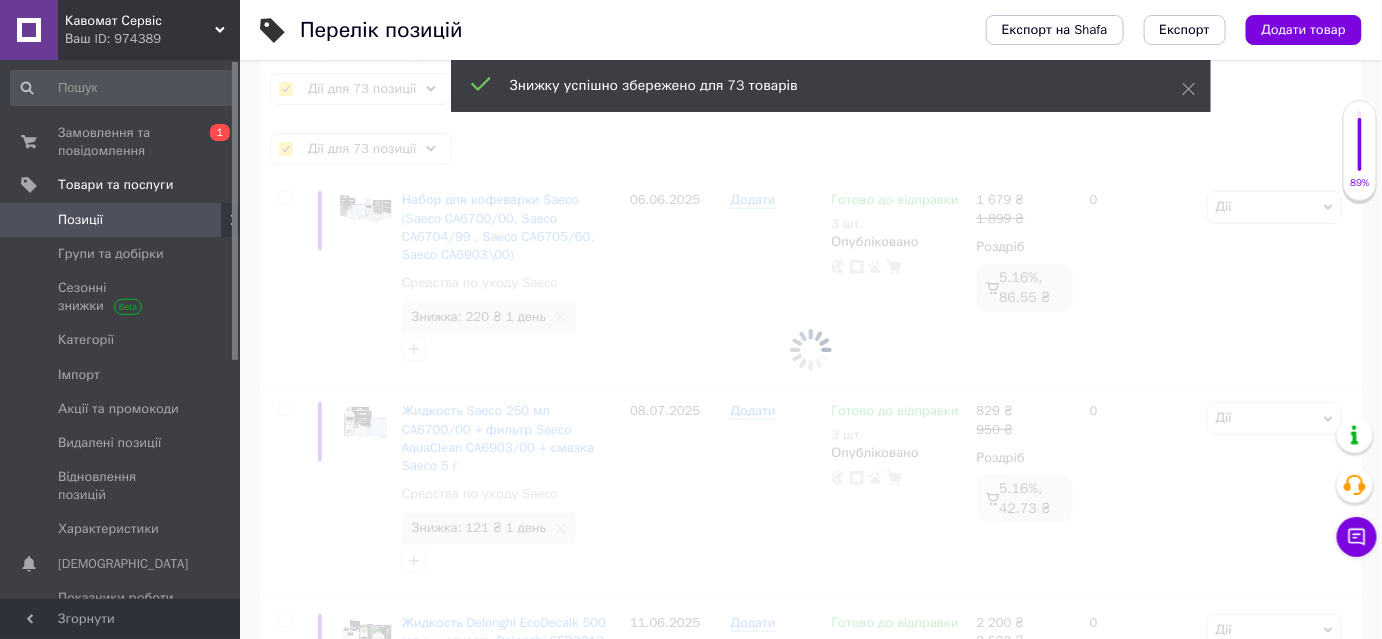 checkbox on "false" 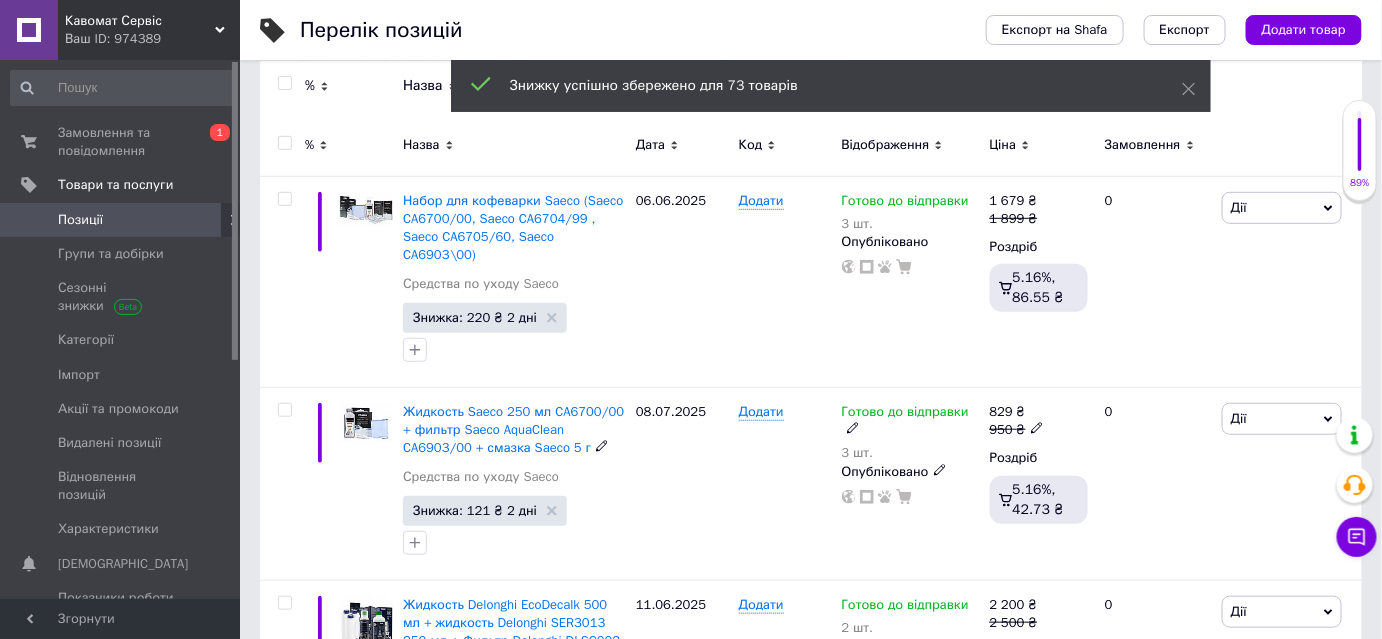 click on "Готово до відправки" at bounding box center (911, 421) 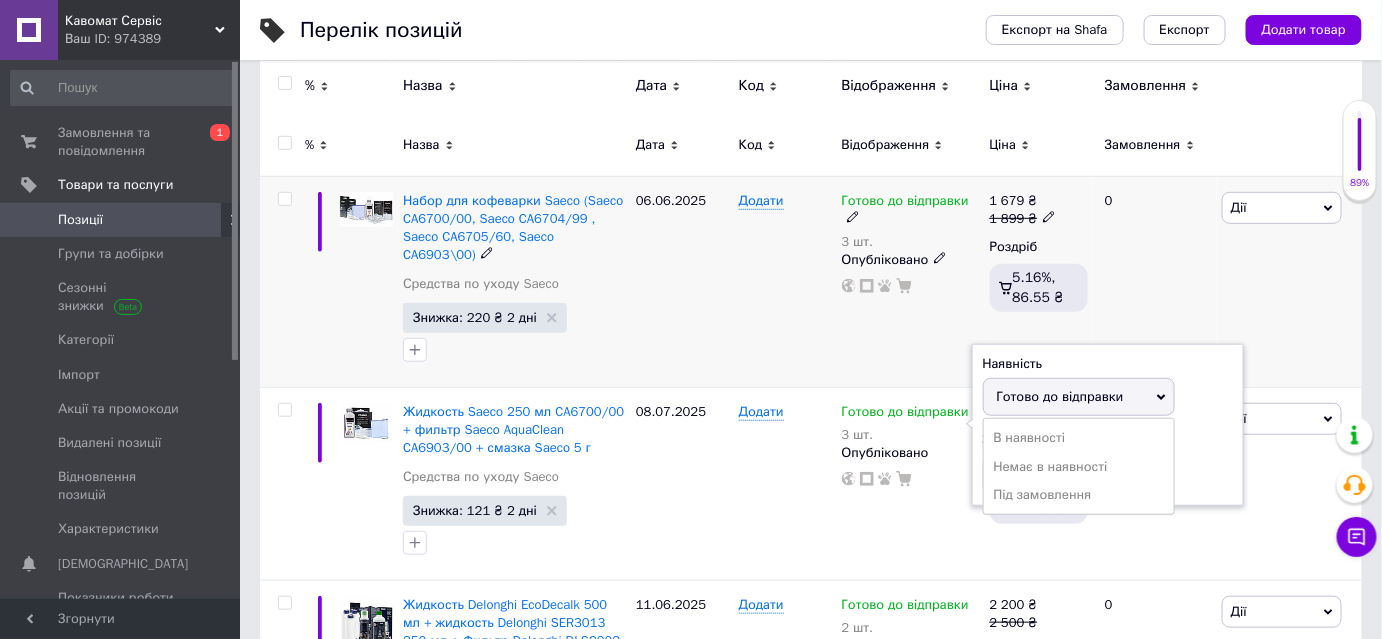 click on "Додати" at bounding box center (785, 281) 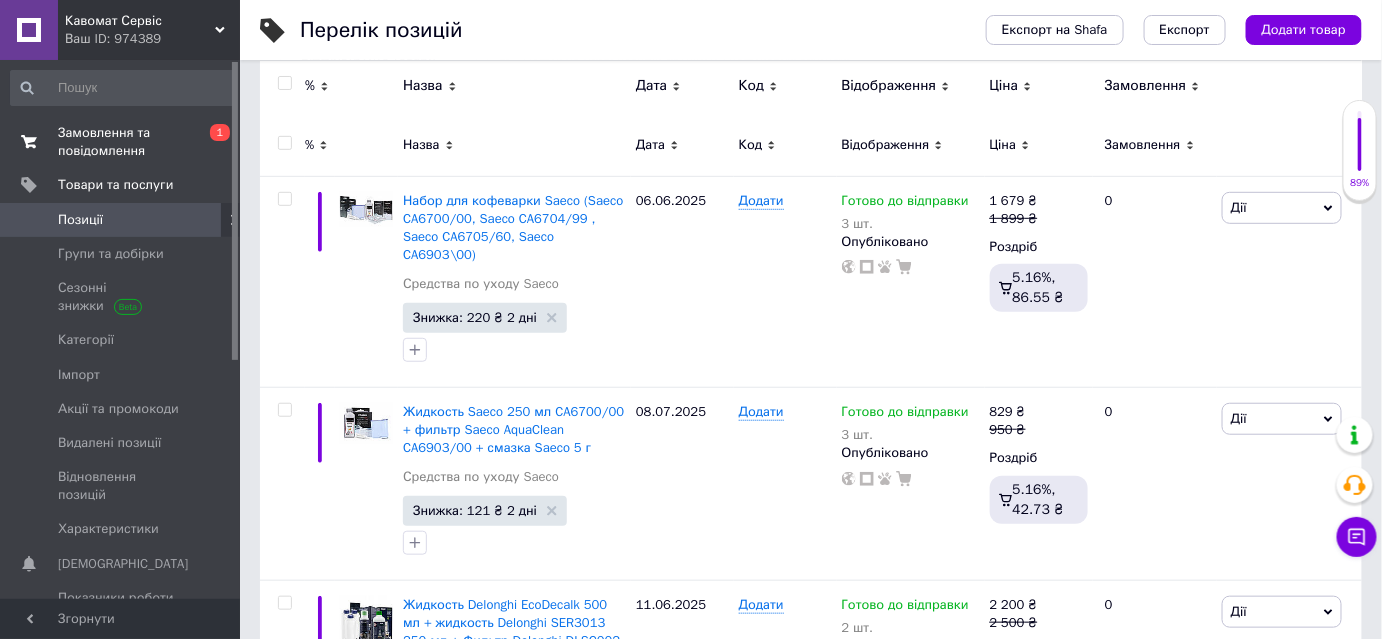 click on "Замовлення та повідомлення" at bounding box center [121, 142] 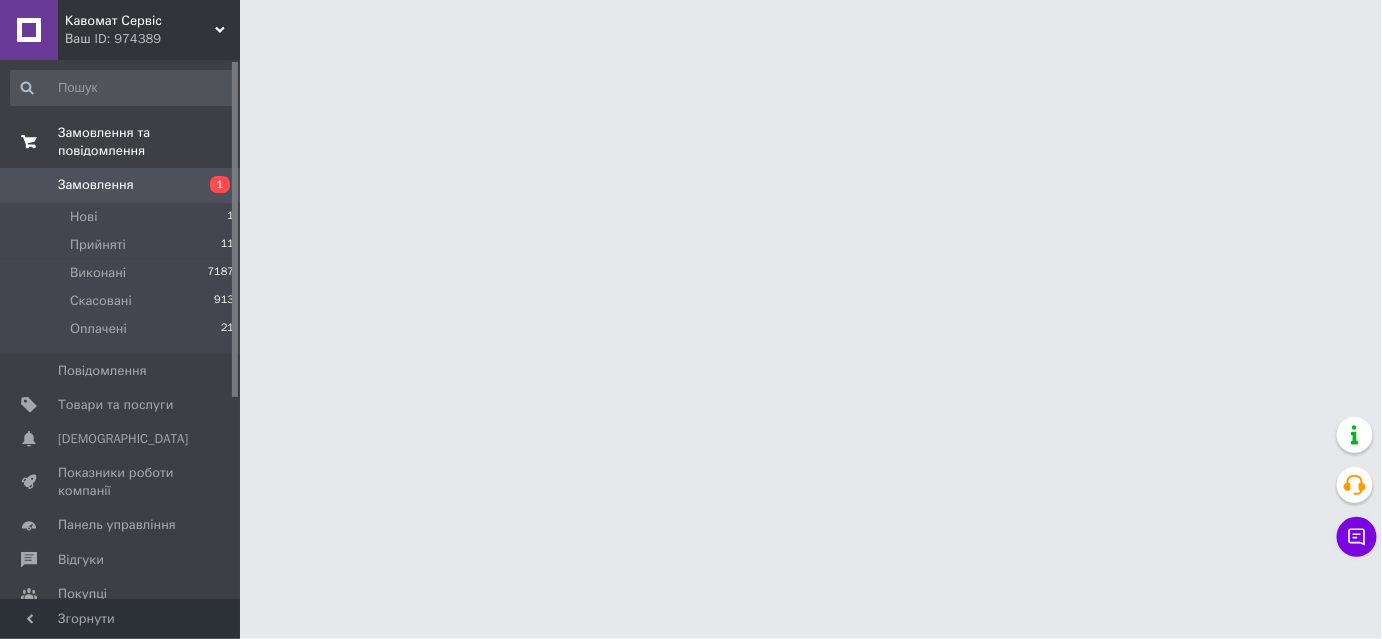 scroll, scrollTop: 0, scrollLeft: 0, axis: both 